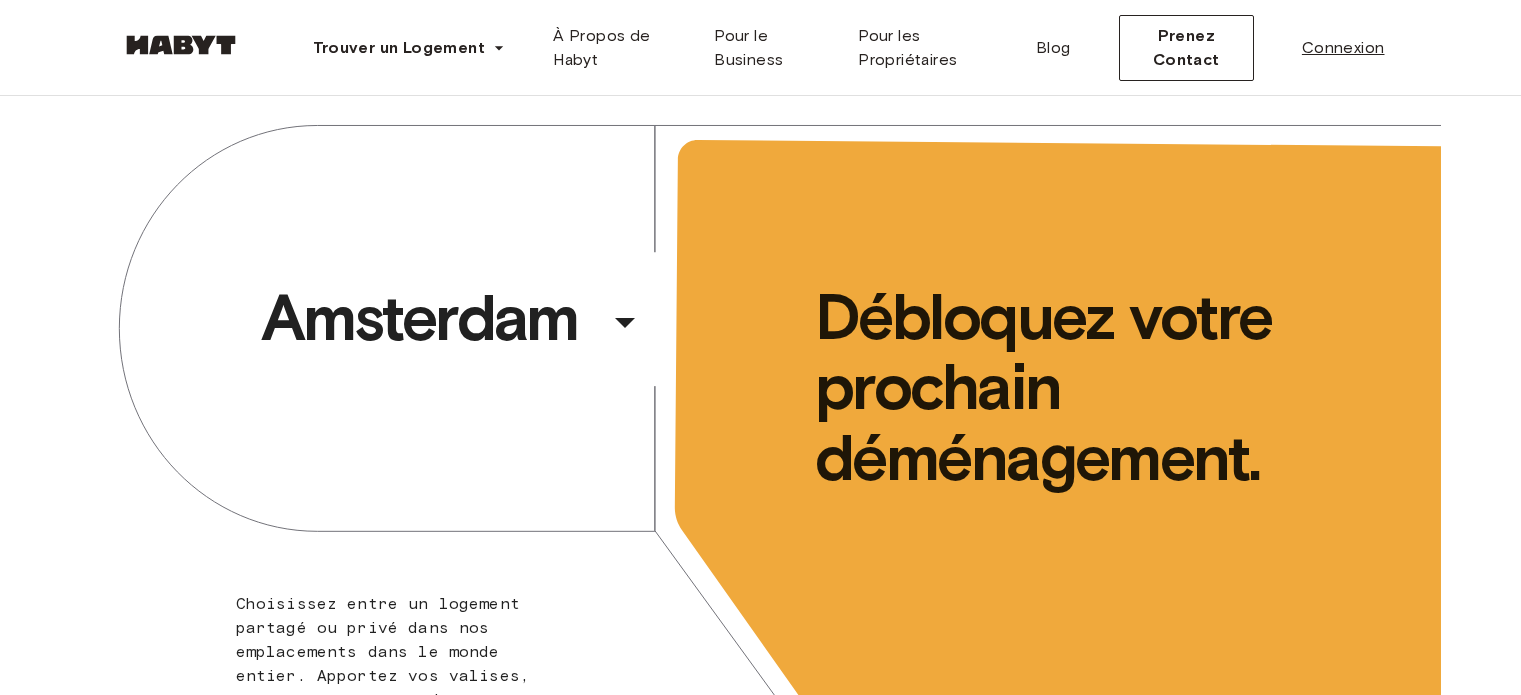 scroll, scrollTop: 0, scrollLeft: 0, axis: both 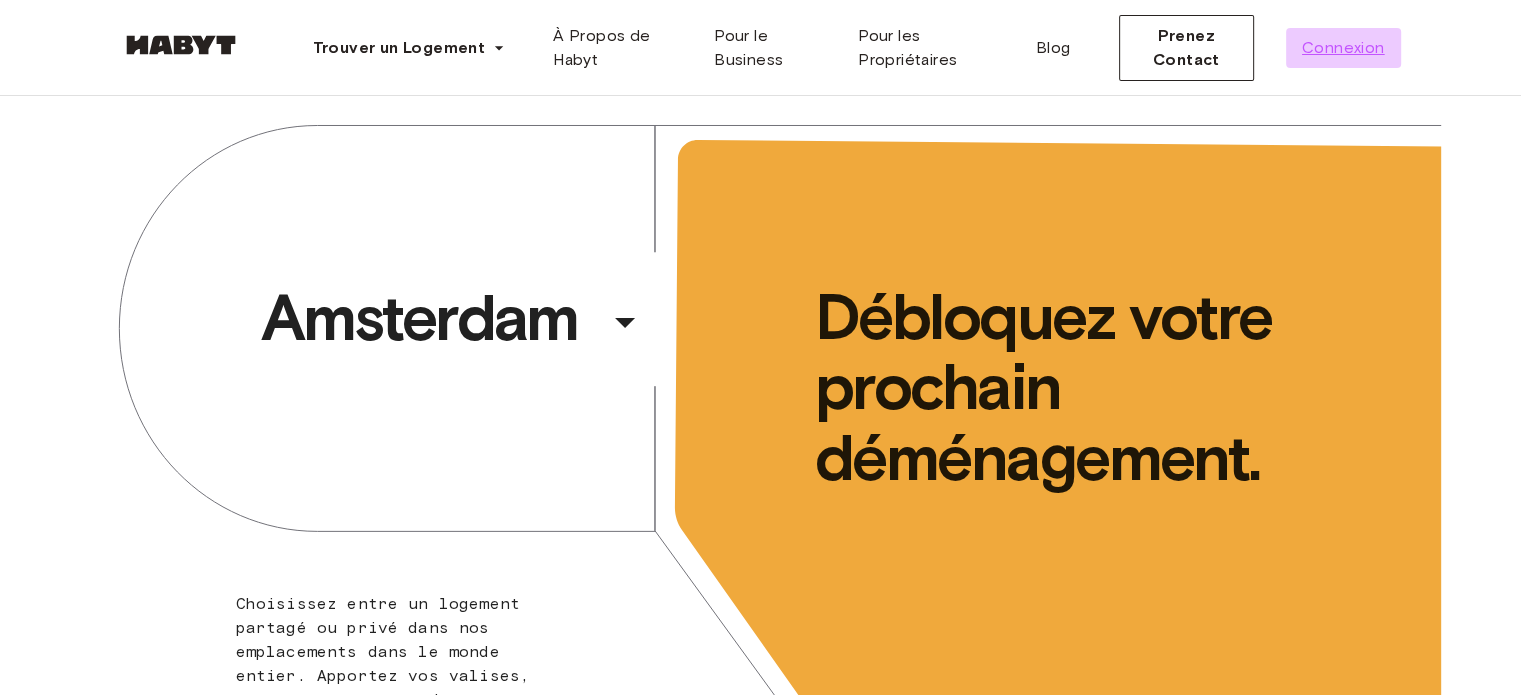 click on "Connexion" at bounding box center (1343, 48) 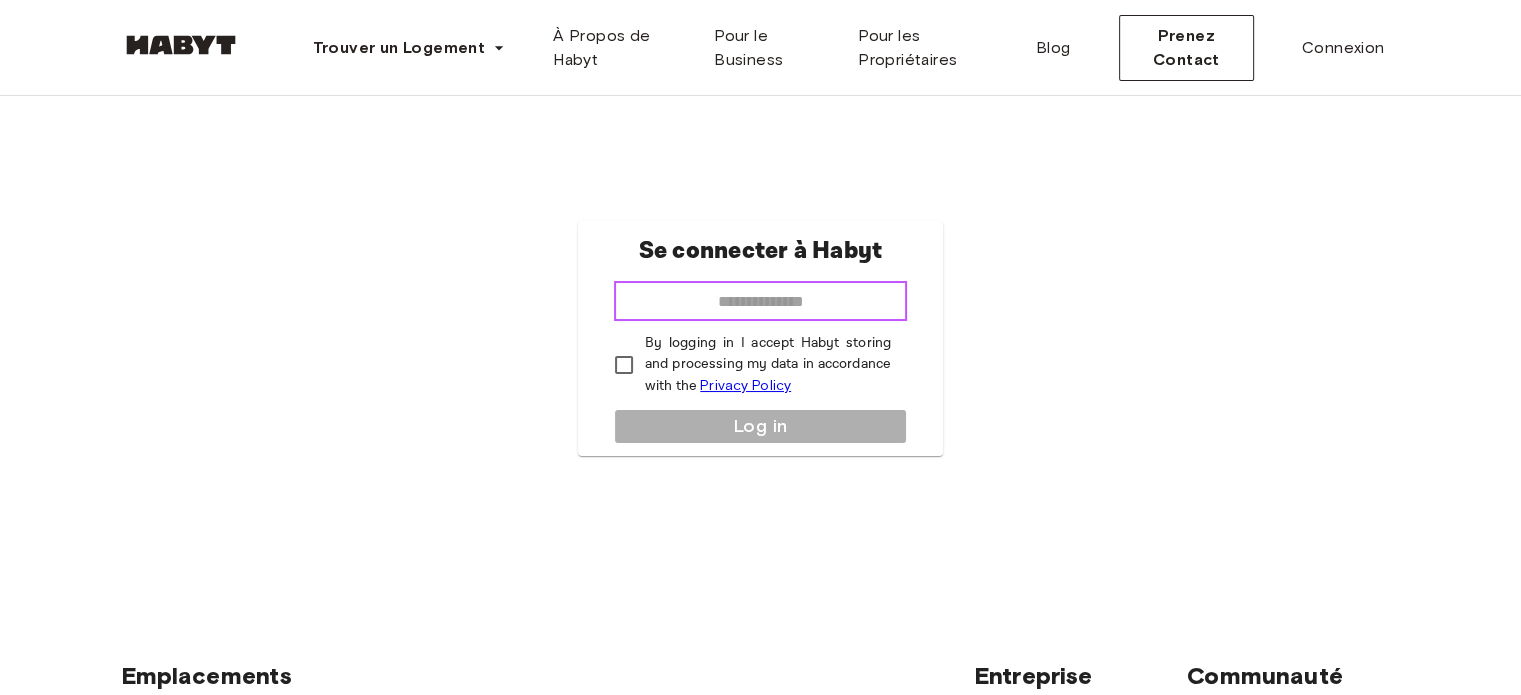 click at bounding box center [760, 301] 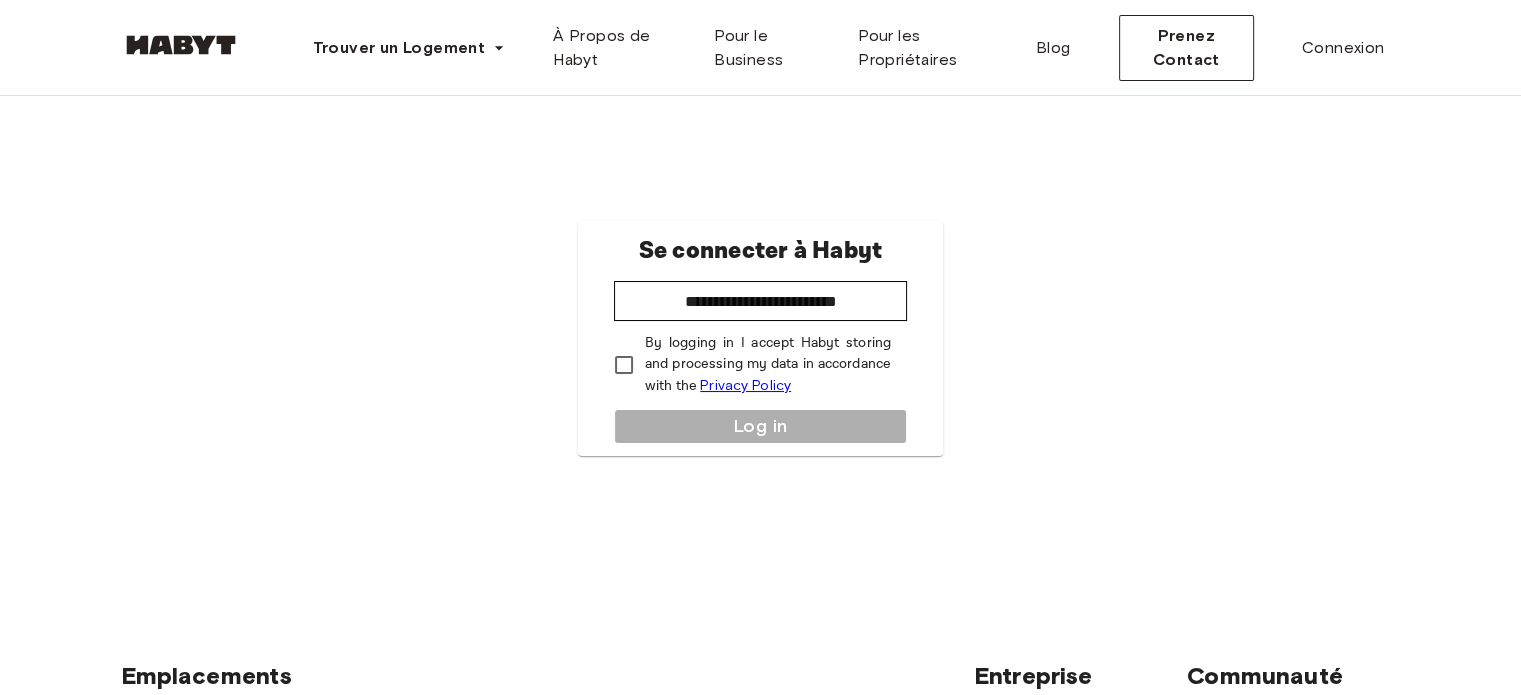 click on "By logging in I accept Habyt storing and processing my data in accordance with the   Privacy Policy" at bounding box center (747, 365) 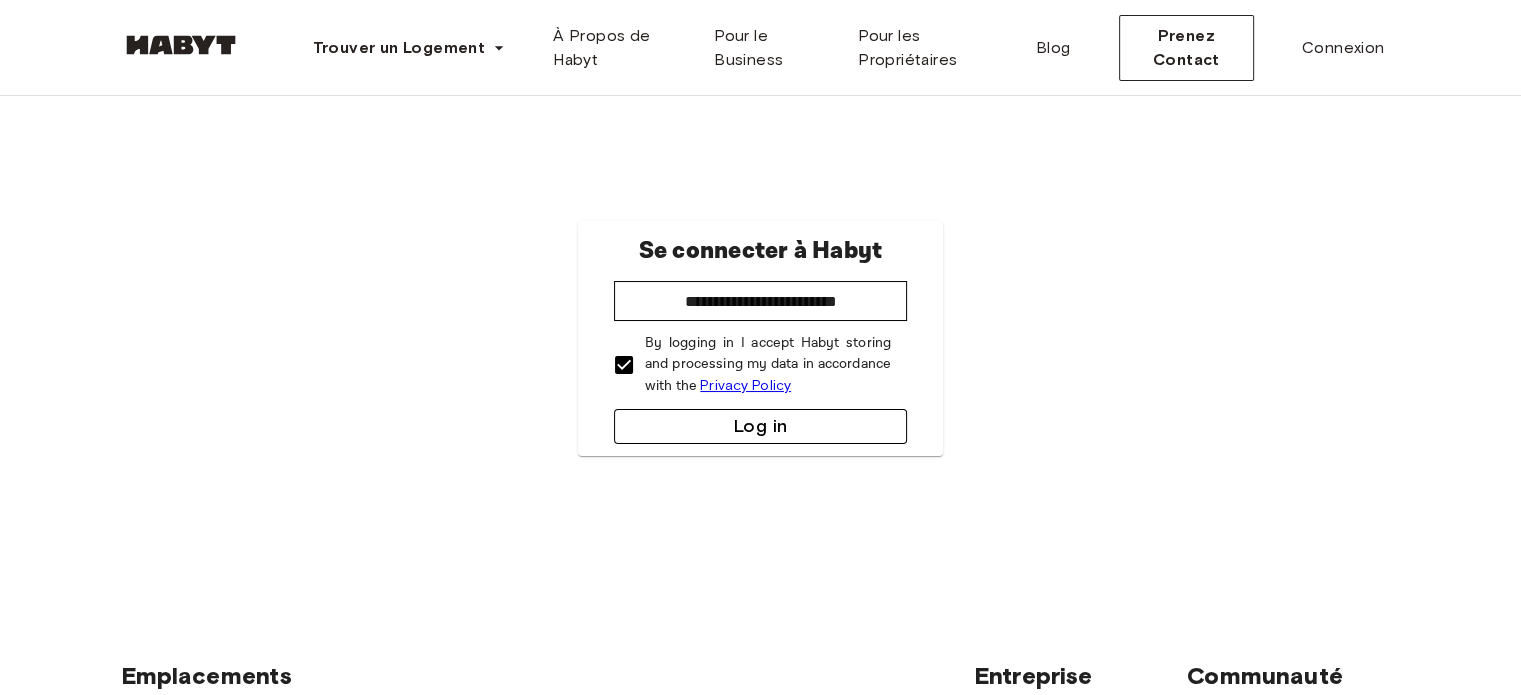 click on "Log in" at bounding box center [760, 426] 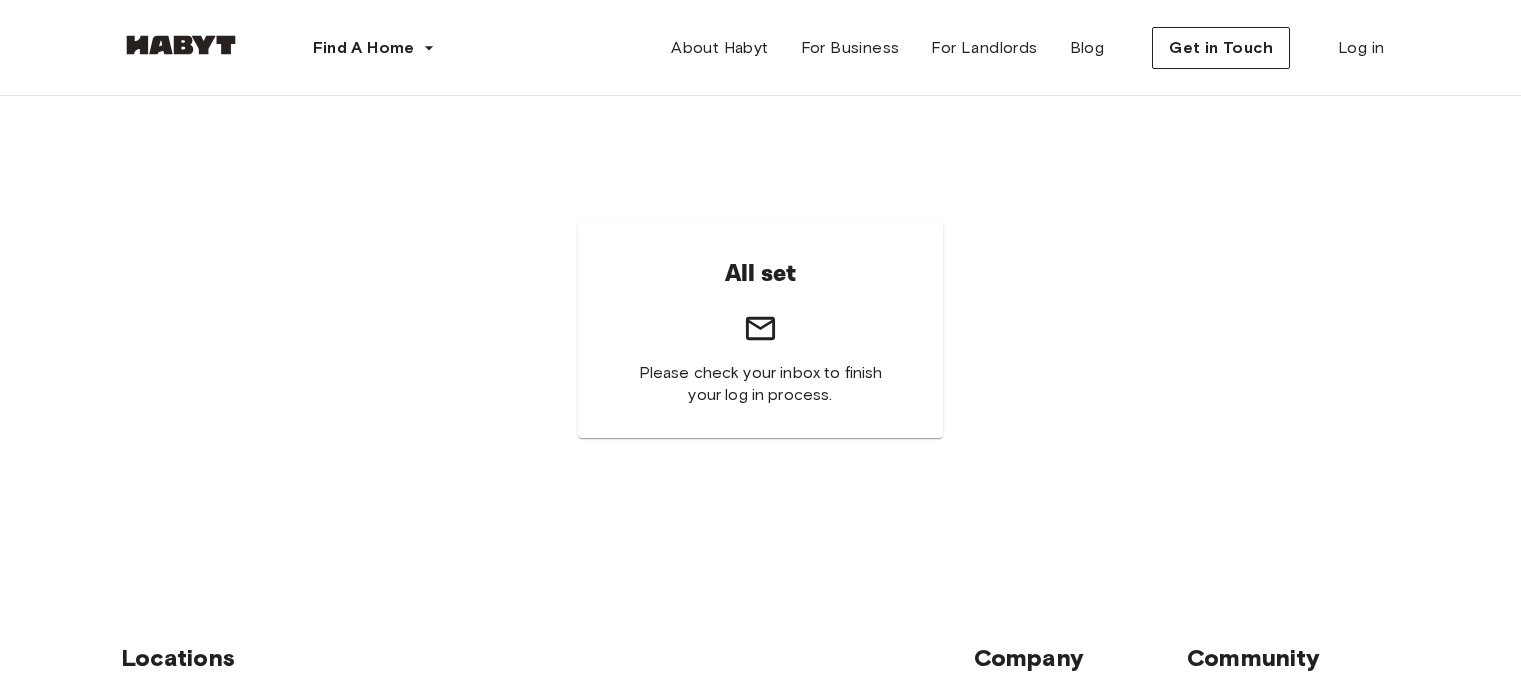 scroll, scrollTop: 0, scrollLeft: 0, axis: both 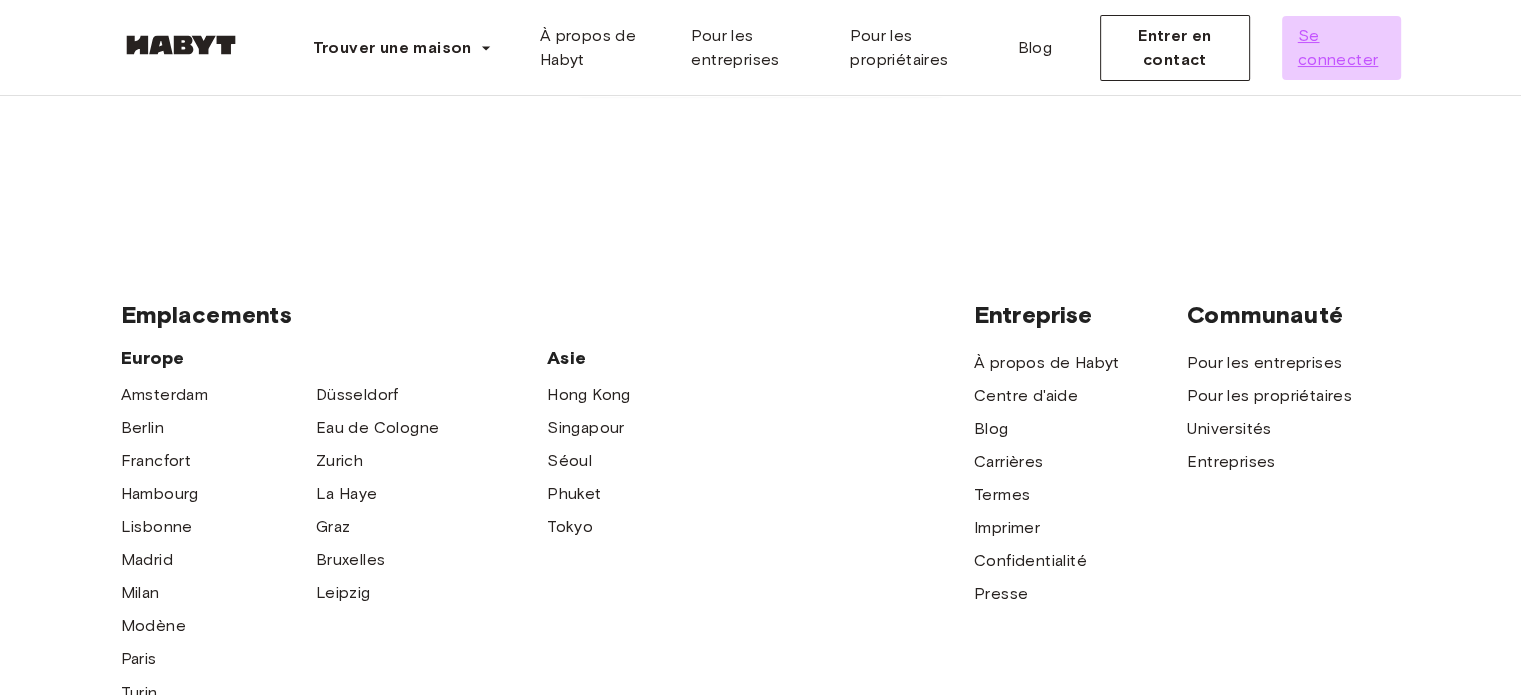 click on "Se connecter" at bounding box center [1341, 48] 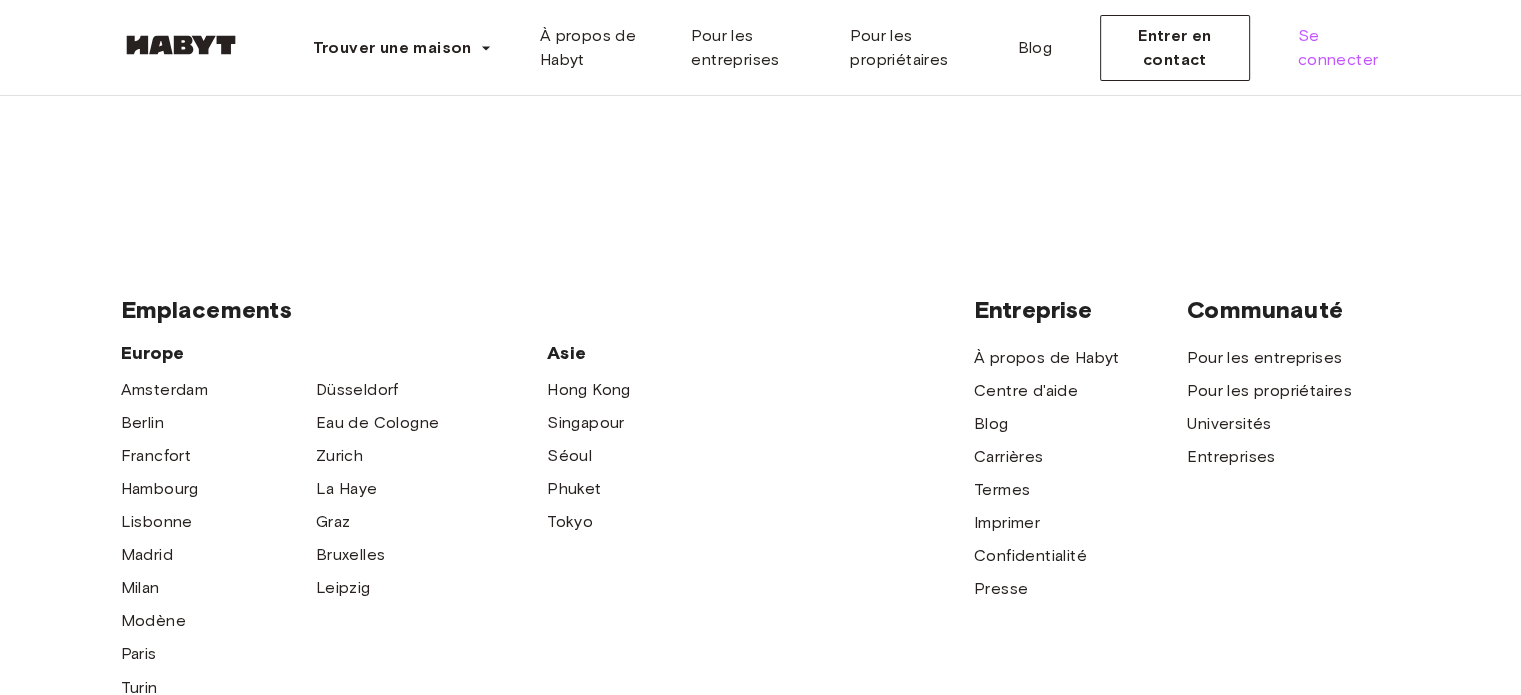 scroll, scrollTop: 0, scrollLeft: 0, axis: both 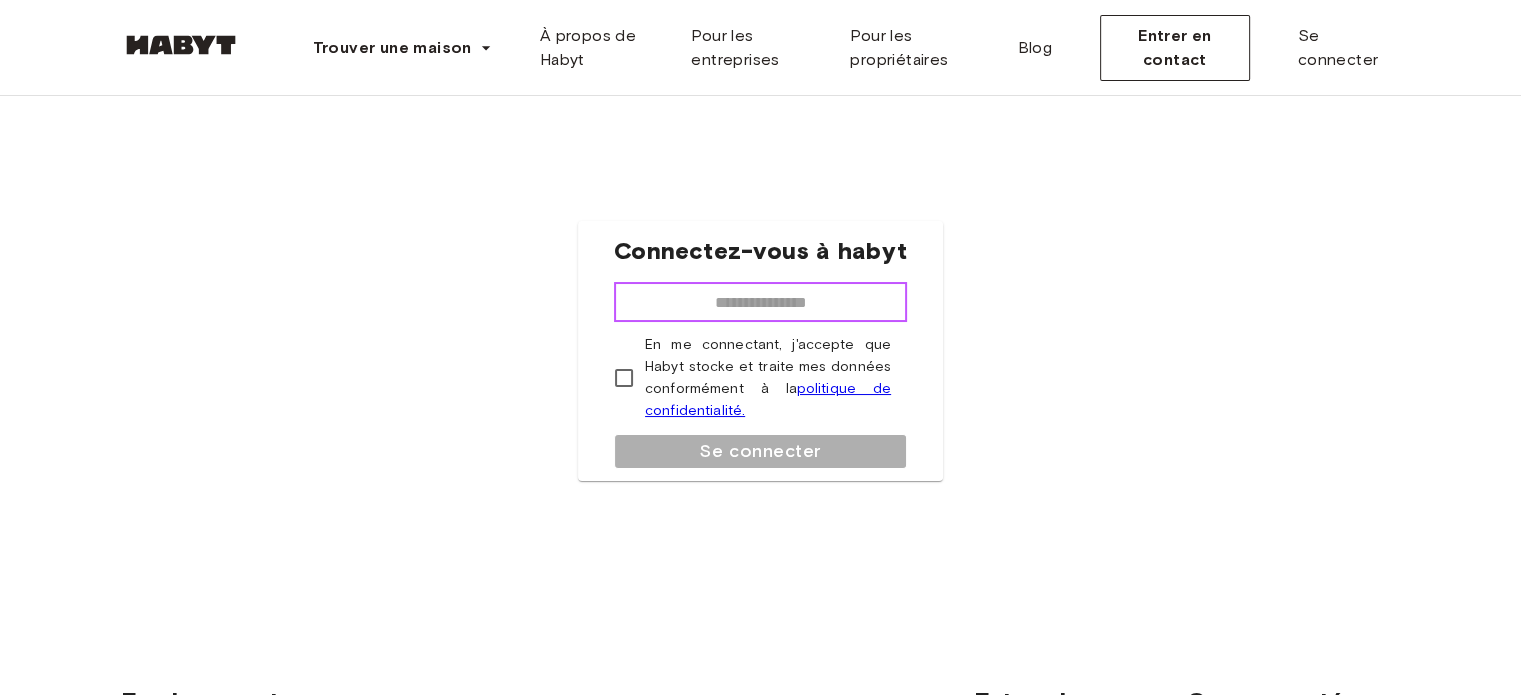 click at bounding box center (760, 302) 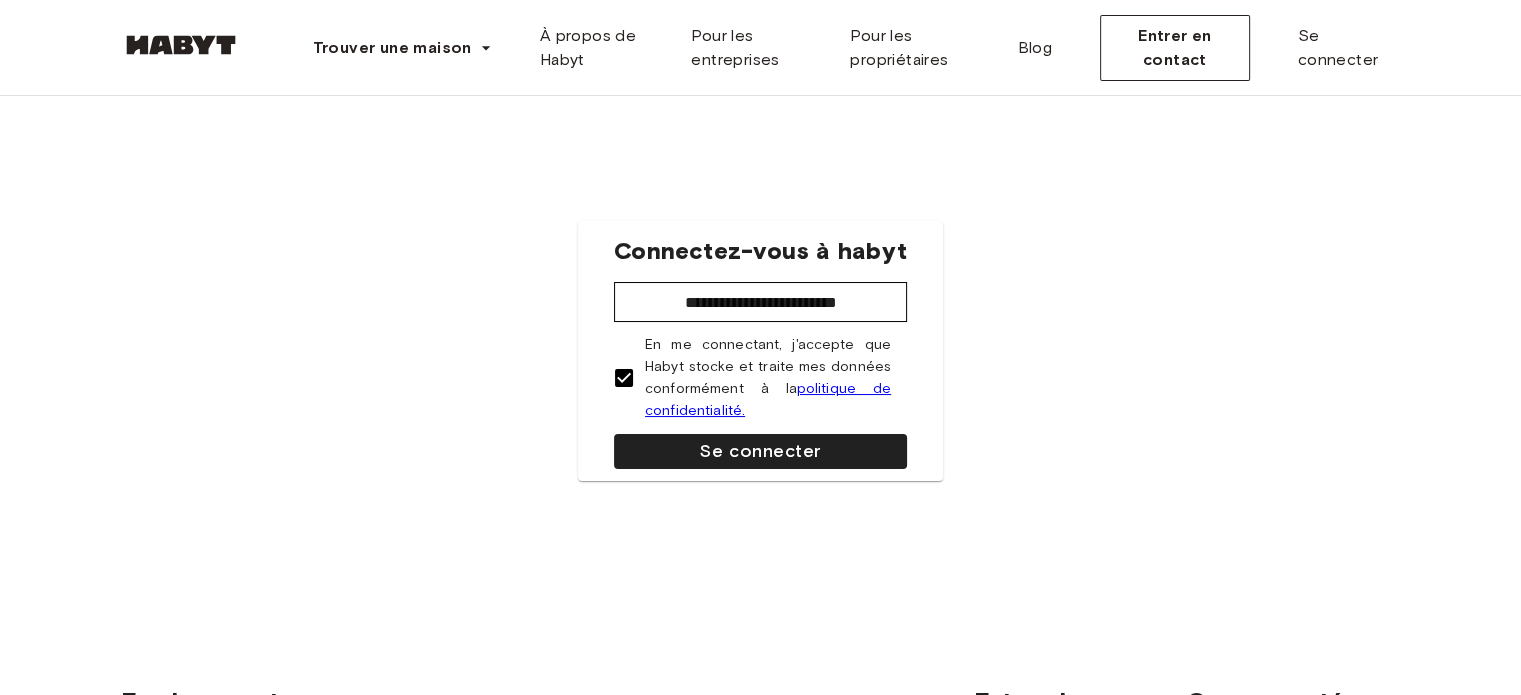 click on "**********" at bounding box center (760, 351) 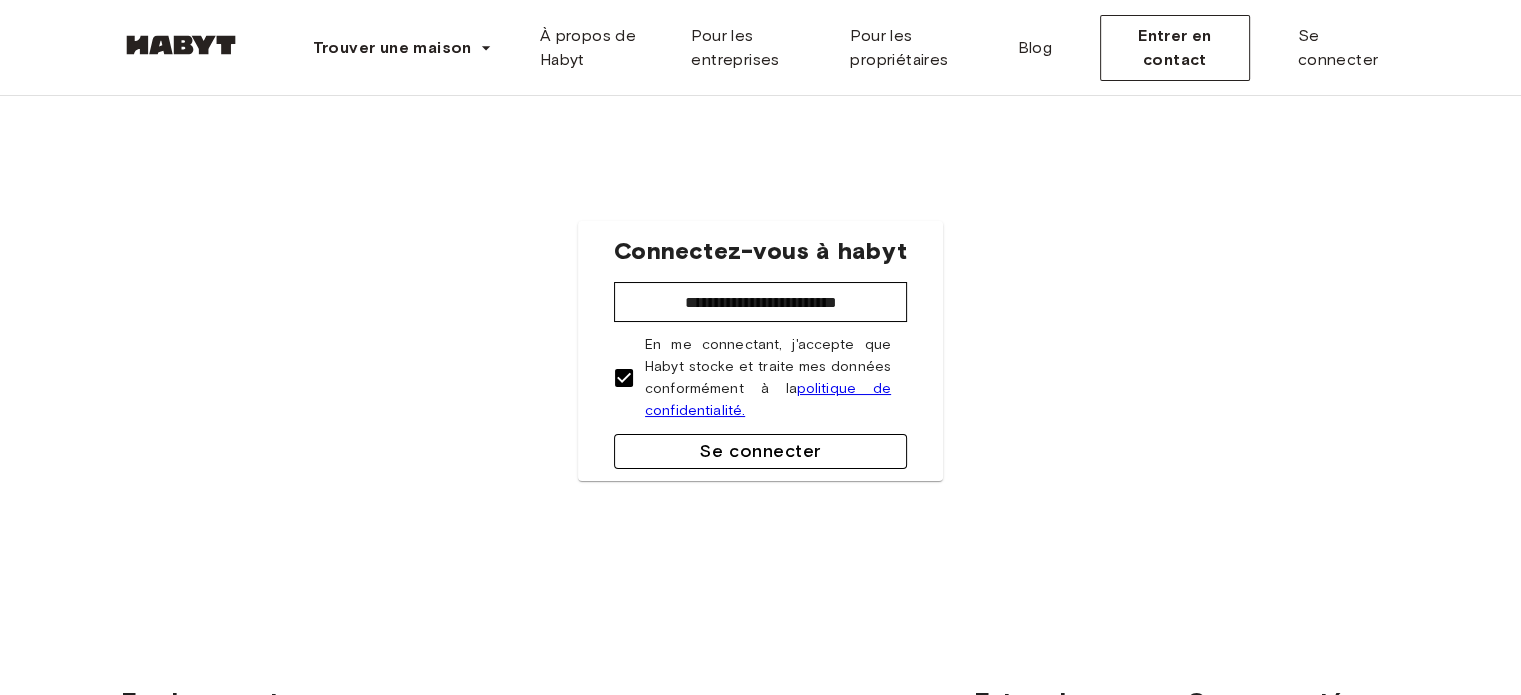 click on "Se connecter" at bounding box center [760, 451] 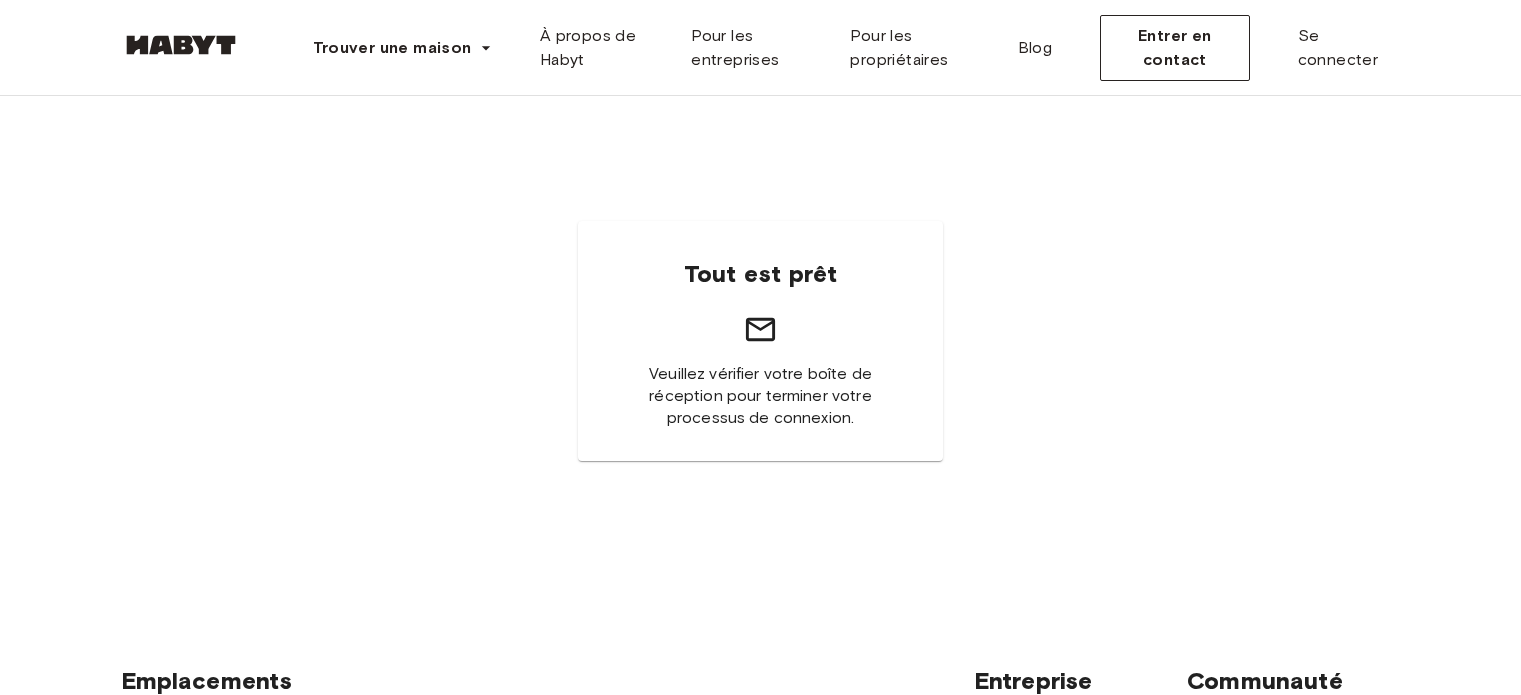 scroll, scrollTop: 0, scrollLeft: 0, axis: both 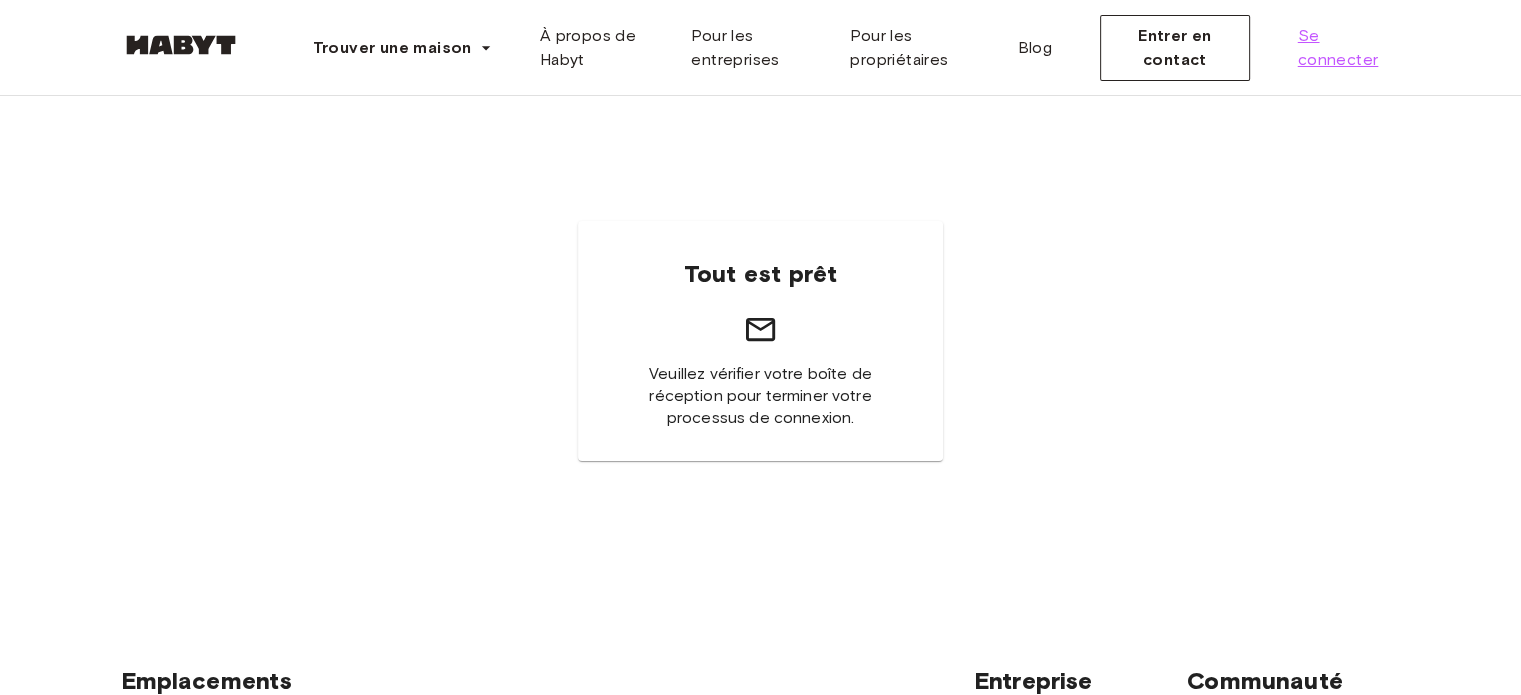 click on "Se connecter" at bounding box center (1341, 48) 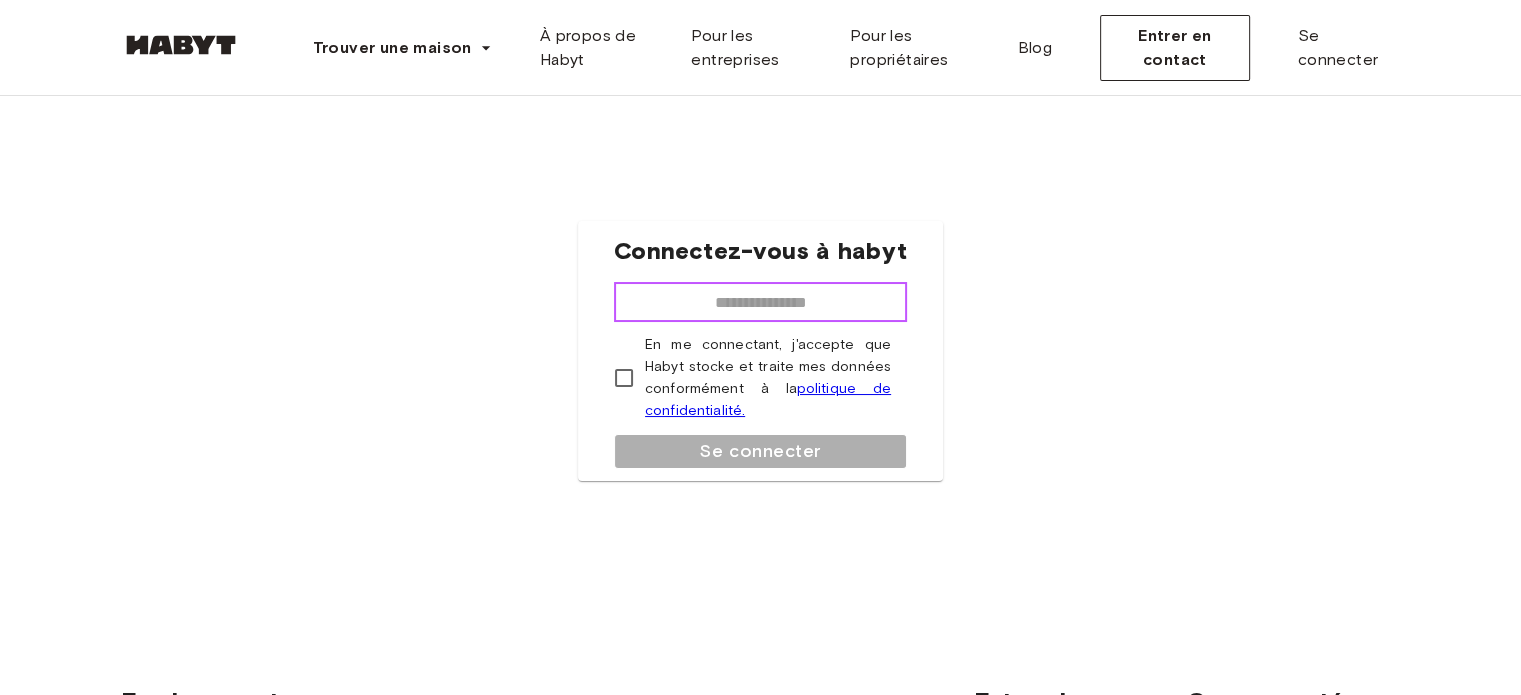 click at bounding box center [760, 302] 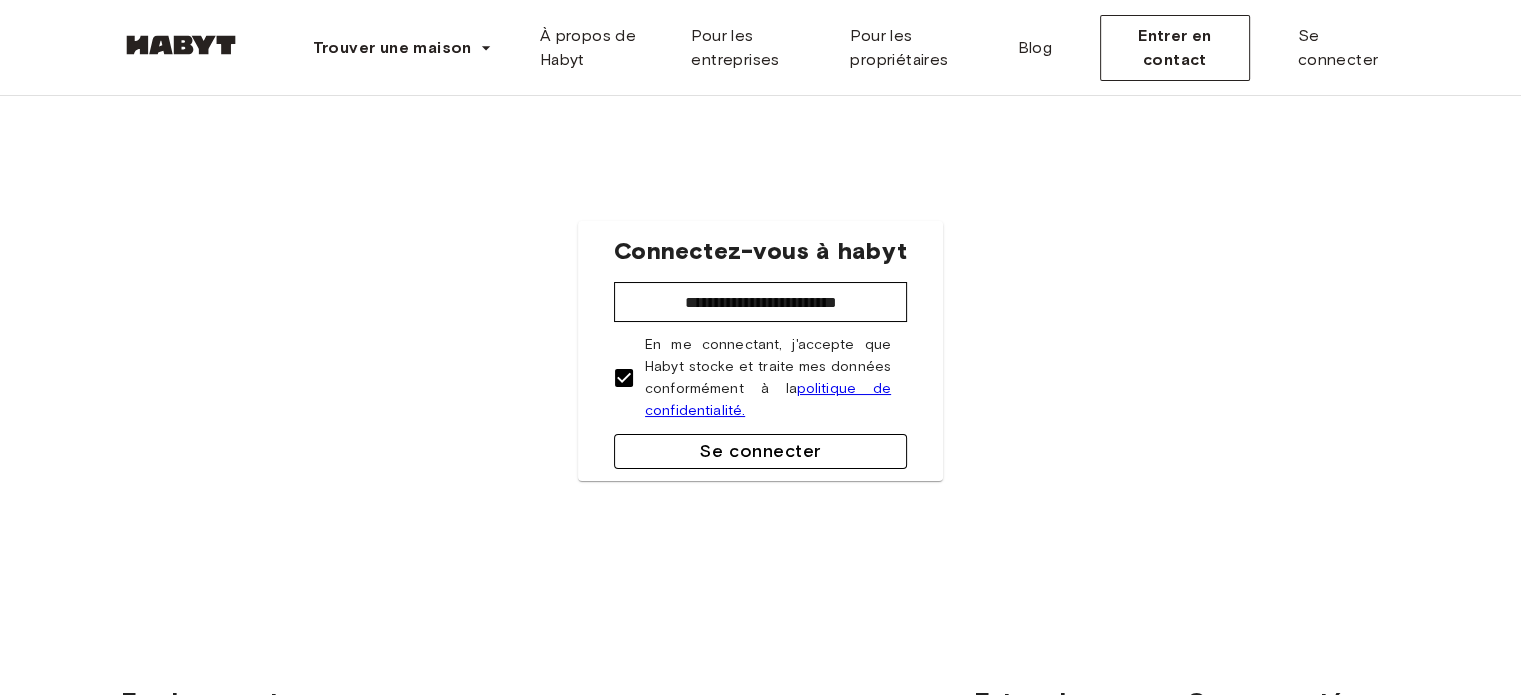 click on "Se connecter" at bounding box center (760, 451) 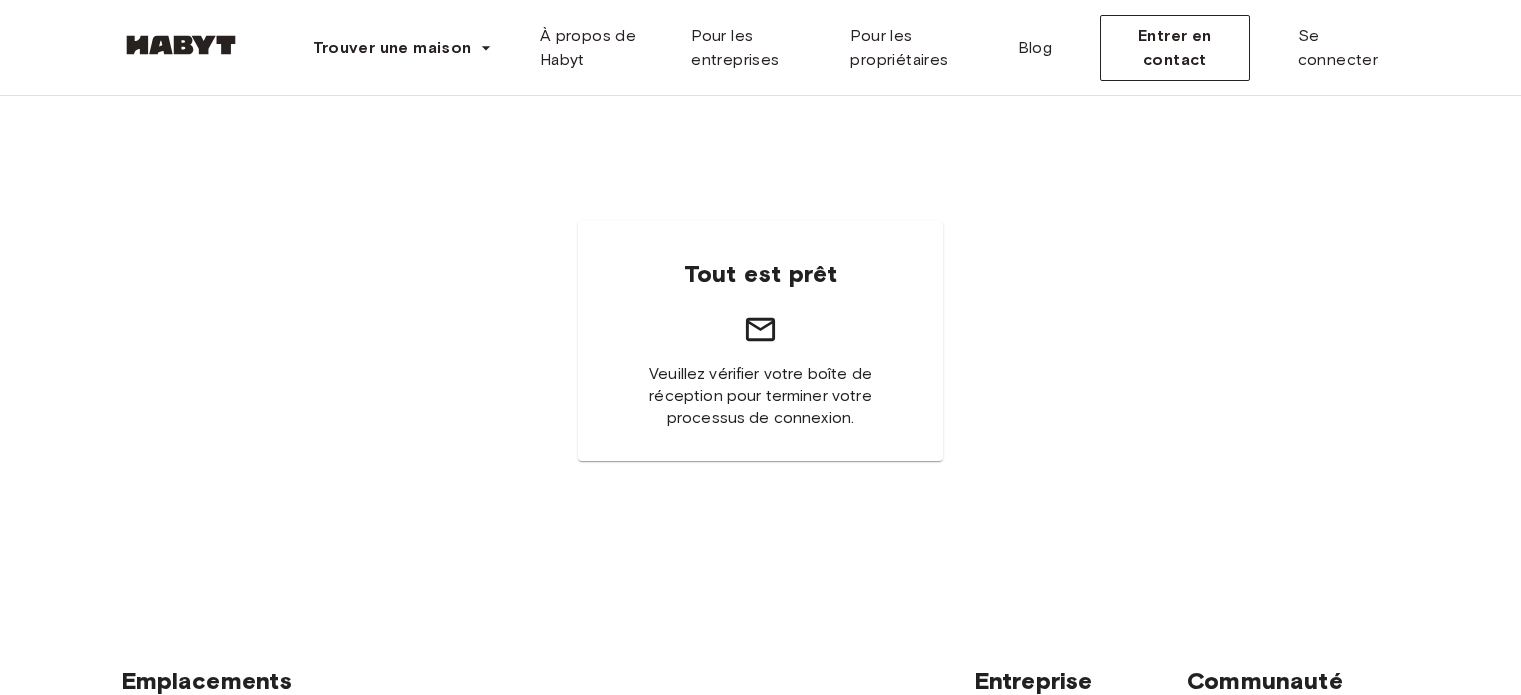 scroll, scrollTop: 0, scrollLeft: 0, axis: both 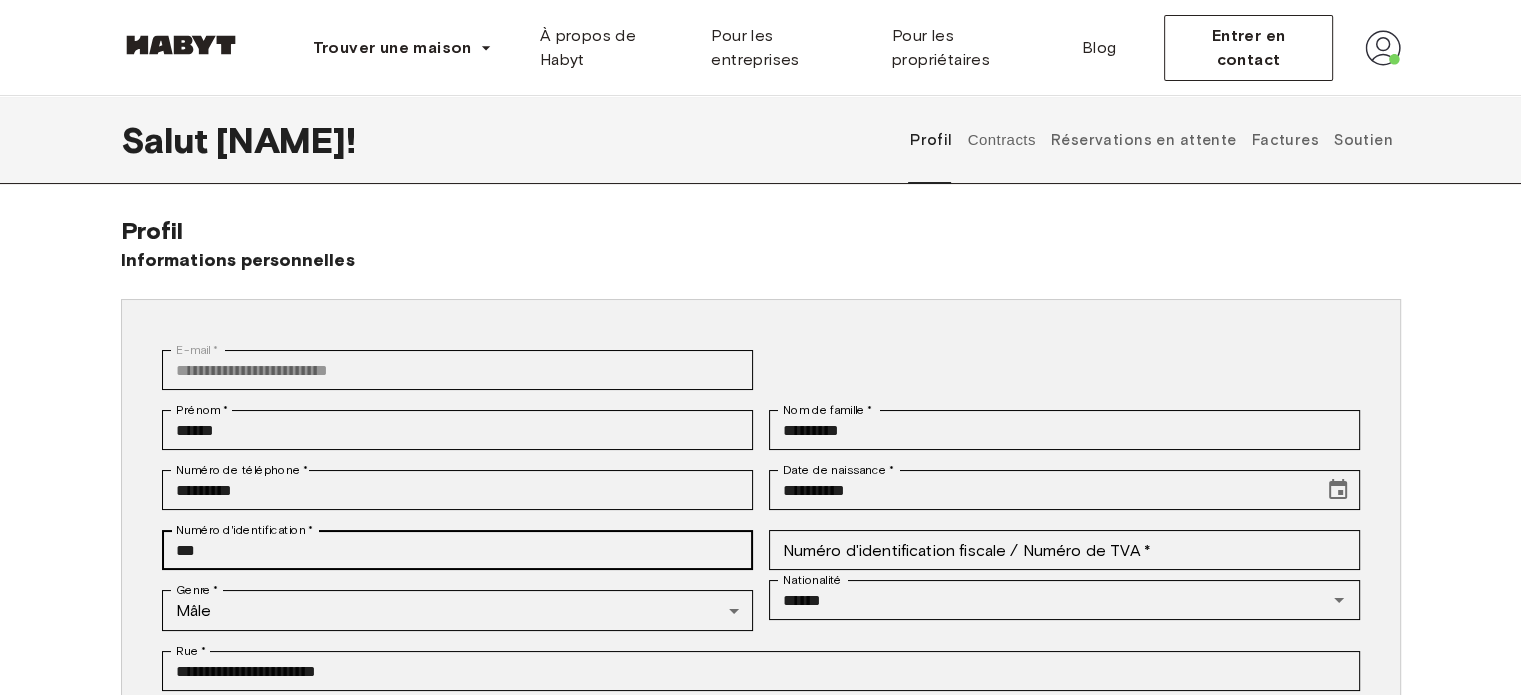 click on "Numéro d'identification    *" at bounding box center (244, 530) 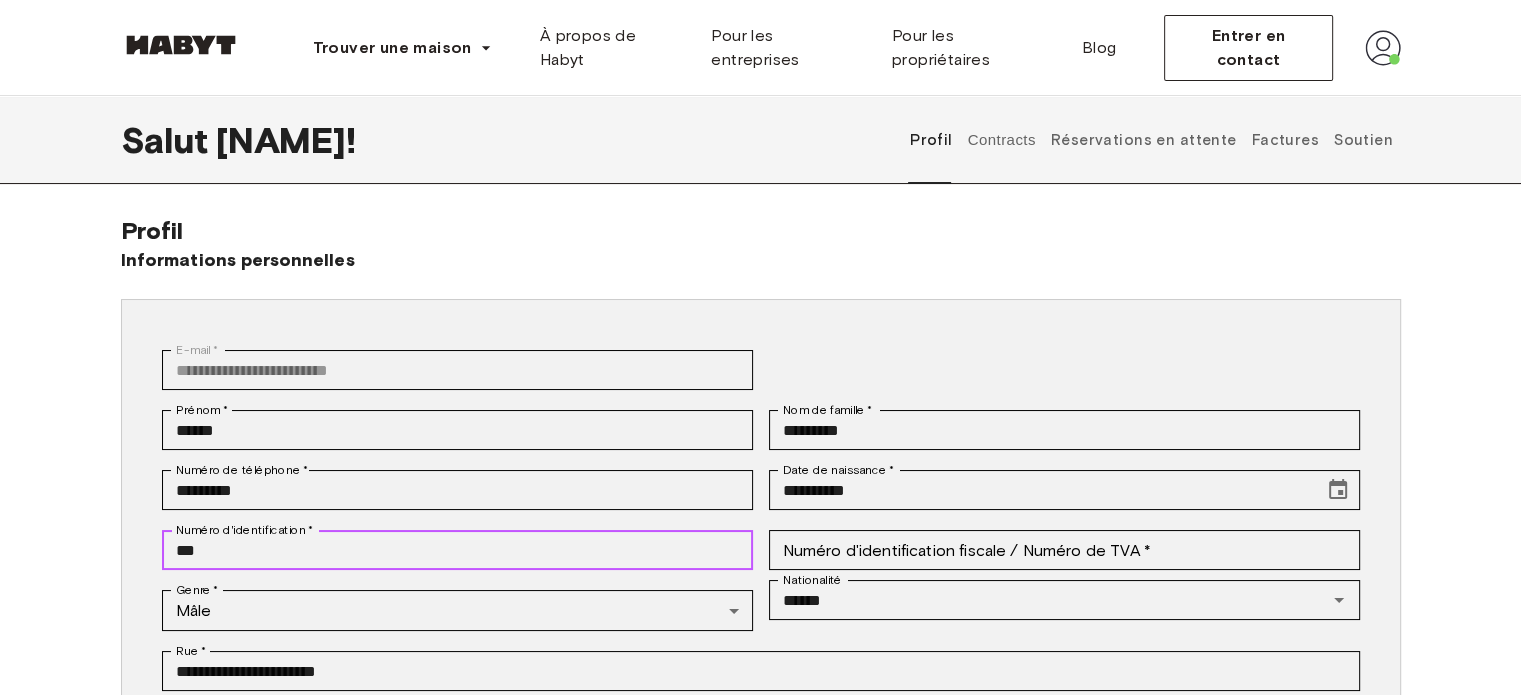 click on "***" at bounding box center (457, 550) 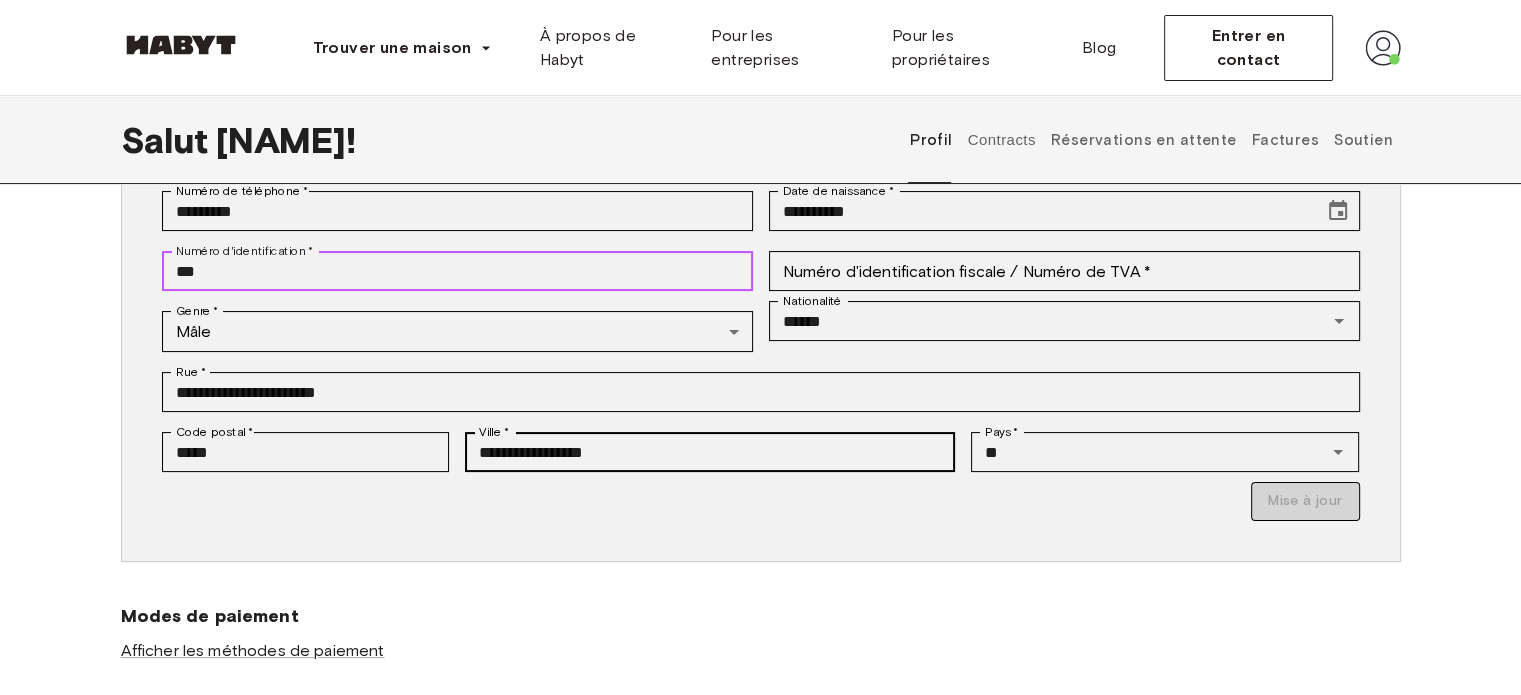 scroll, scrollTop: 312, scrollLeft: 0, axis: vertical 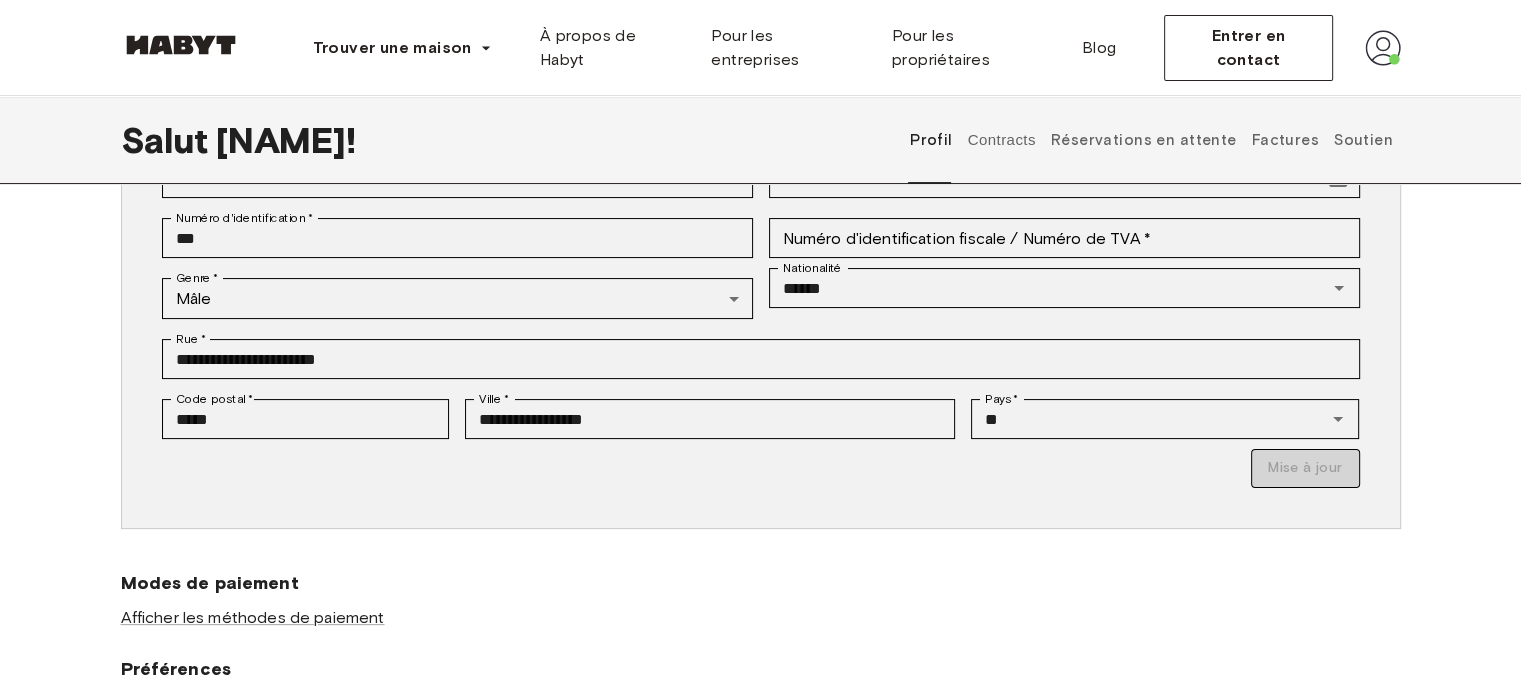 click on "Mise à jour" at bounding box center (761, 468) 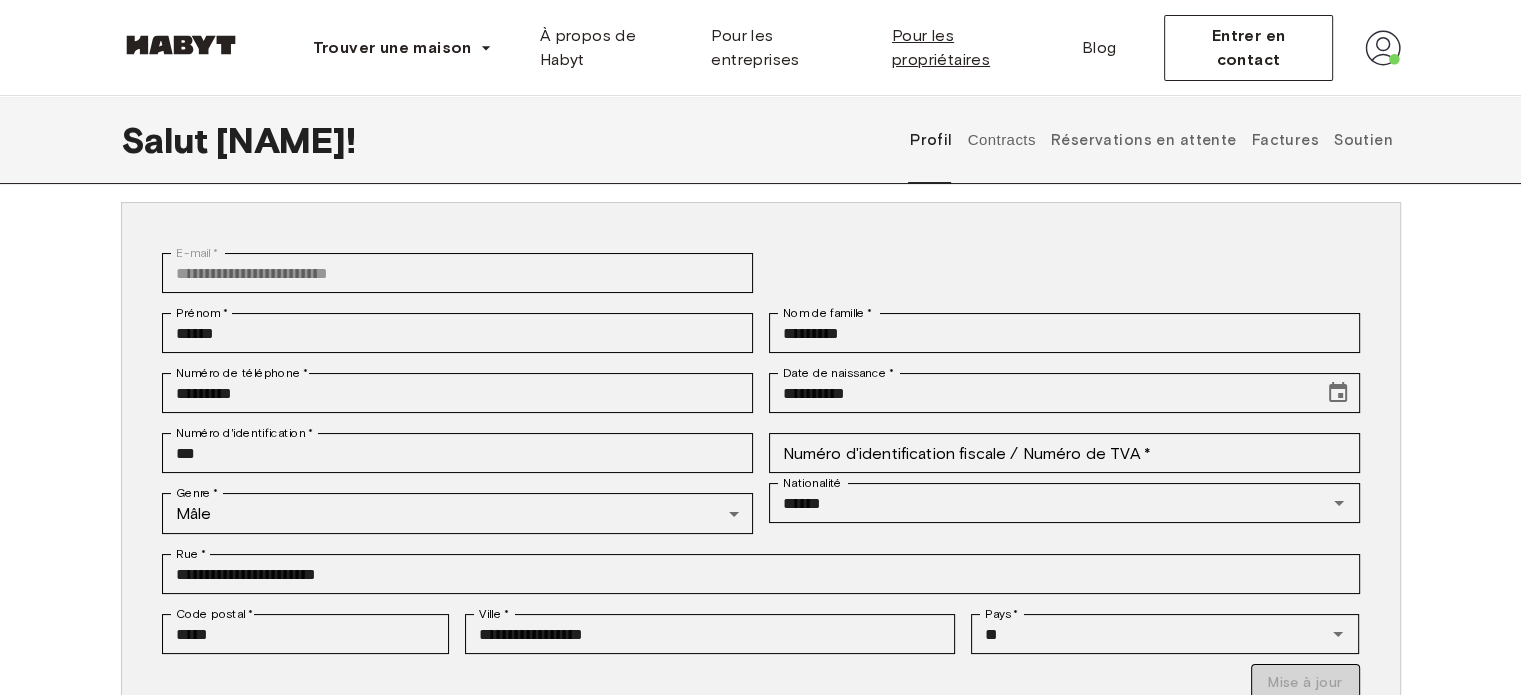 scroll, scrollTop: 0, scrollLeft: 0, axis: both 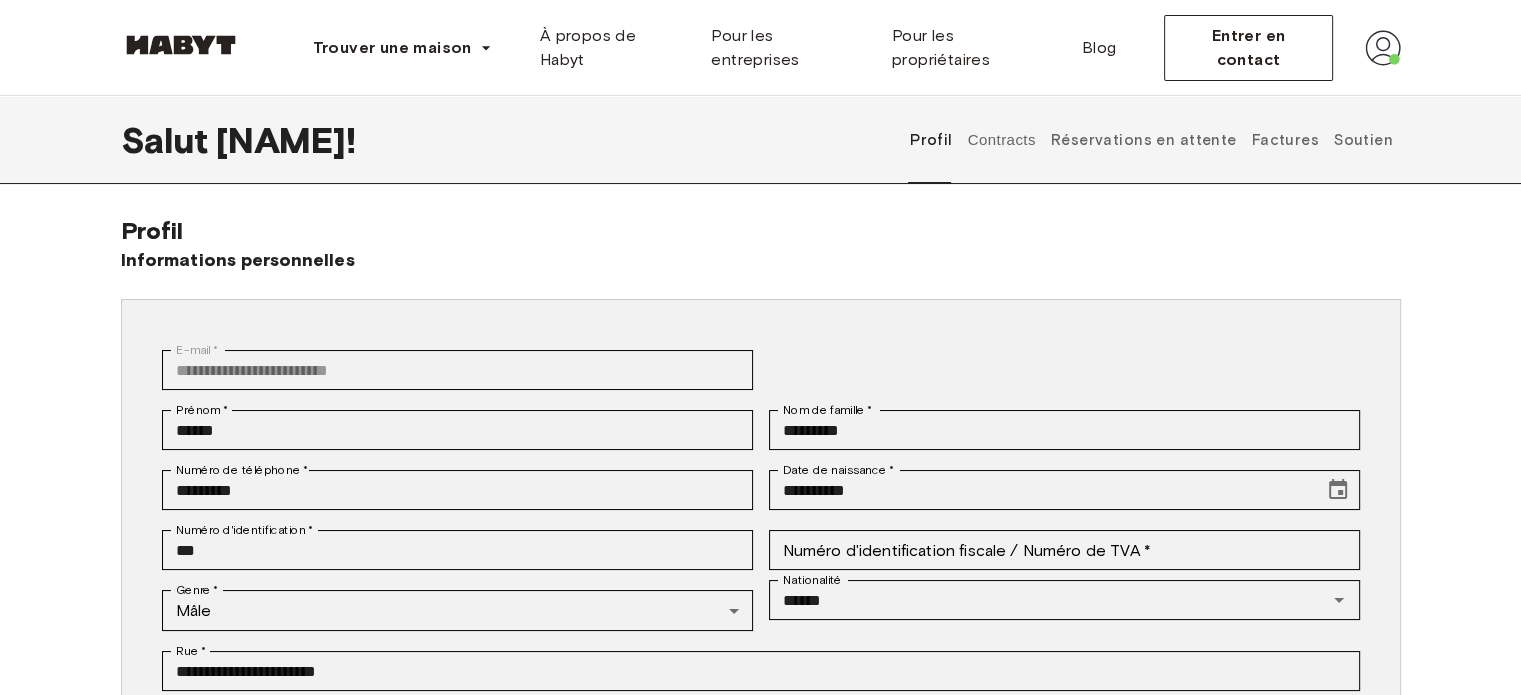 click at bounding box center (1383, 48) 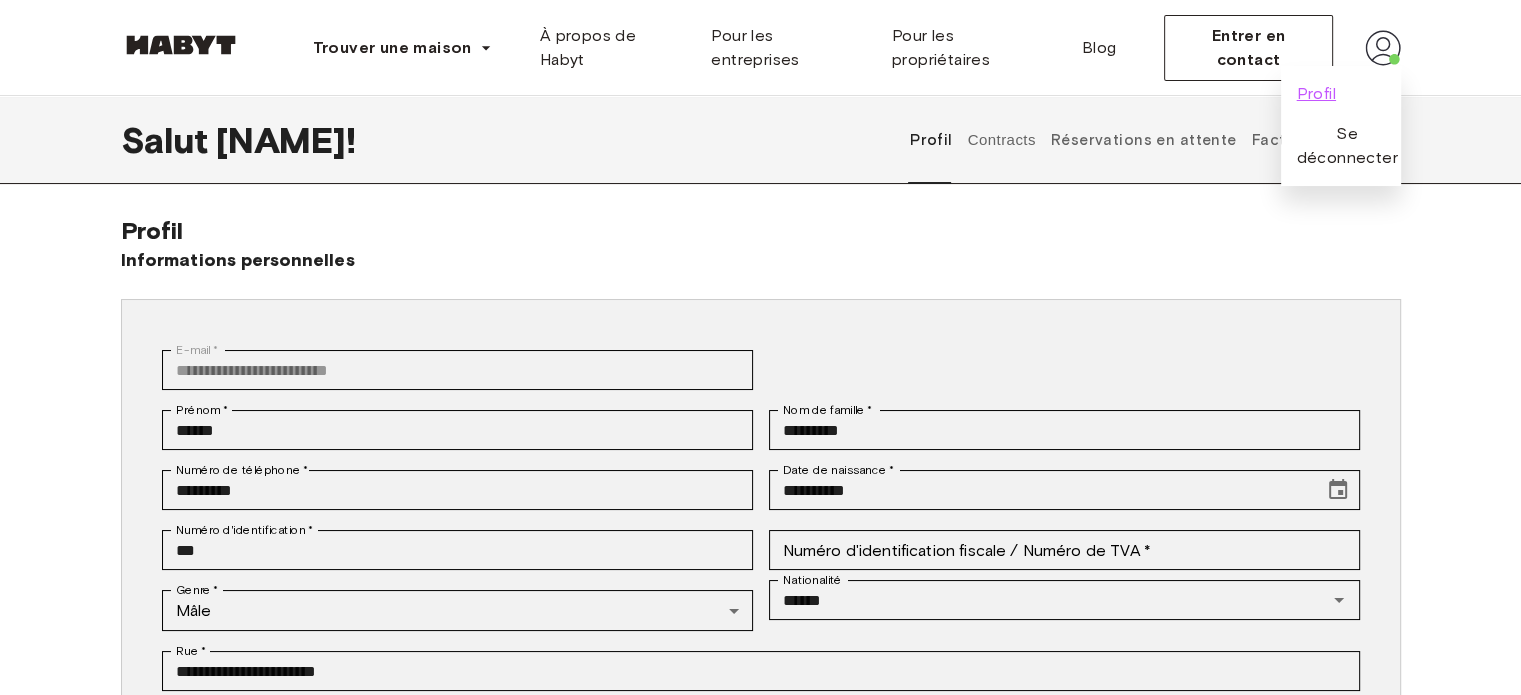 click on "Profil" at bounding box center [1316, 93] 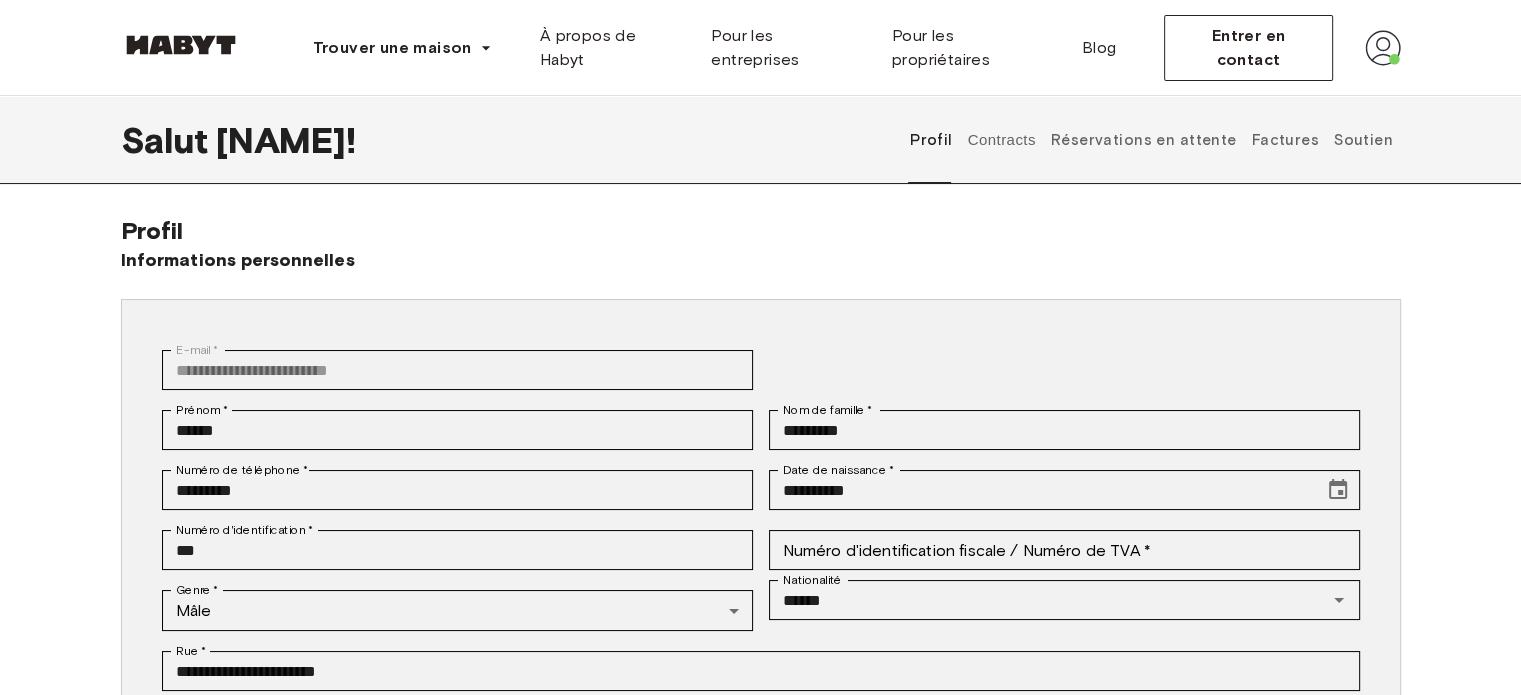 click on "Réservations en attente" at bounding box center (1144, 140) 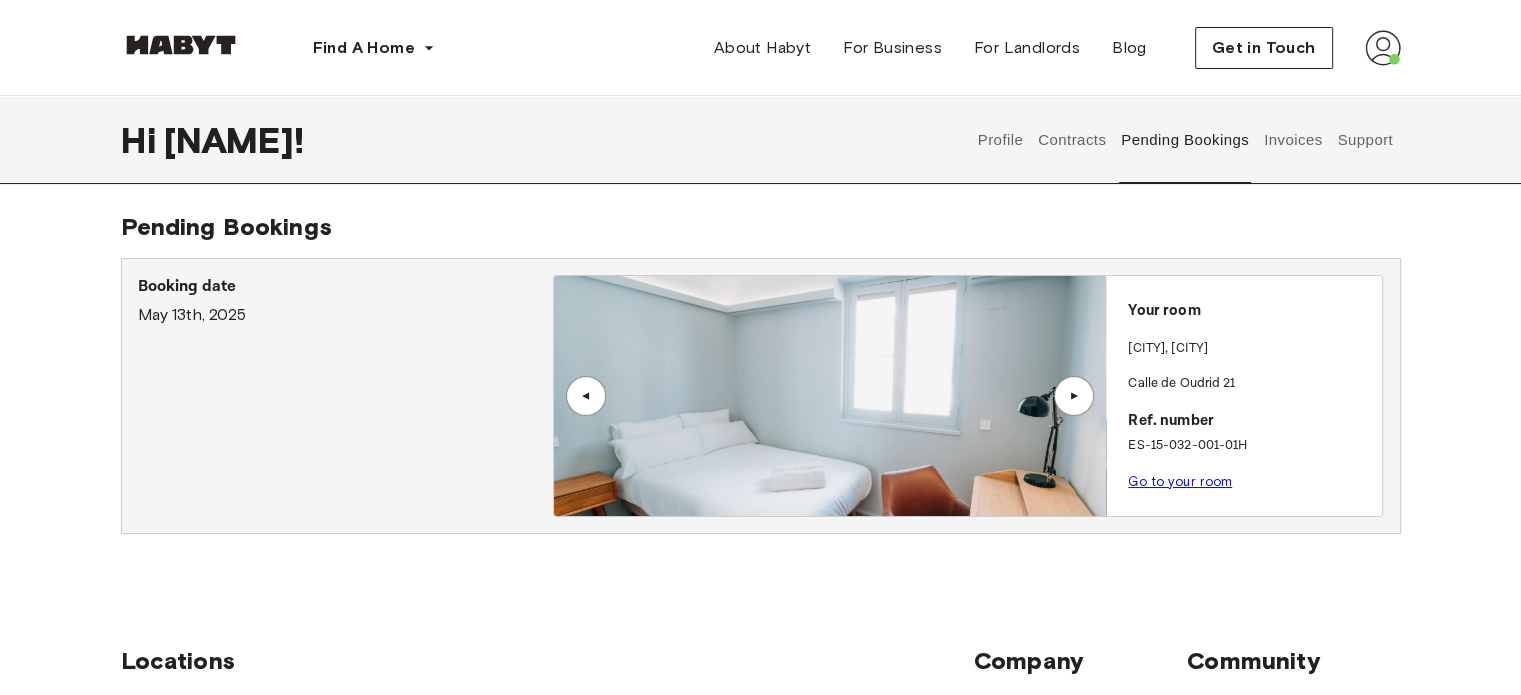 scroll, scrollTop: 4, scrollLeft: 0, axis: vertical 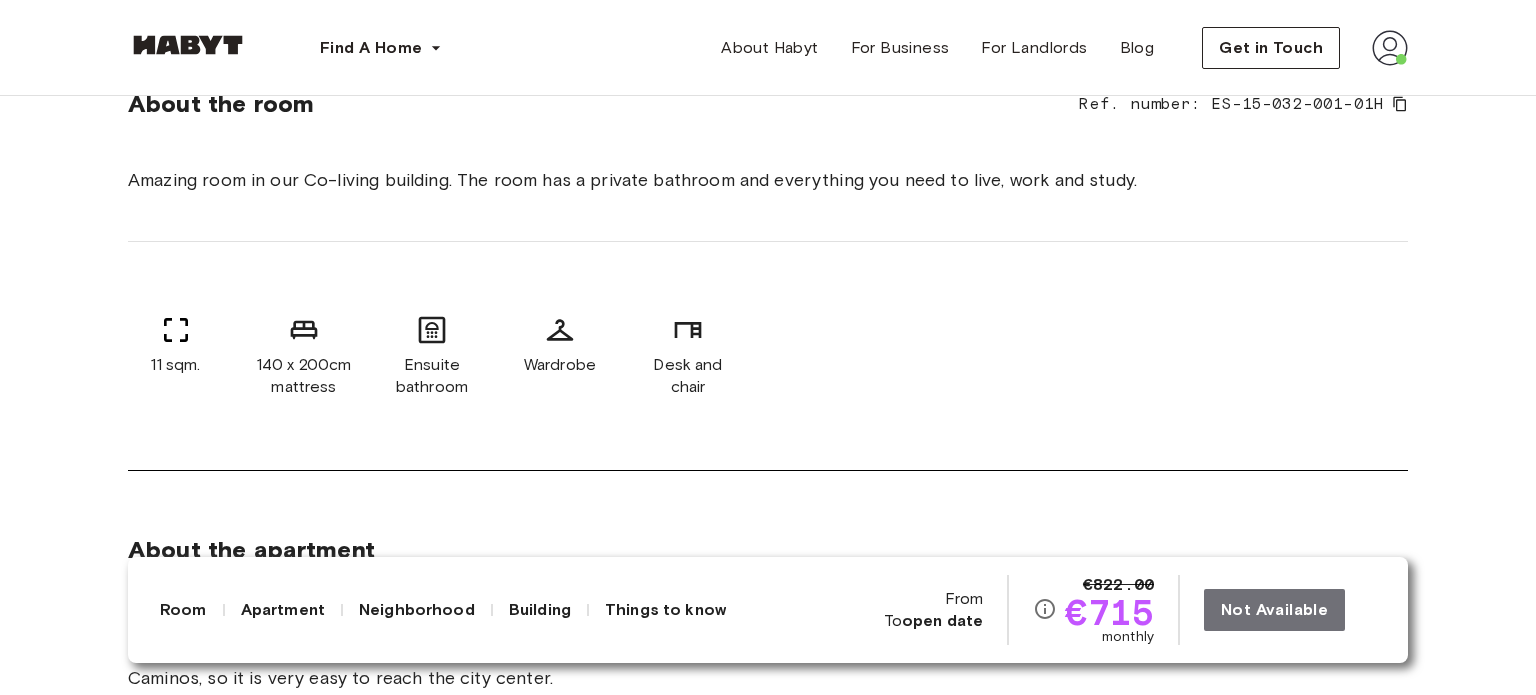 click at bounding box center [1390, 48] 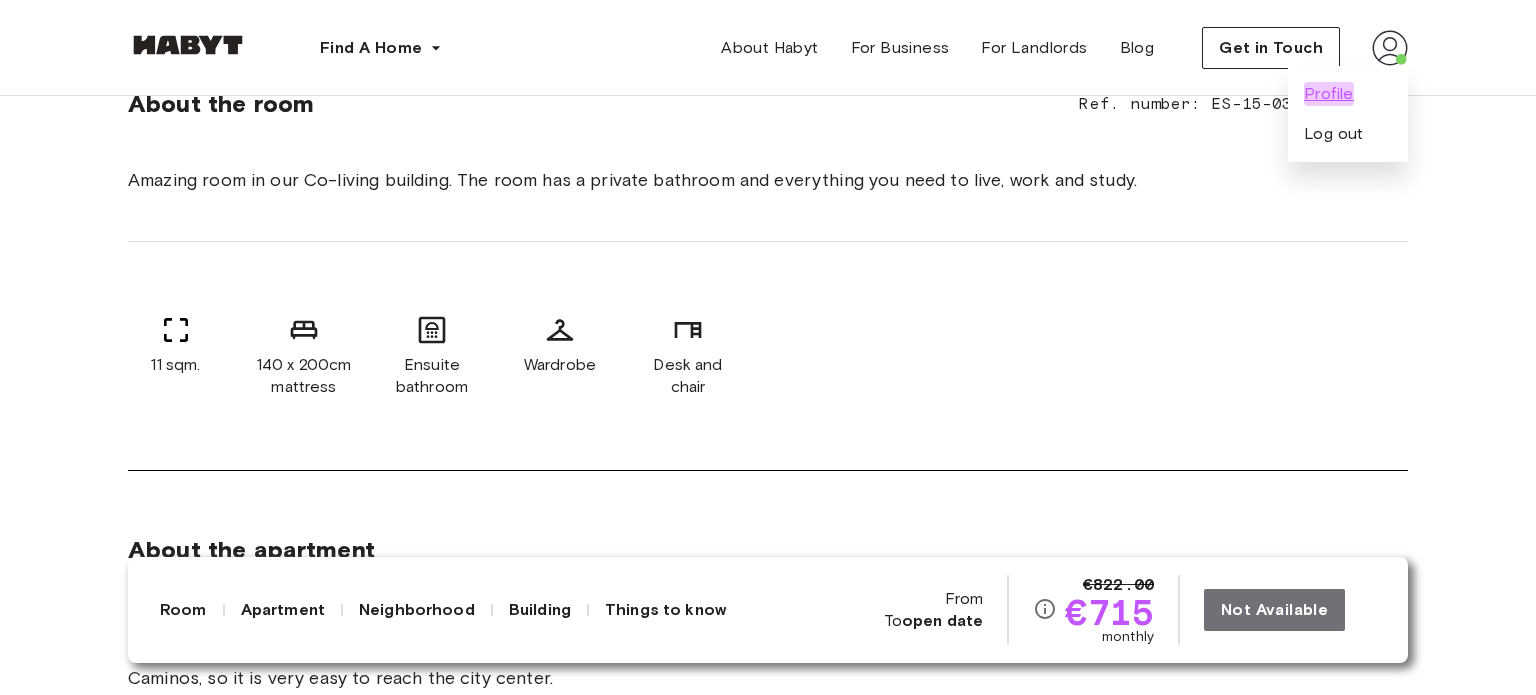 click on "Profile" at bounding box center (1329, 94) 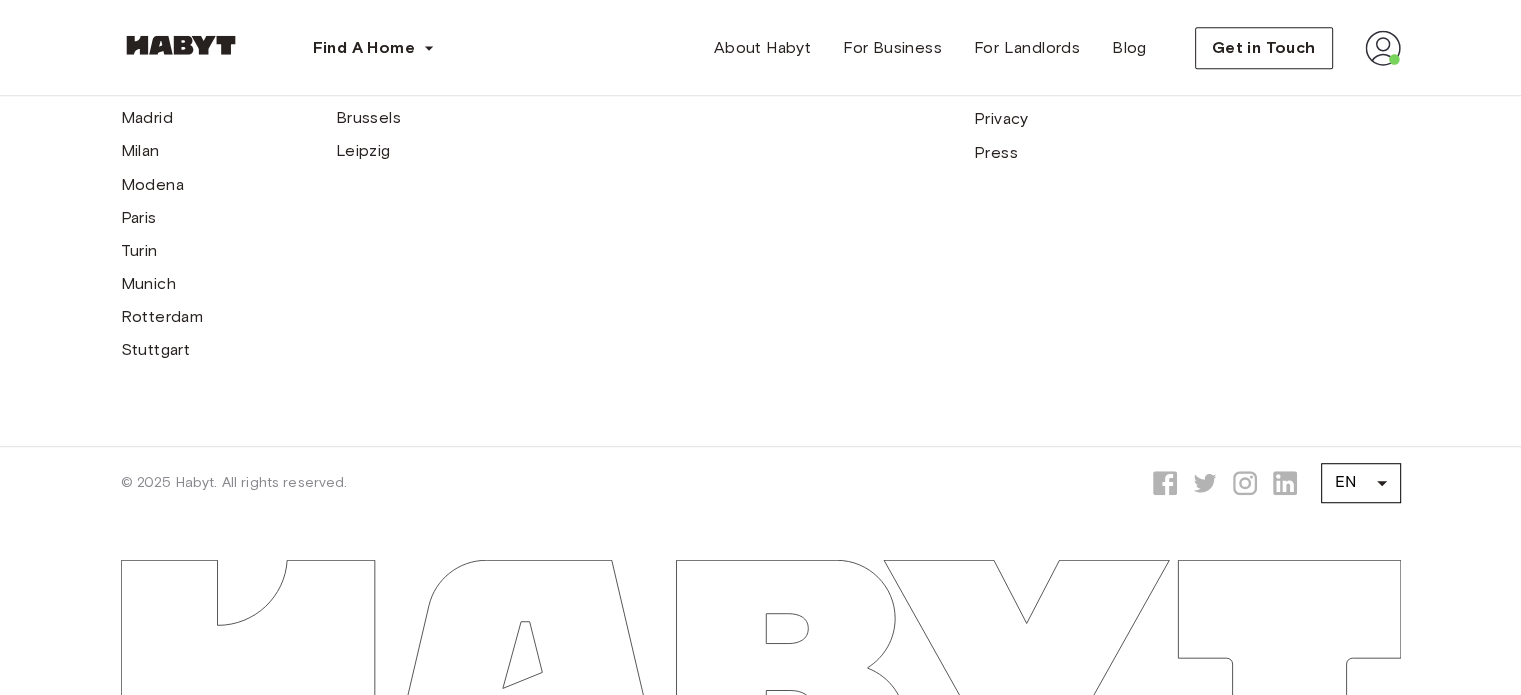 scroll, scrollTop: 1288, scrollLeft: 0, axis: vertical 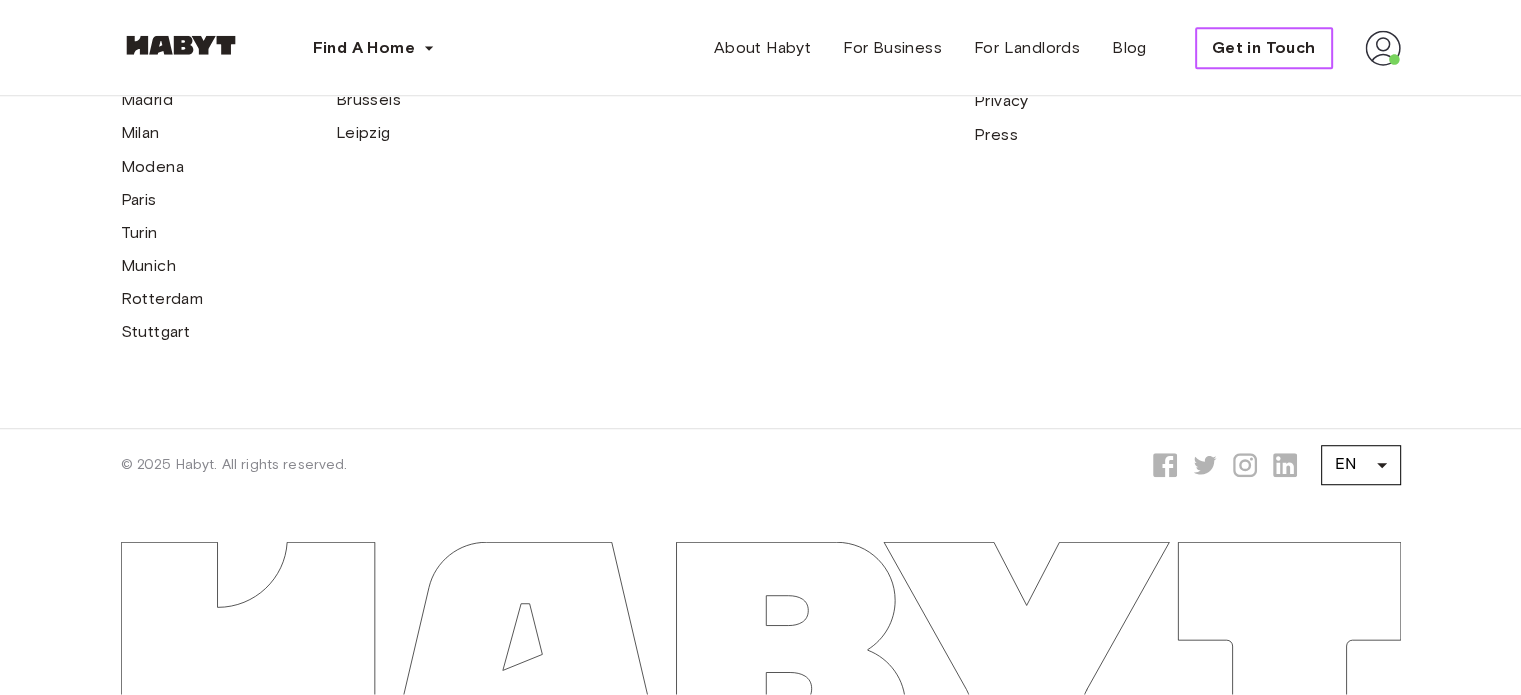click on "Get in Touch" at bounding box center (1264, 48) 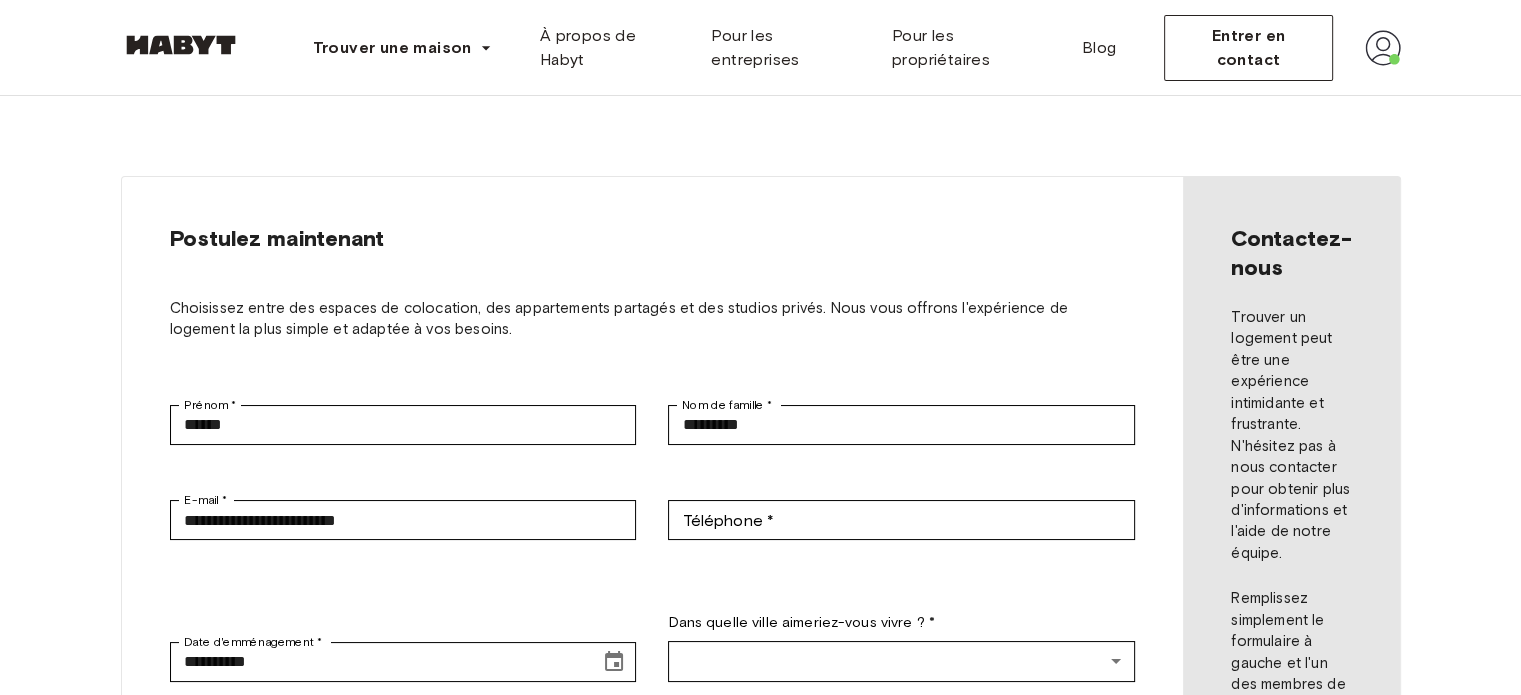 click on "Prénom * [NAME] Prénom * Nom de famille * [NAME] Nom de famille * E-mail * [EMAIL] E-mail * Téléphone * [PHONE] Téléphone * Date d'emménagement    * [DATE] Date d'emménagement    * Dans quelle ville aimeriez-vous vivre ? * ​ ​ J'accepte  les conditions d'utilisation  et  la politique de confidentialité de Habyt. Postulez maintenant Contactez-nous Trouver un logement peut être une expérience intimidante et frustrante. N'hésitez pas à nous contacter pour obtenir plus d'informations et l'aide de notre équipe. Remplissez simplement le formulaire à gauche et l'un des membres de notre équipe vous contactera dans les plus brefs délais." at bounding box center (761, 503) 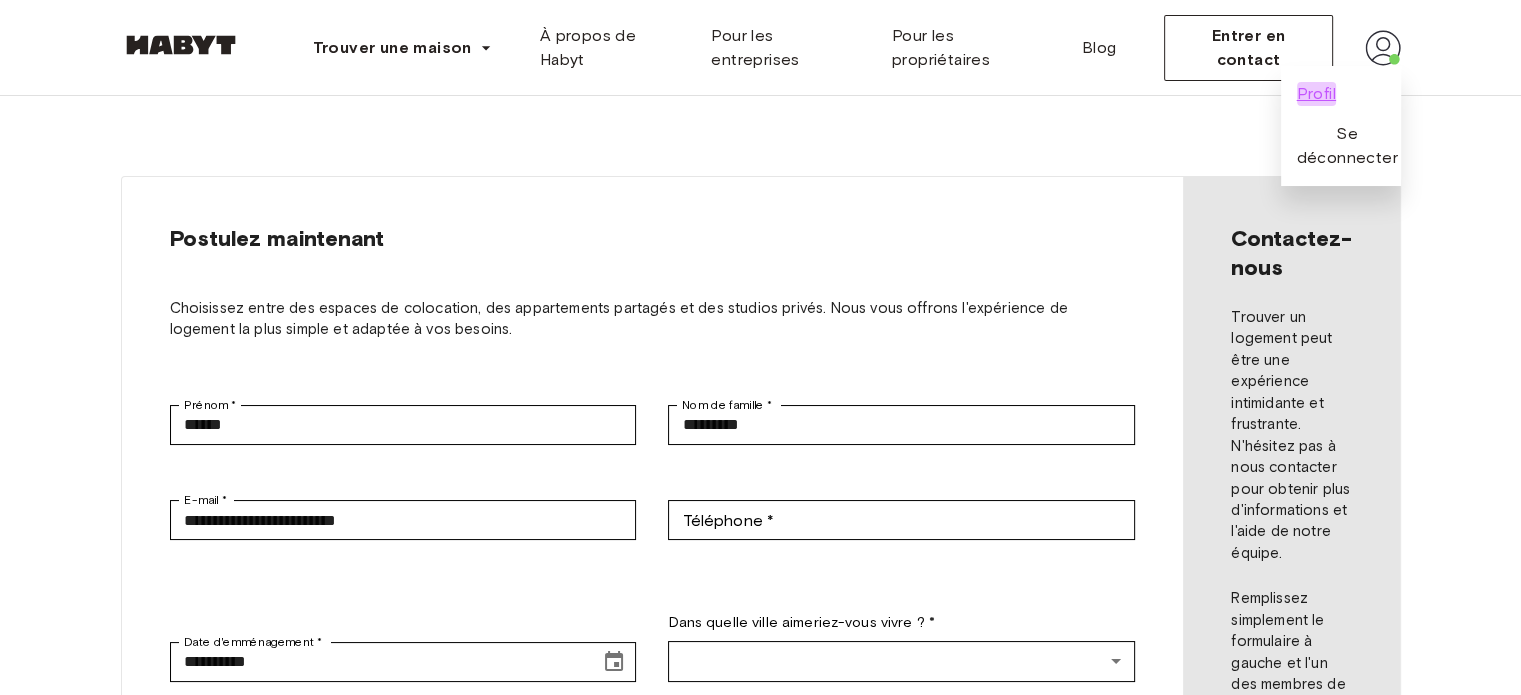 click on "Profil" at bounding box center [1316, 93] 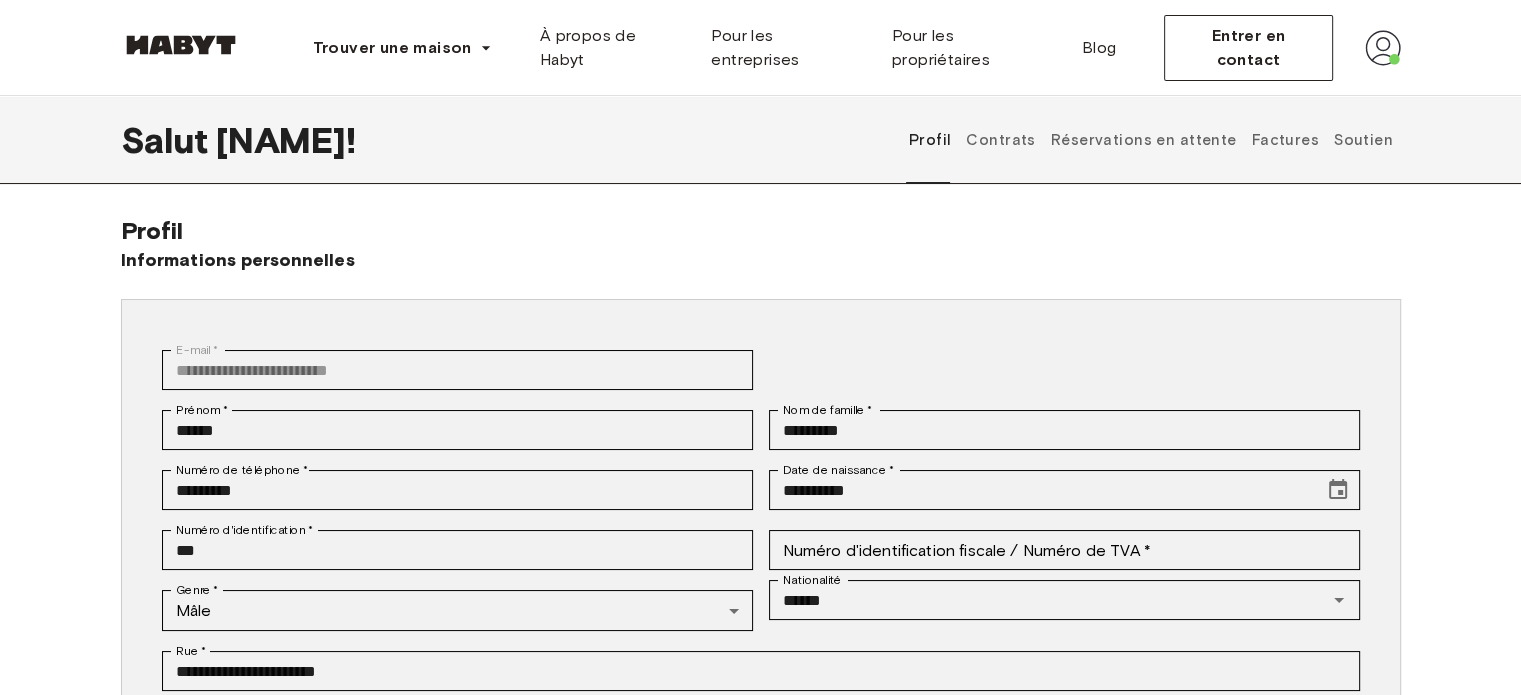 click on "Factures" at bounding box center [1285, 140] 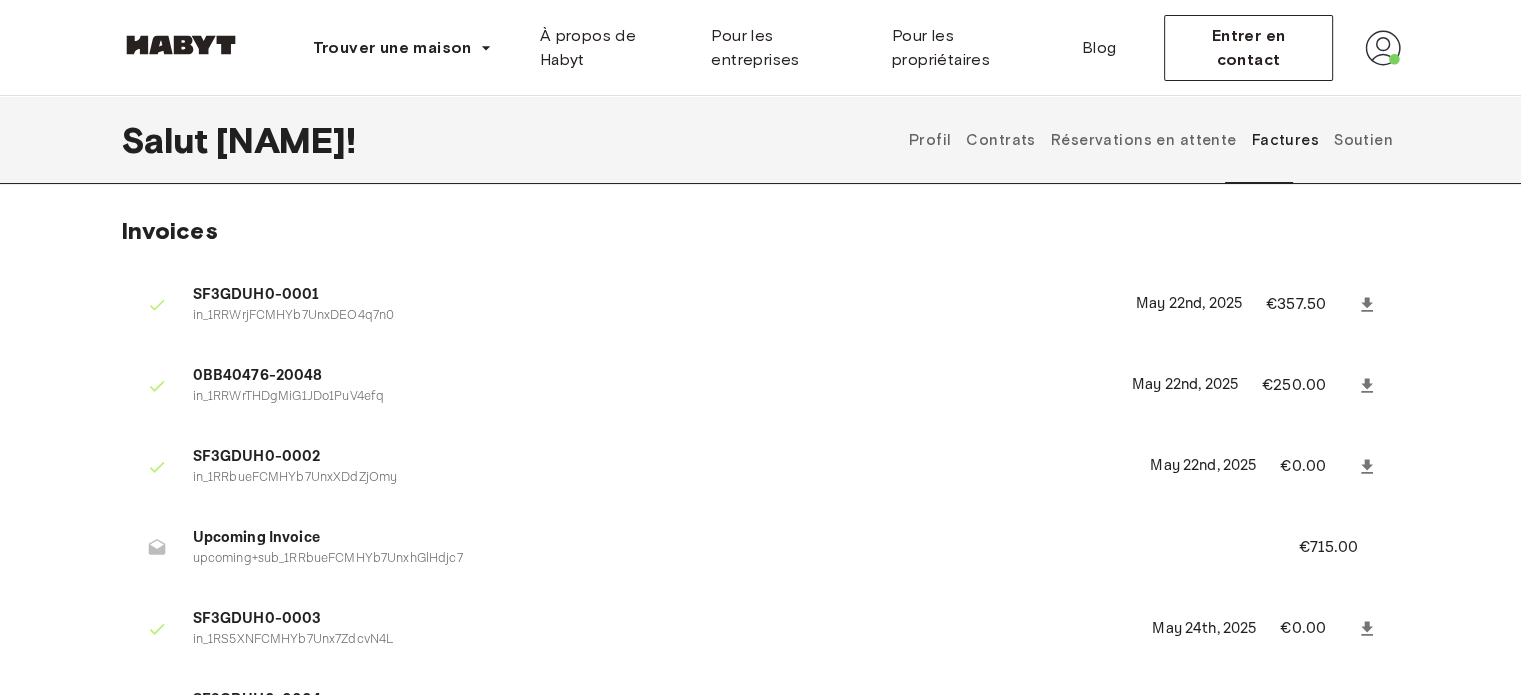 click on "Réservations en attente" at bounding box center [1144, 140] 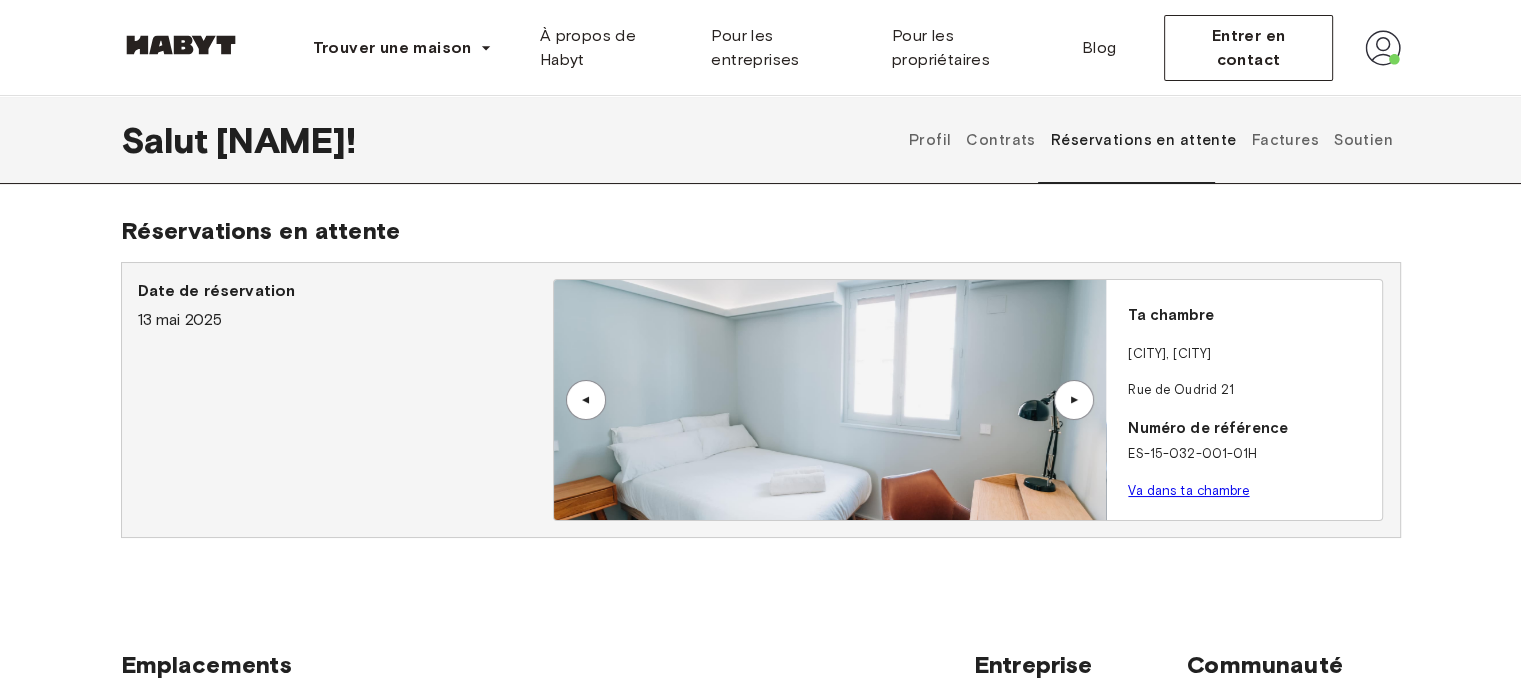 click on "▲" at bounding box center [1074, 400] 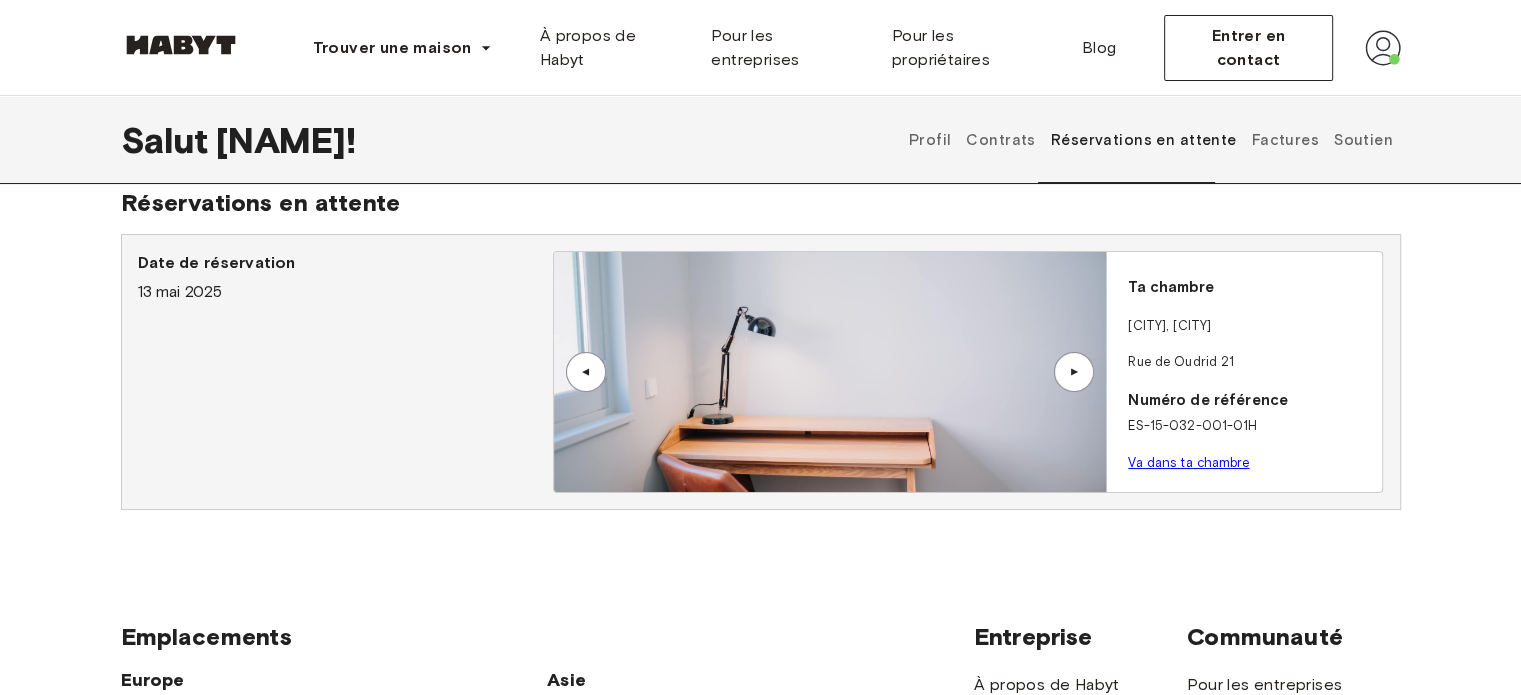 scroll, scrollTop: 0, scrollLeft: 0, axis: both 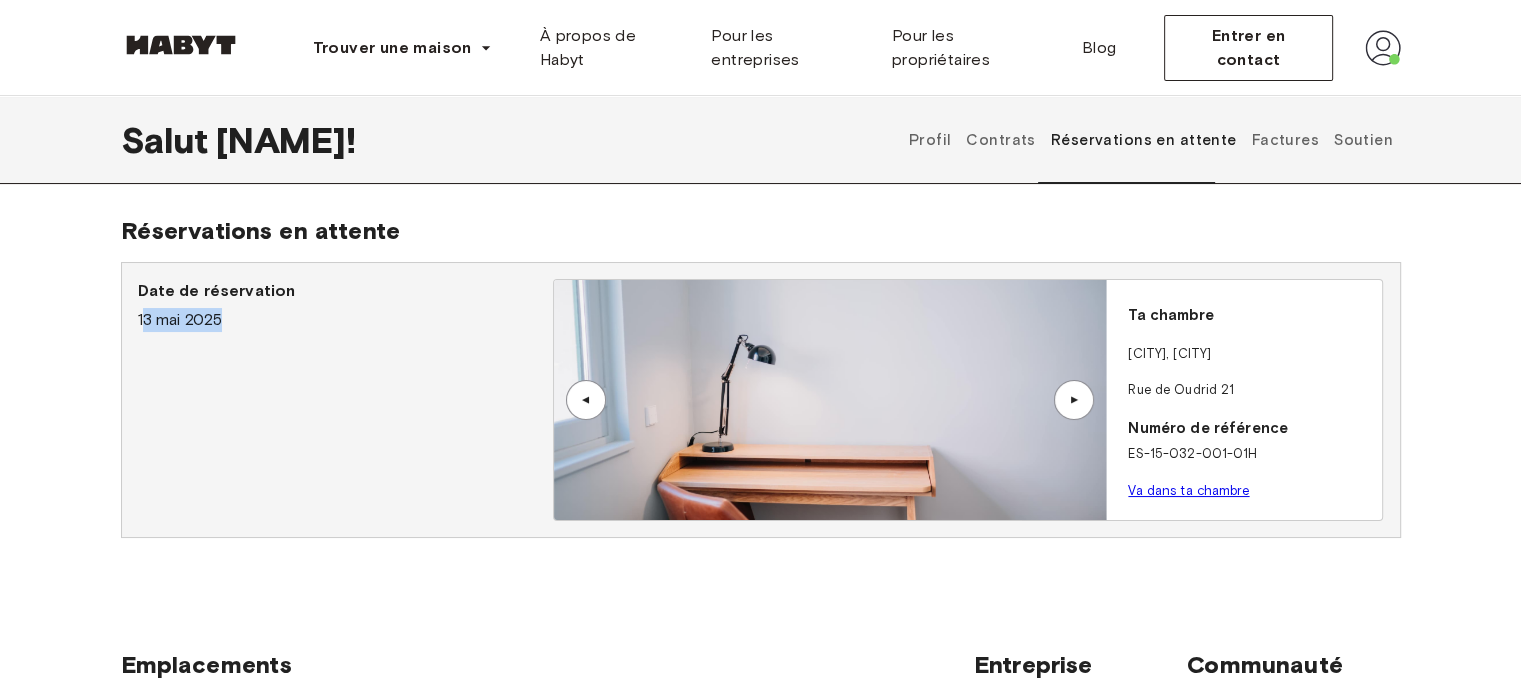 drag, startPoint x: 142, startPoint y: 325, endPoint x: 302, endPoint y: 323, distance: 160.0125 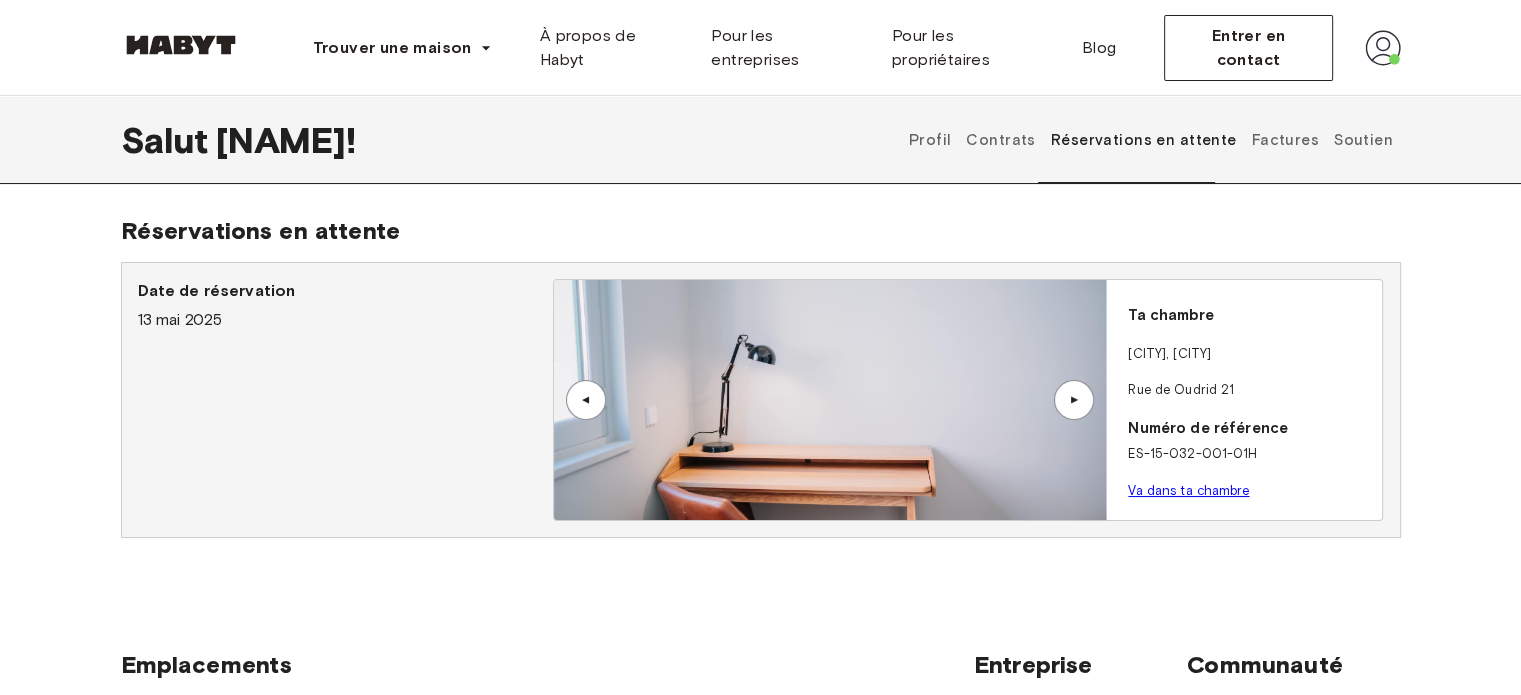 click on "▲" at bounding box center (1074, 400) 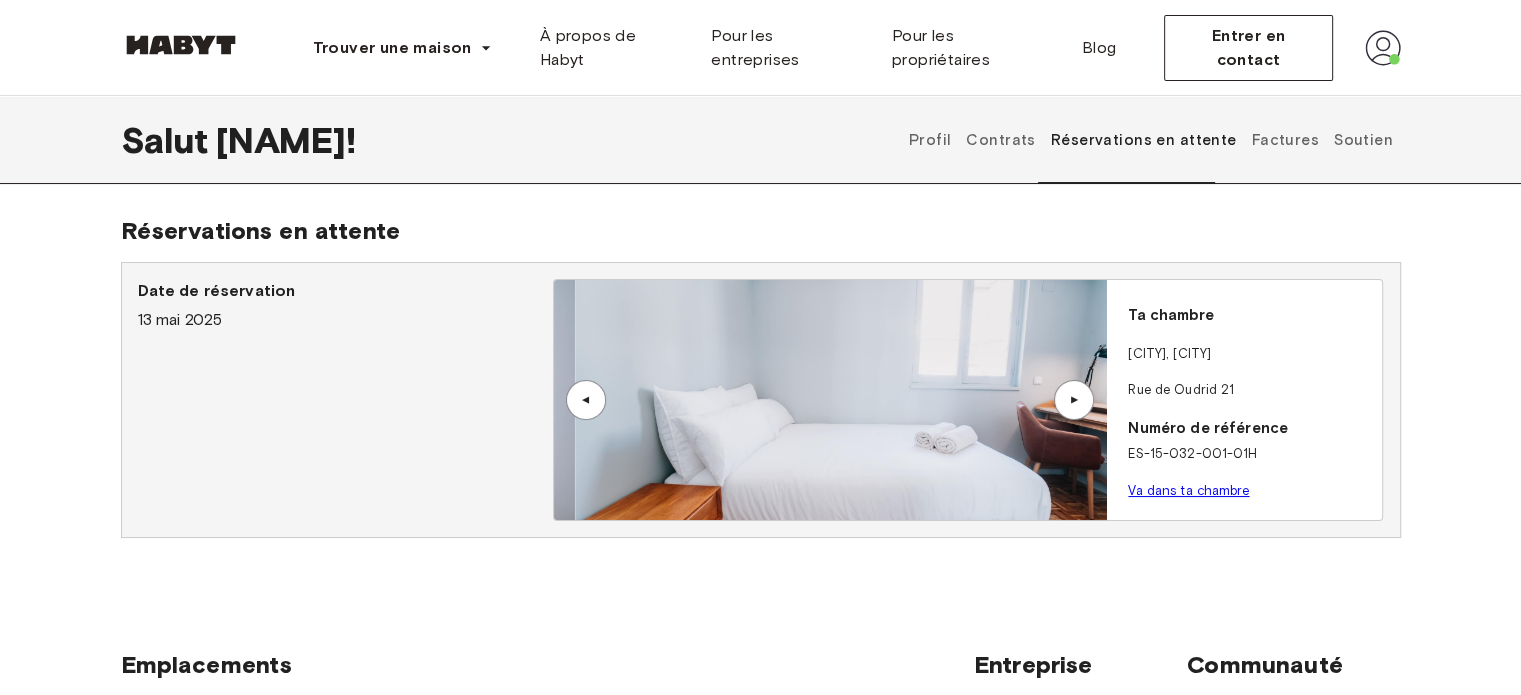 click on "▲" at bounding box center [1074, 400] 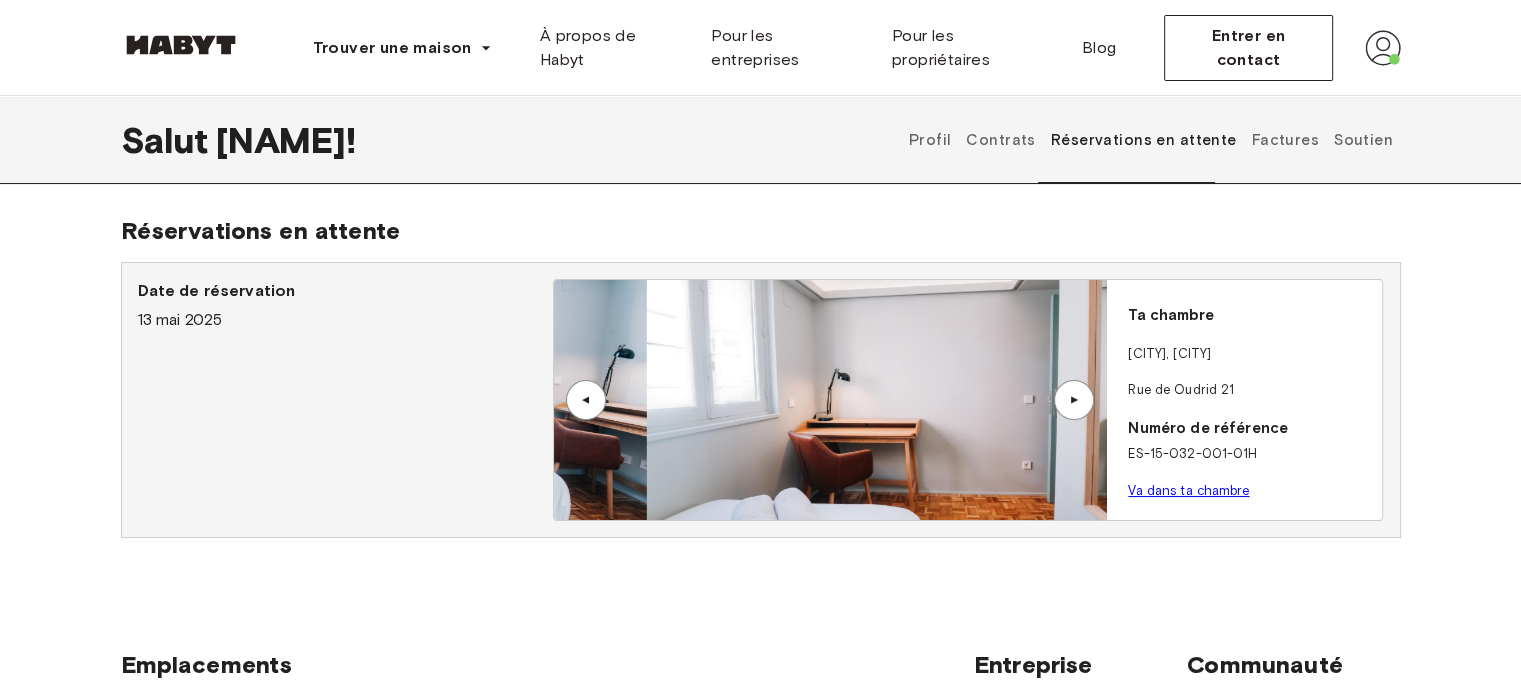 click on "▲" at bounding box center (1074, 400) 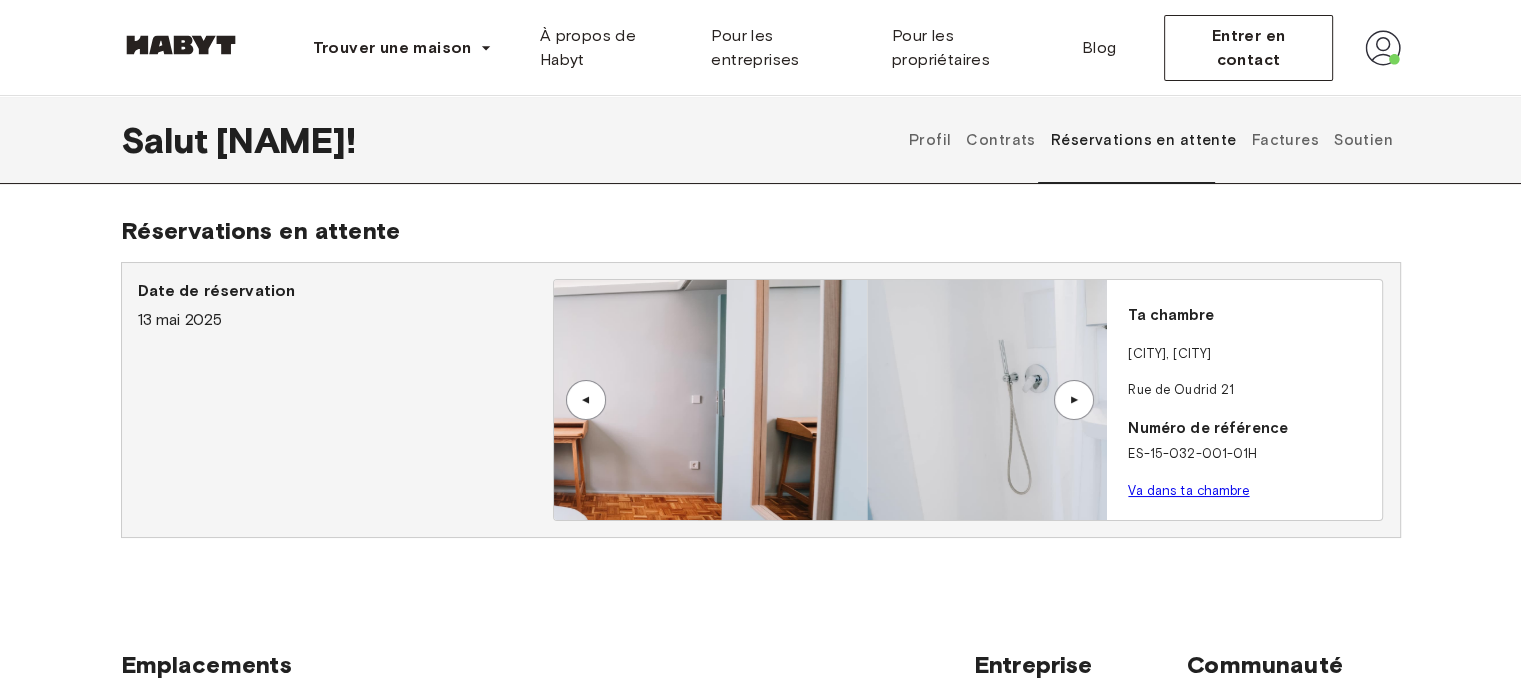 click on "▲" at bounding box center (1074, 400) 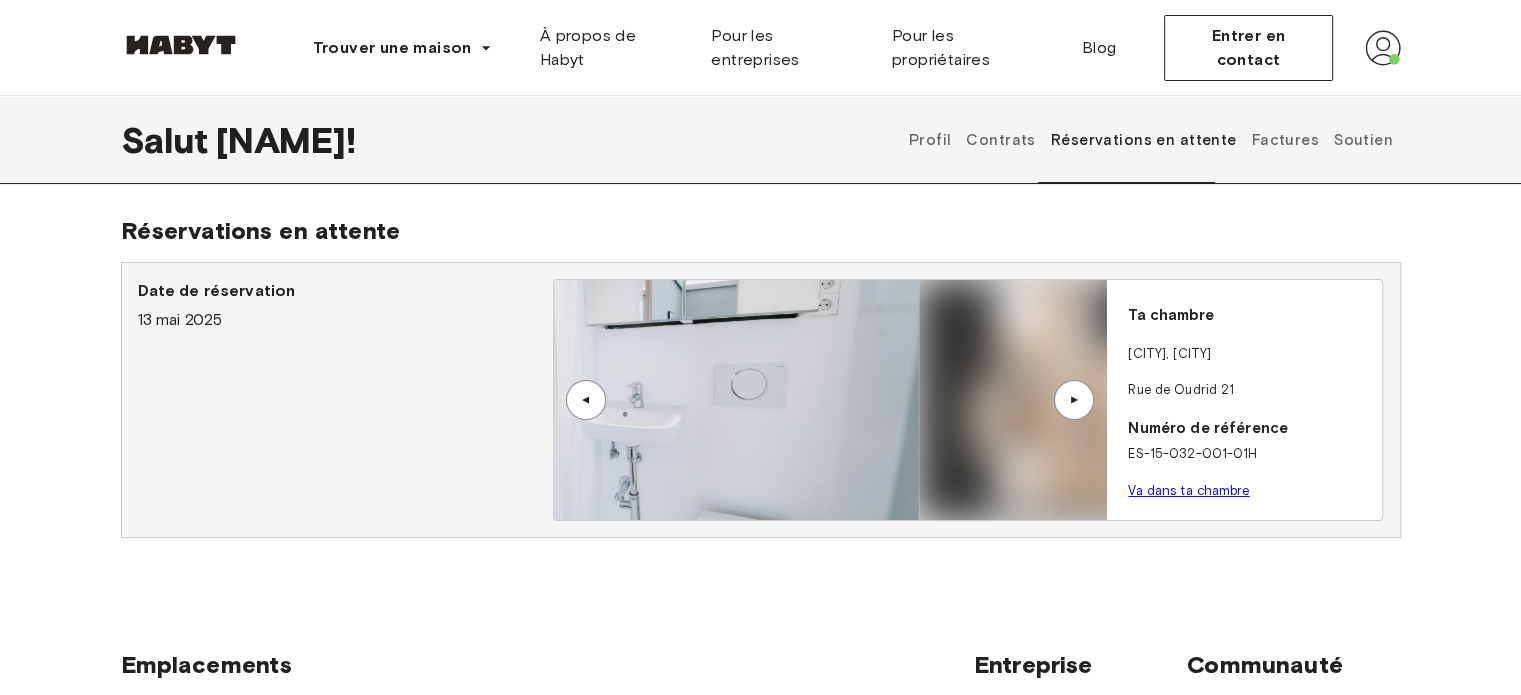 click on "▲" at bounding box center (1074, 400) 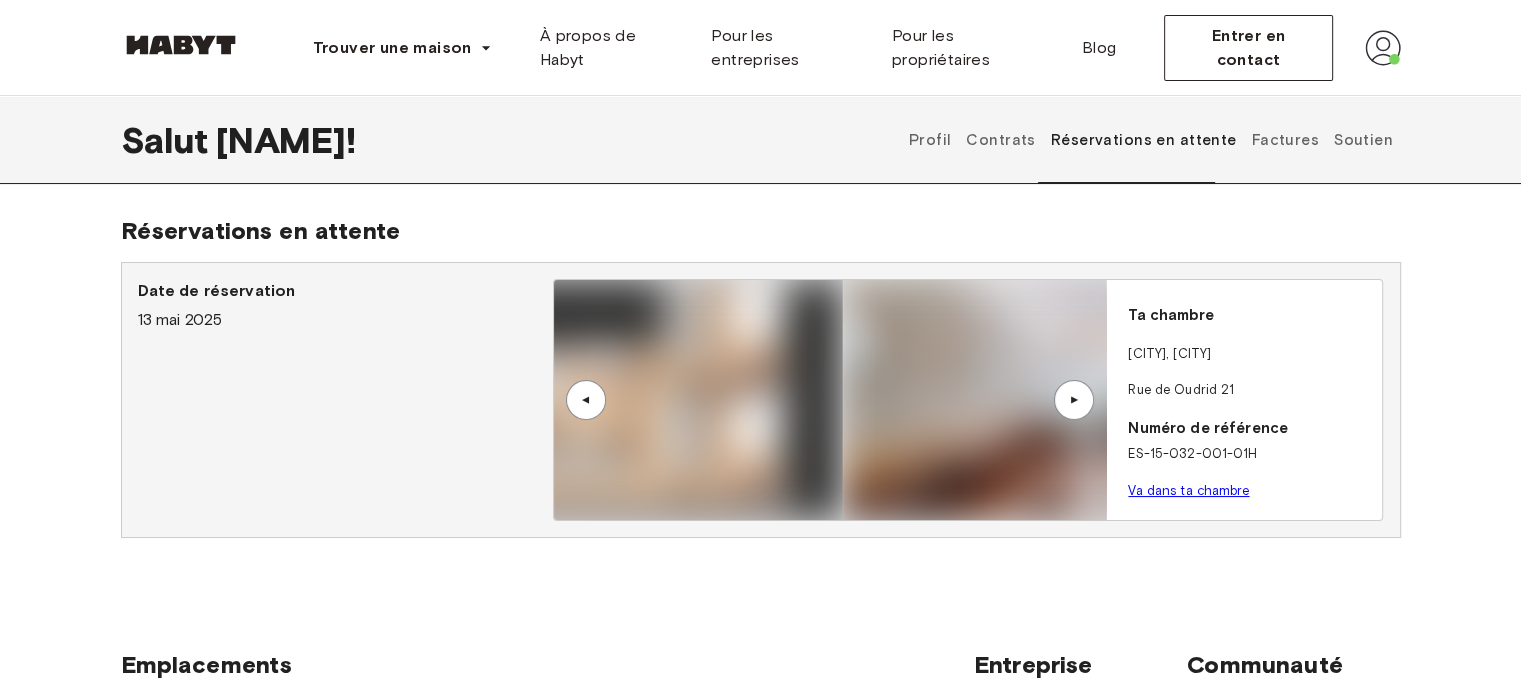 click on "▲" at bounding box center [1074, 400] 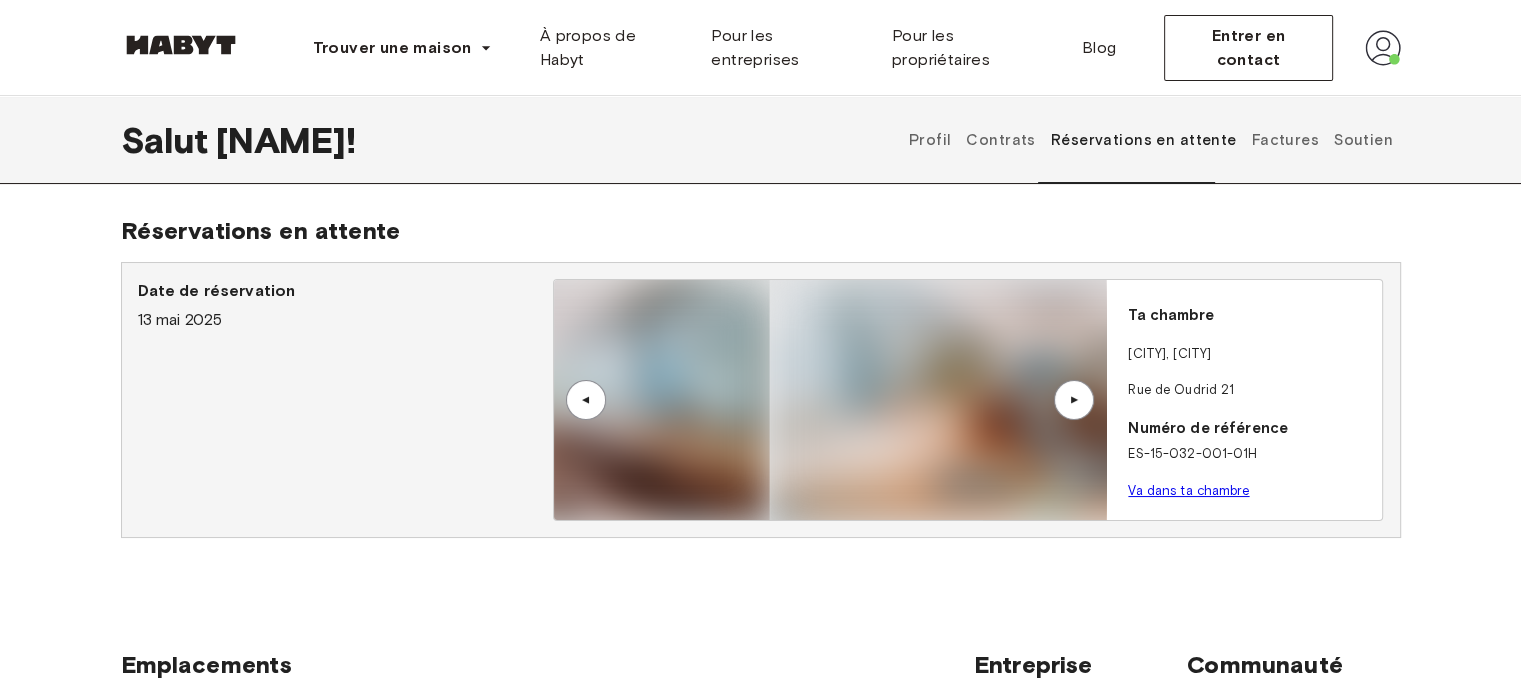 click on "▲" at bounding box center (1074, 400) 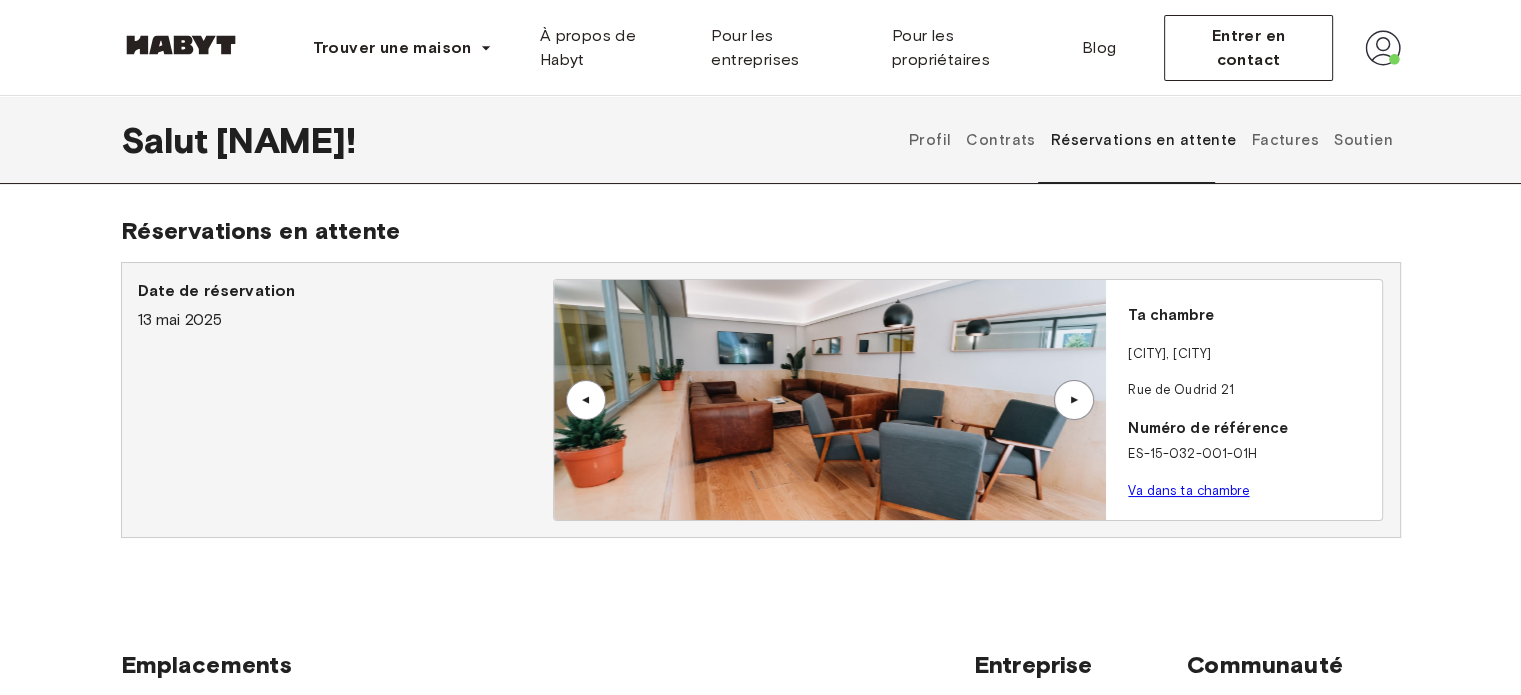 click on "▲" at bounding box center [1074, 400] 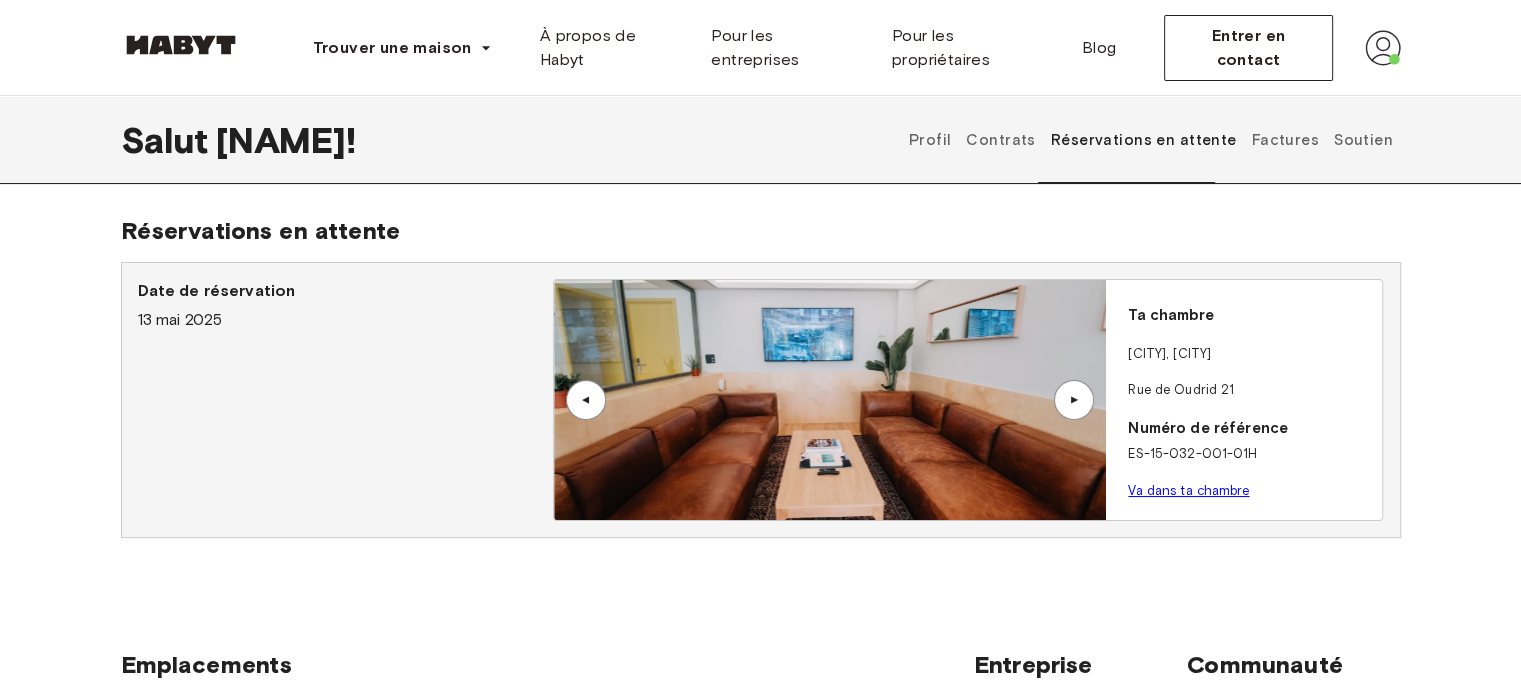 click on "▲" at bounding box center (1074, 400) 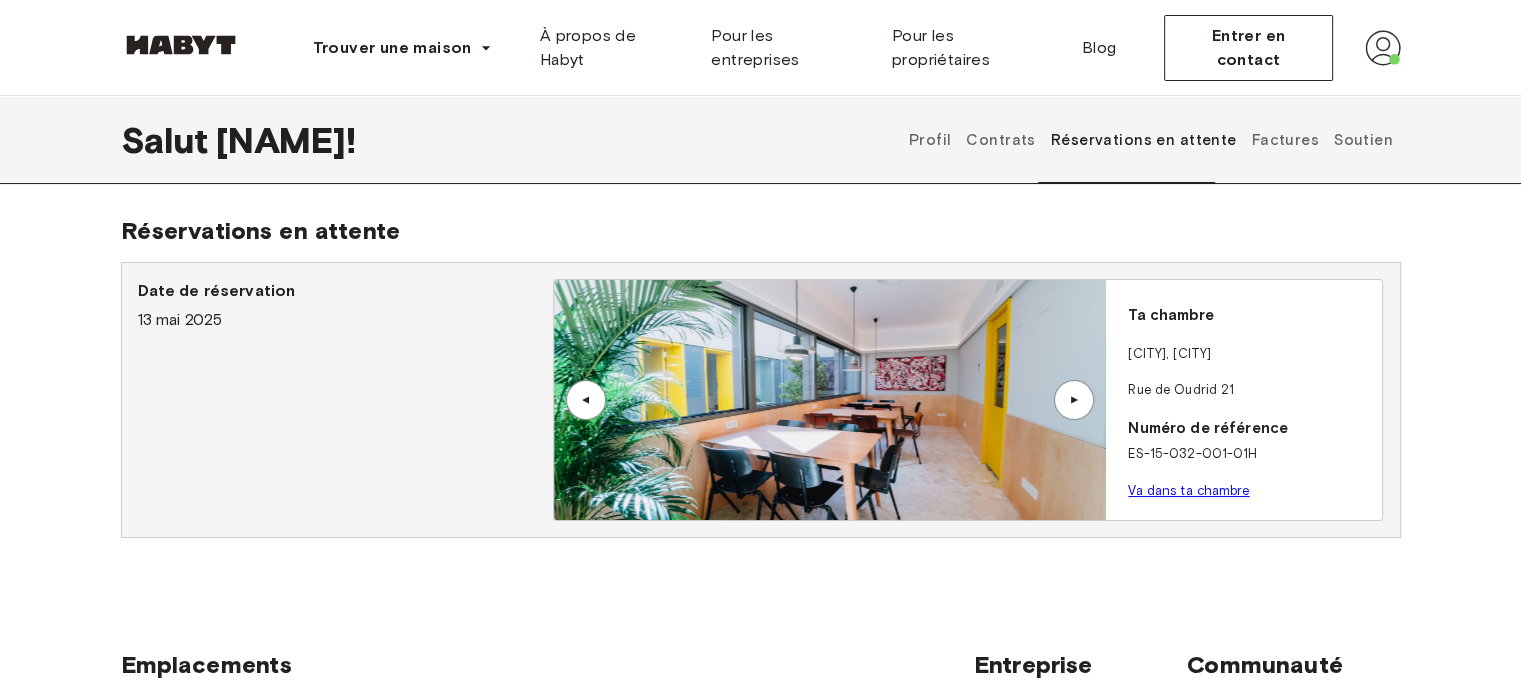 click on "▲" at bounding box center [1074, 400] 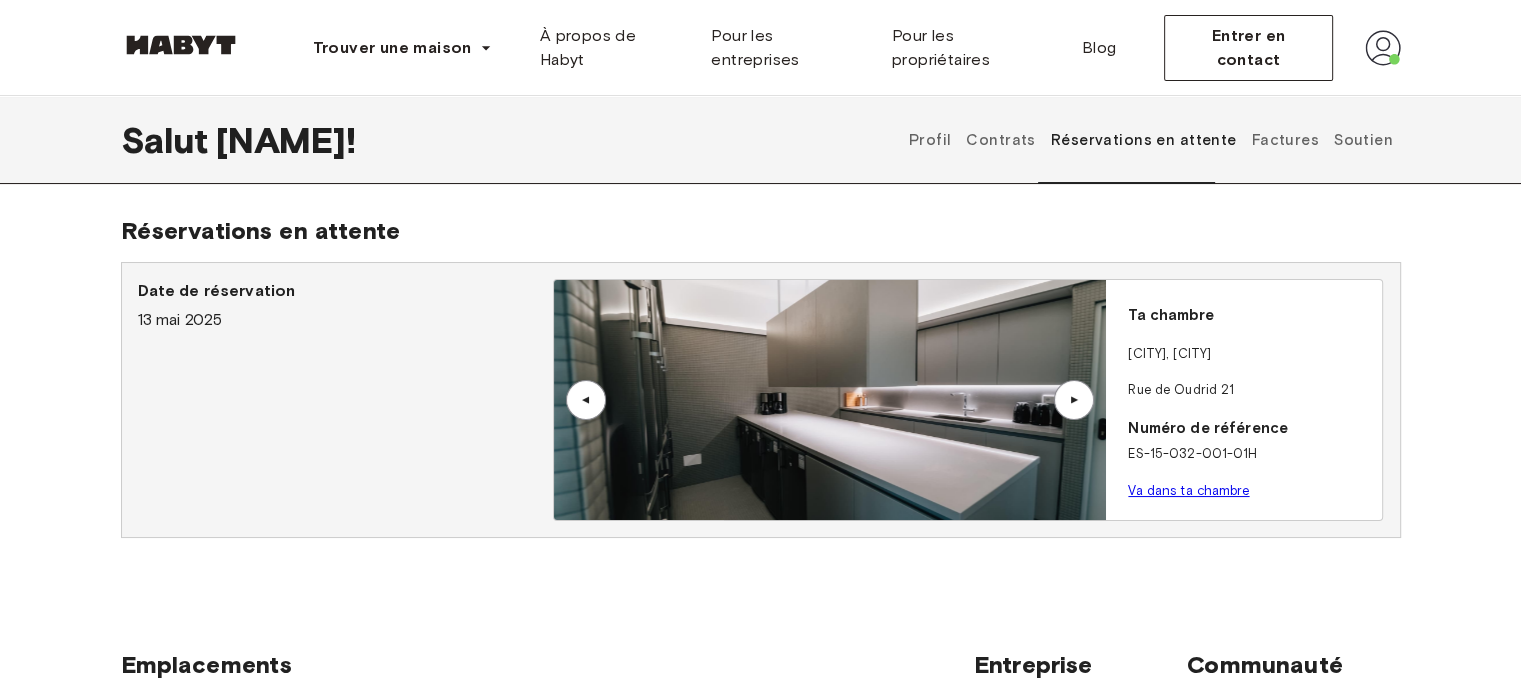 click on "▲" at bounding box center (1074, 400) 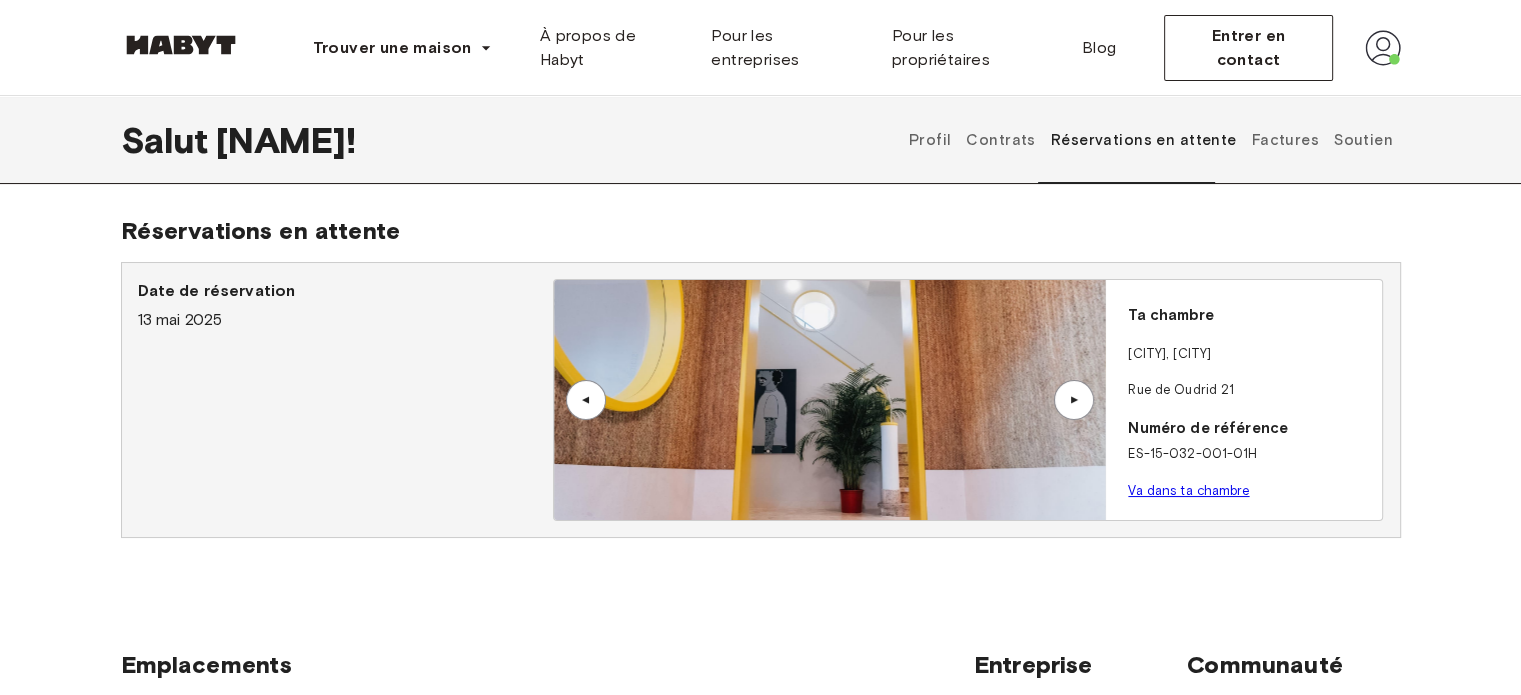 click on "▲" at bounding box center [1074, 400] 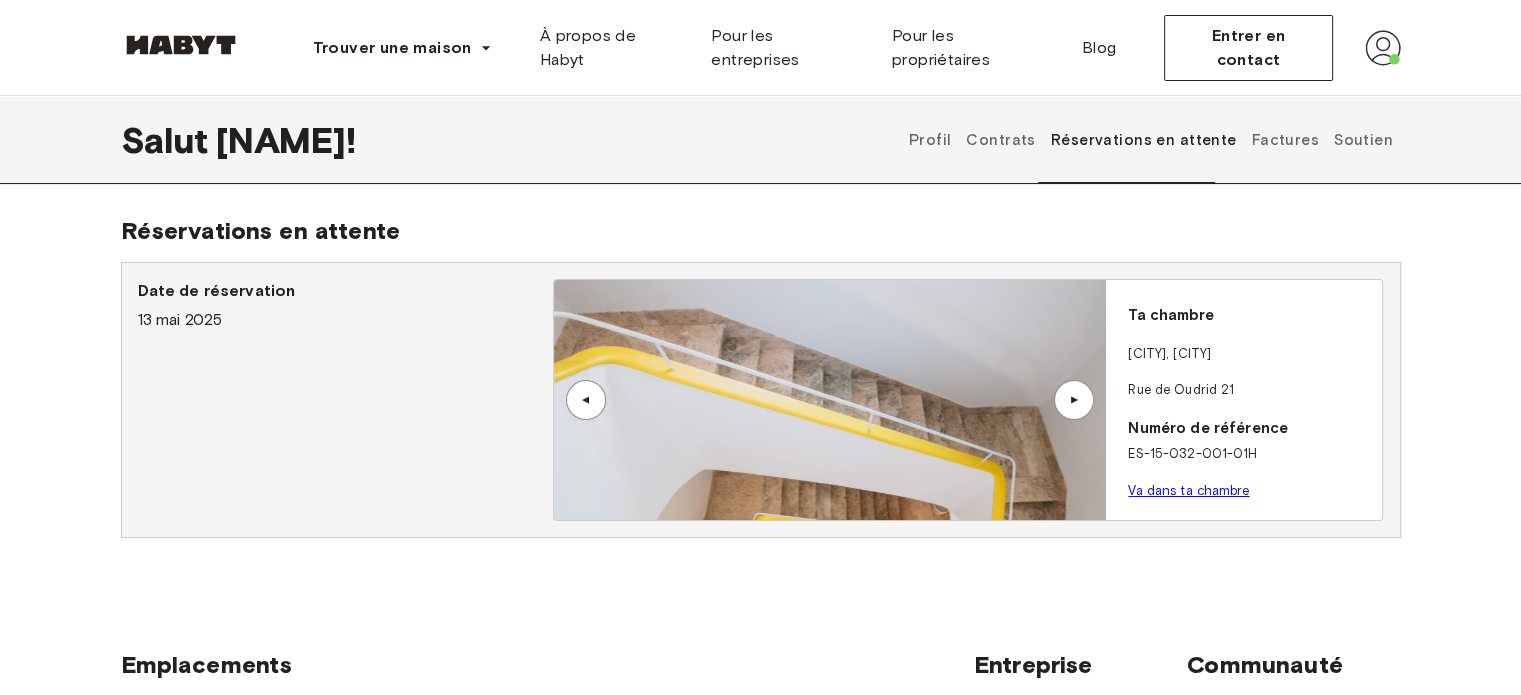 click on "▲" at bounding box center [1074, 400] 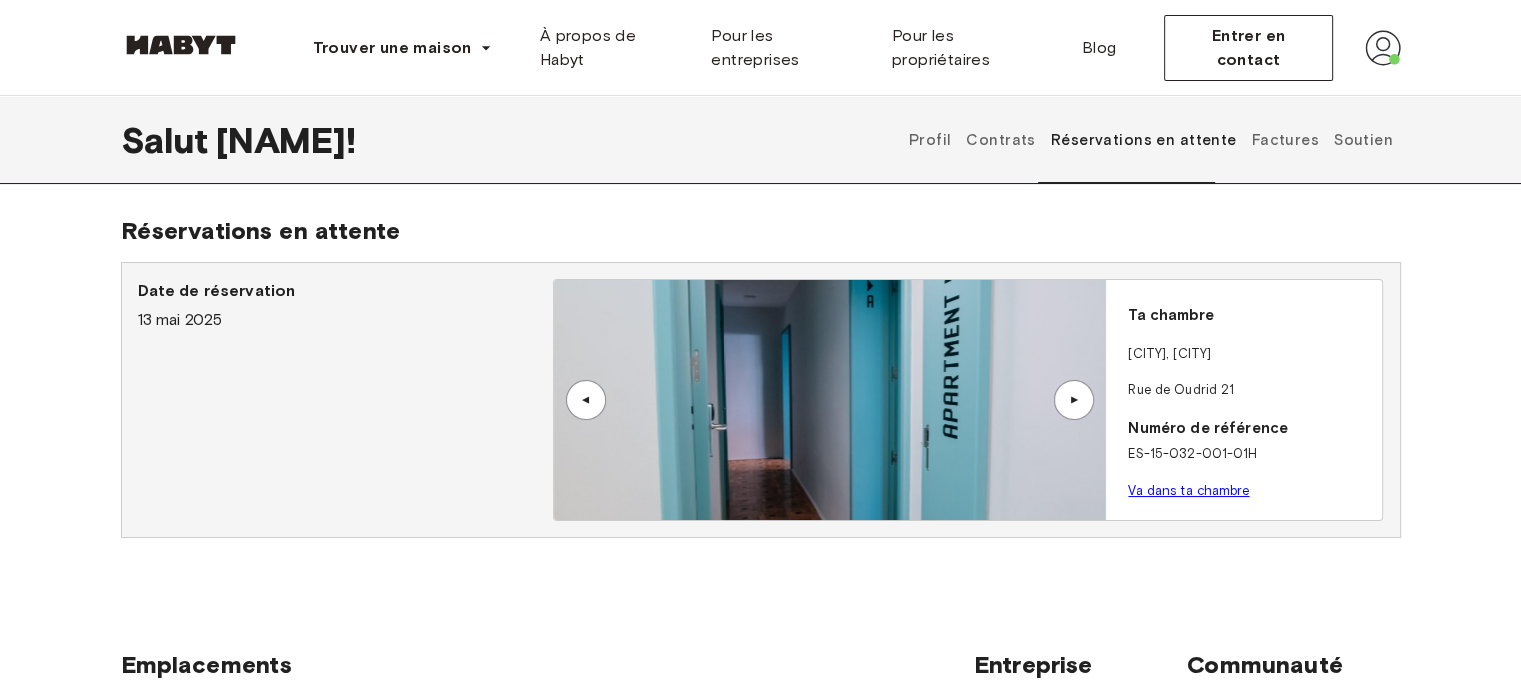 click on "▲" at bounding box center (1074, 400) 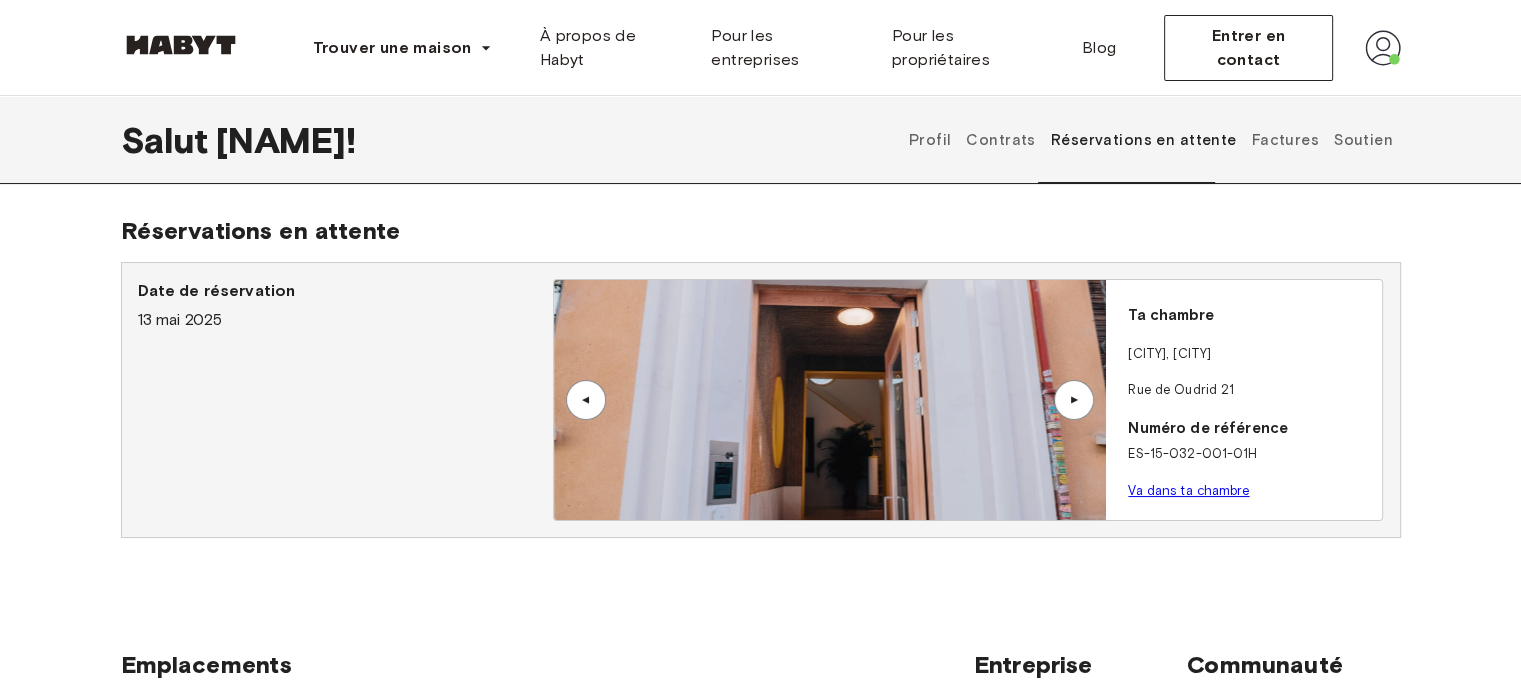 click on "▲" at bounding box center [1074, 400] 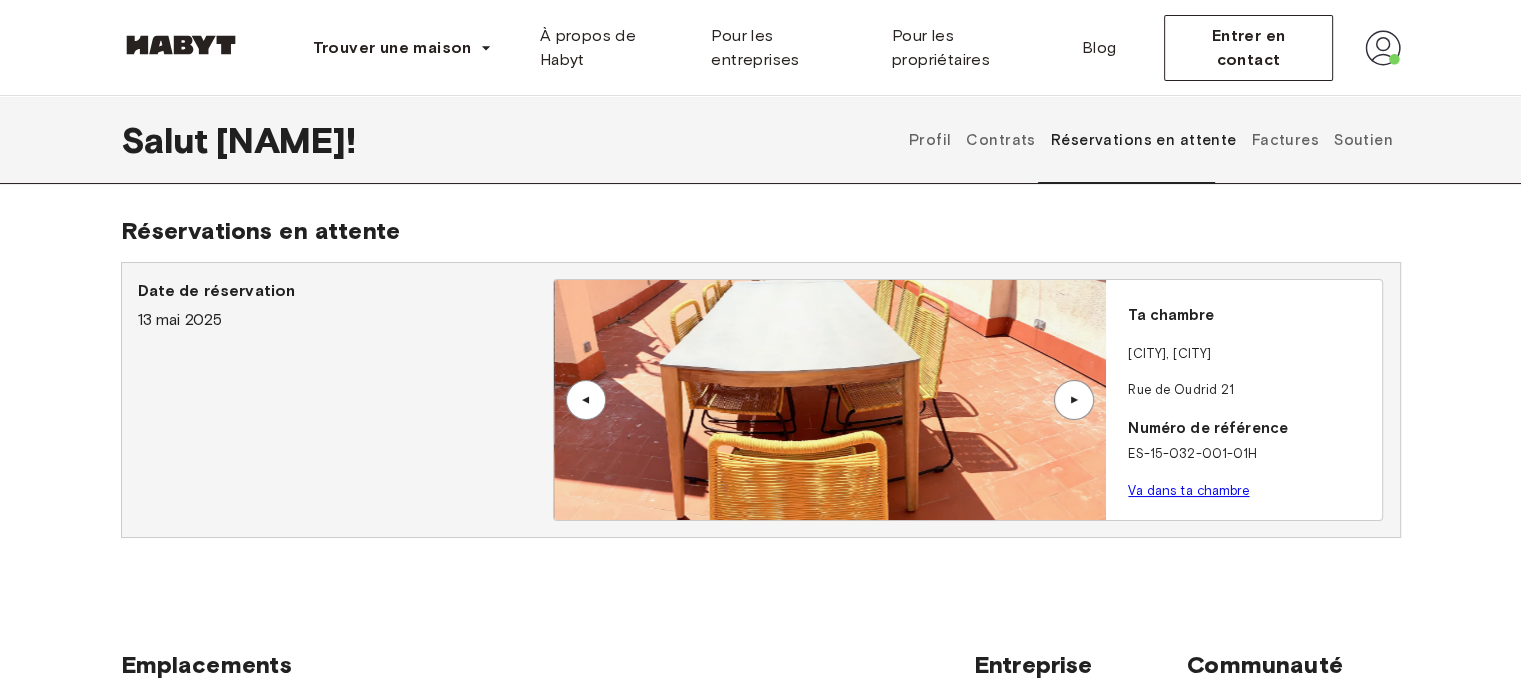 click on "▲" at bounding box center (1074, 400) 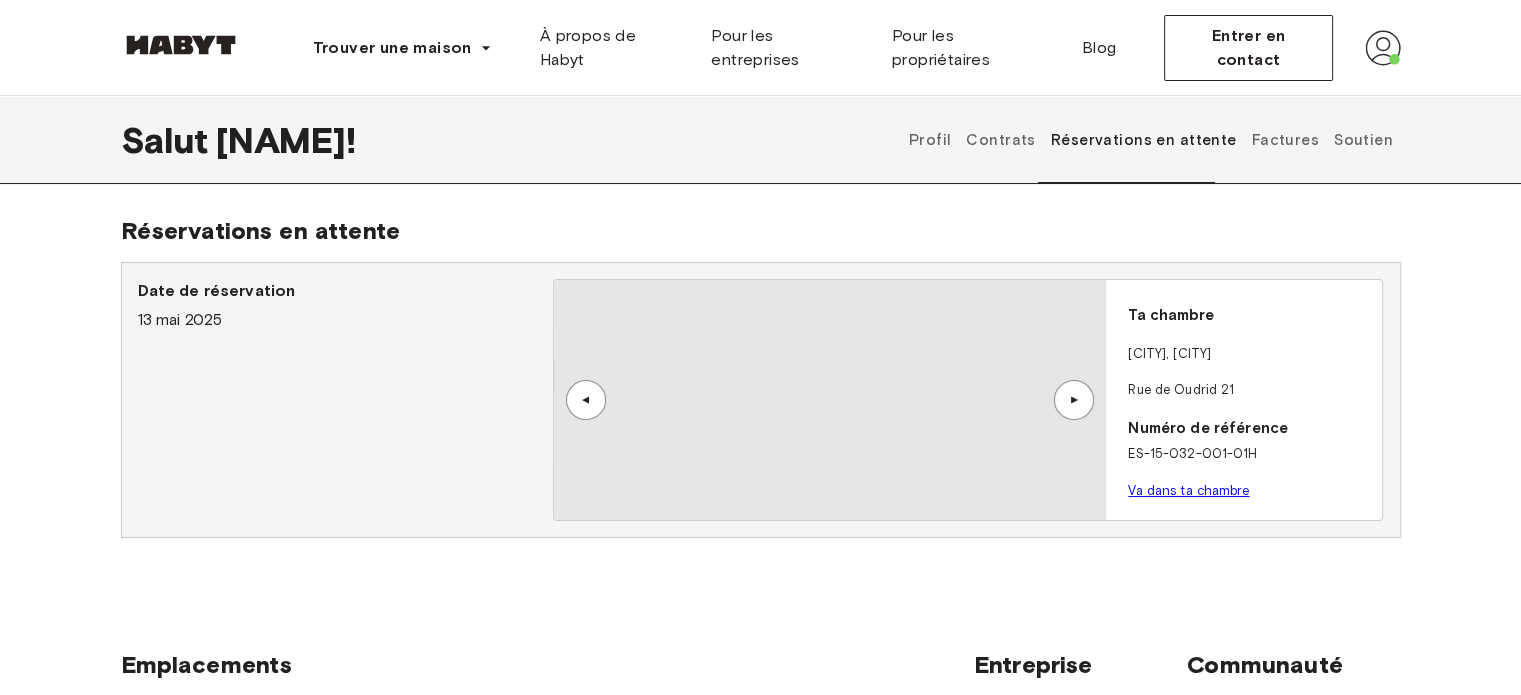 click on "▲" at bounding box center (1074, 400) 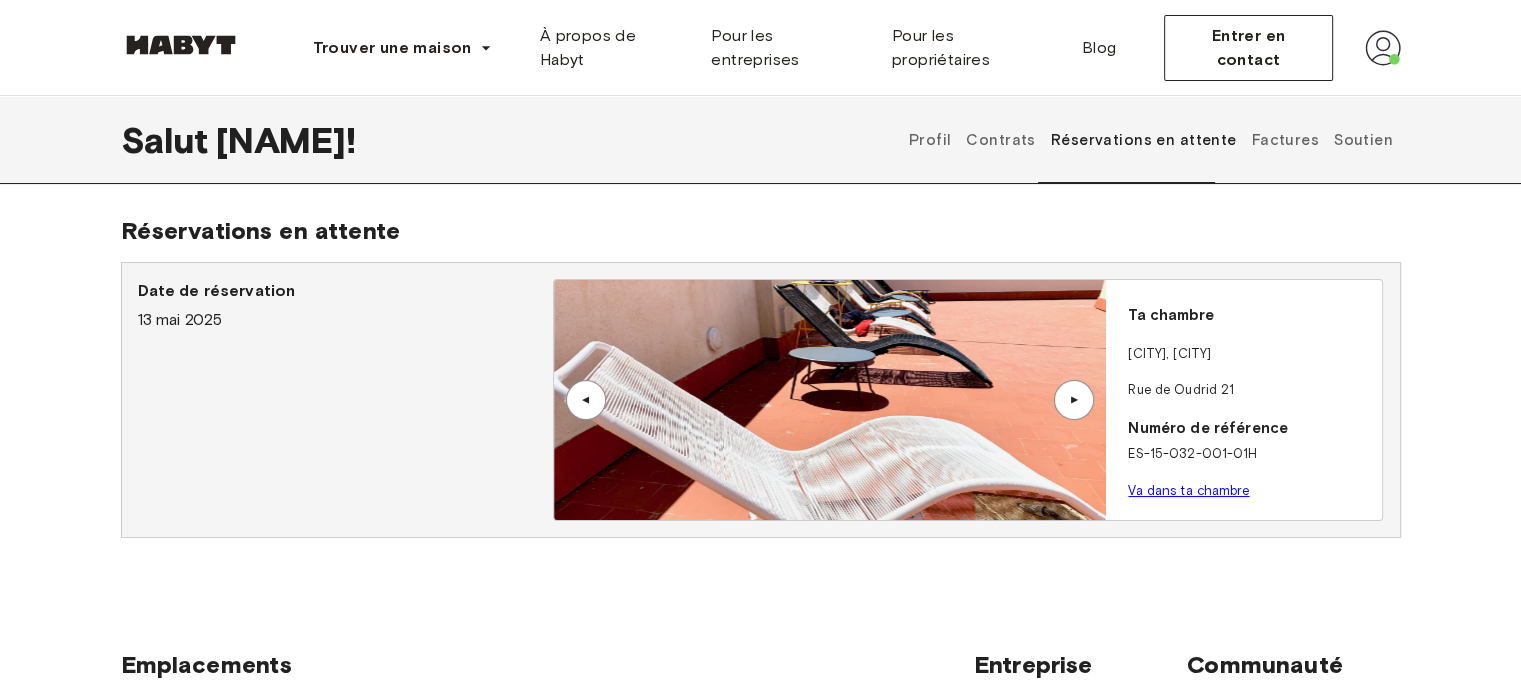 click on "▲" at bounding box center (1074, 400) 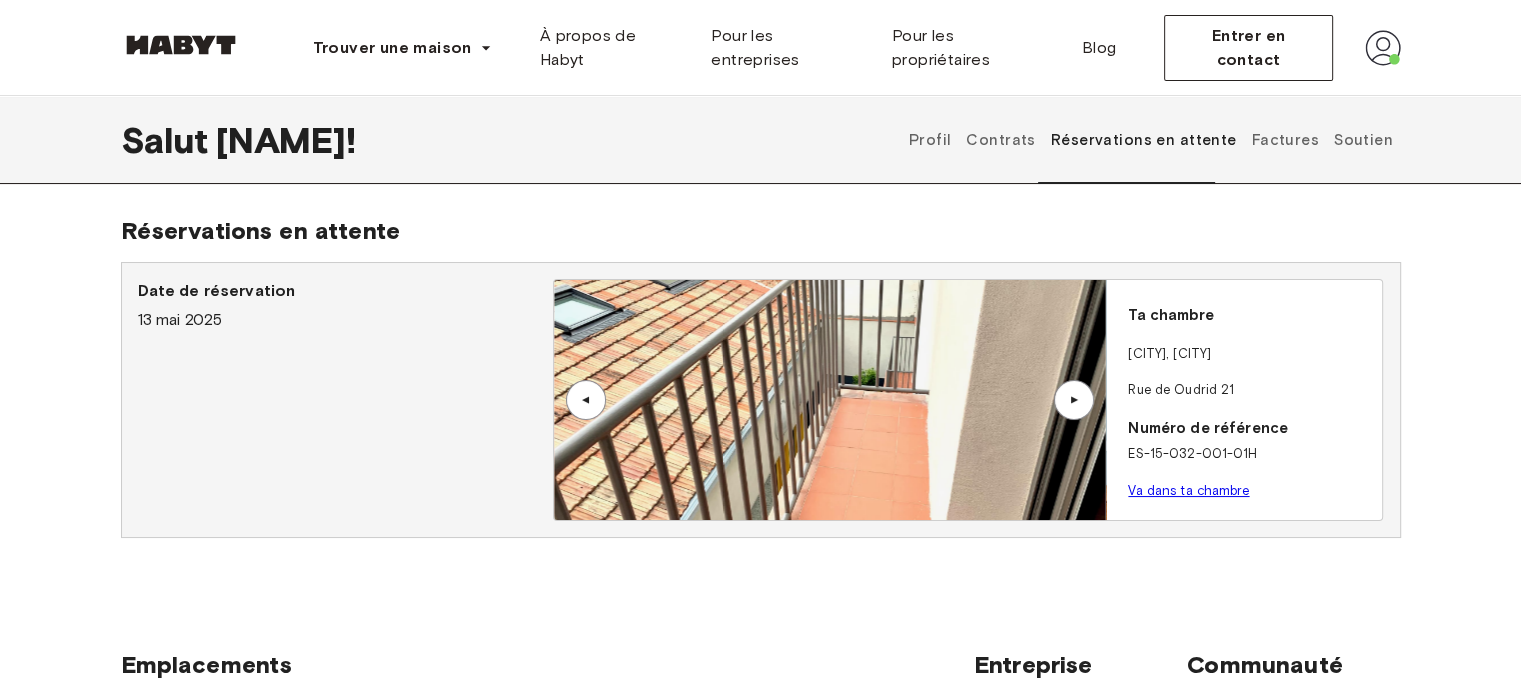 click on "▲" at bounding box center [1074, 400] 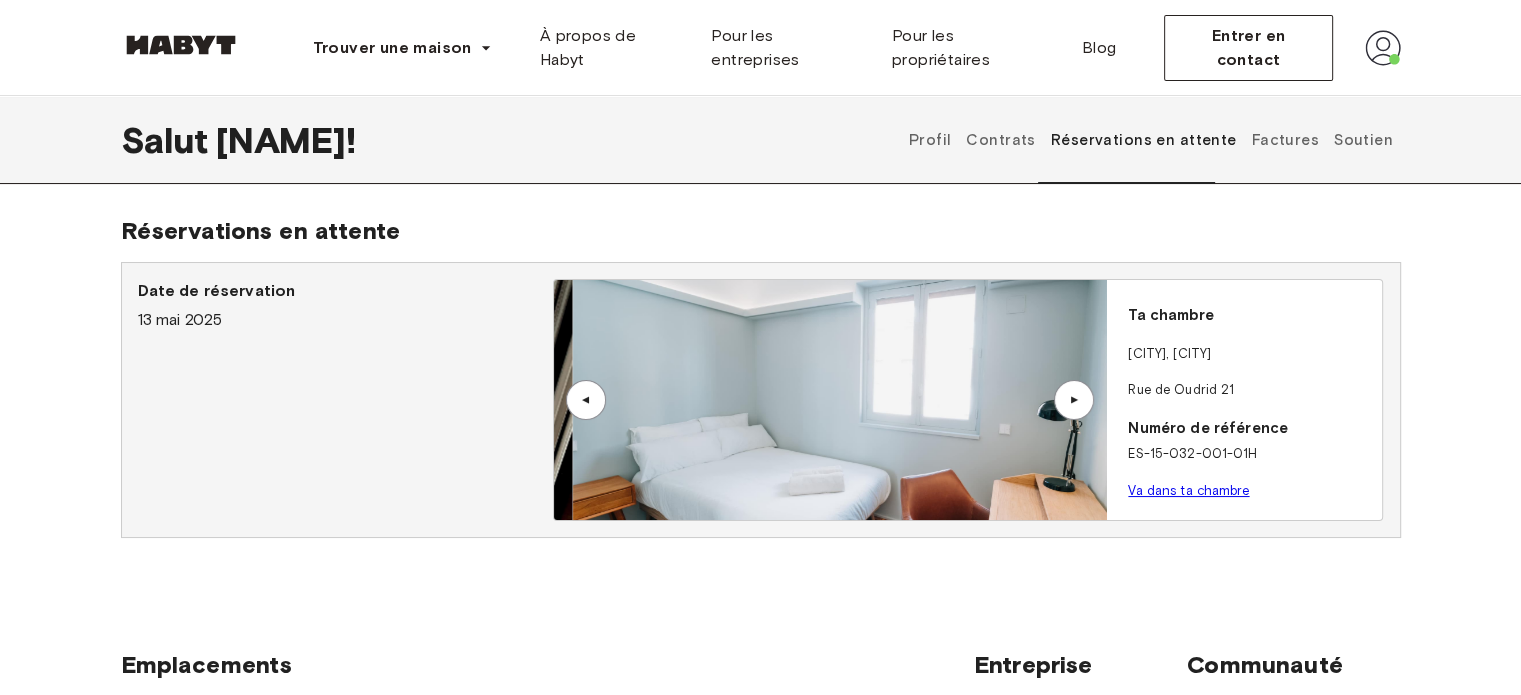 click on "▲" at bounding box center [1074, 400] 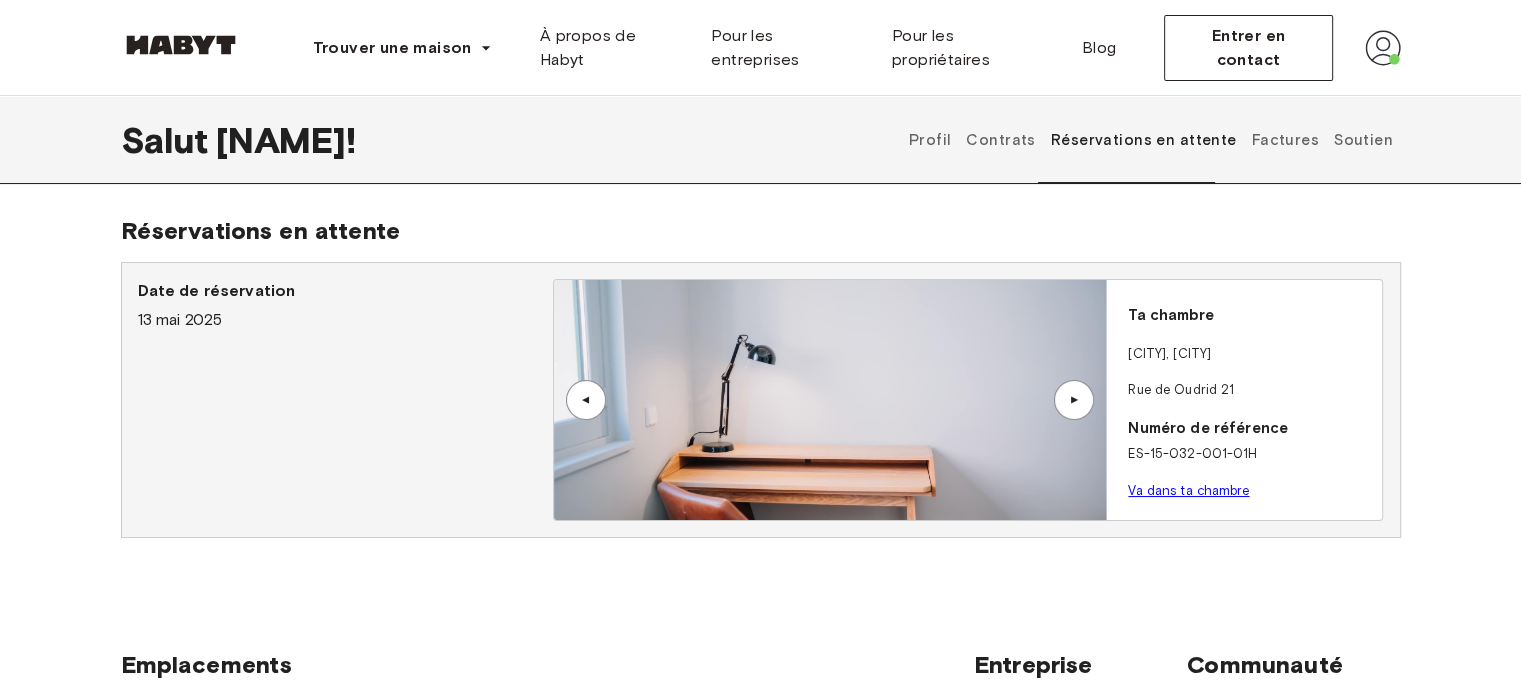 click on "Contrats" at bounding box center [1000, 140] 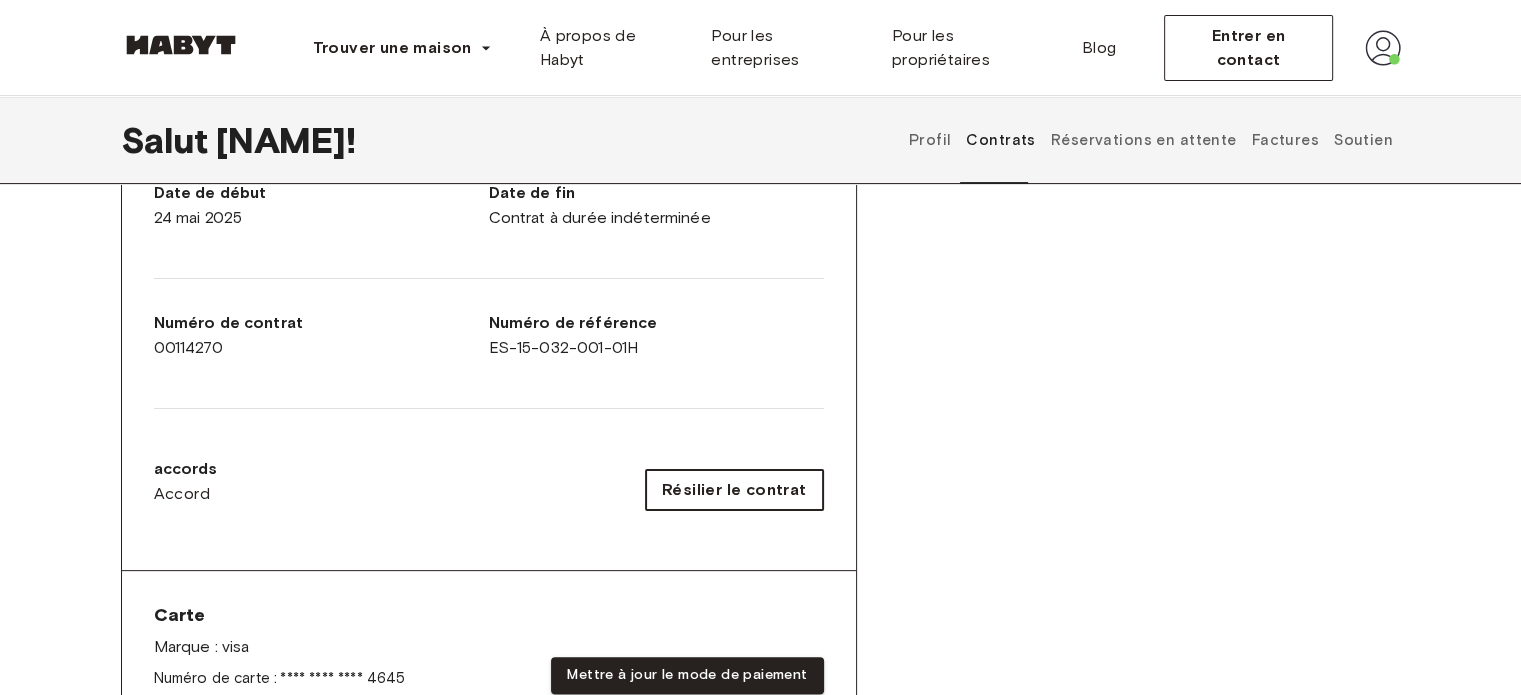 scroll, scrollTop: 418, scrollLeft: 0, axis: vertical 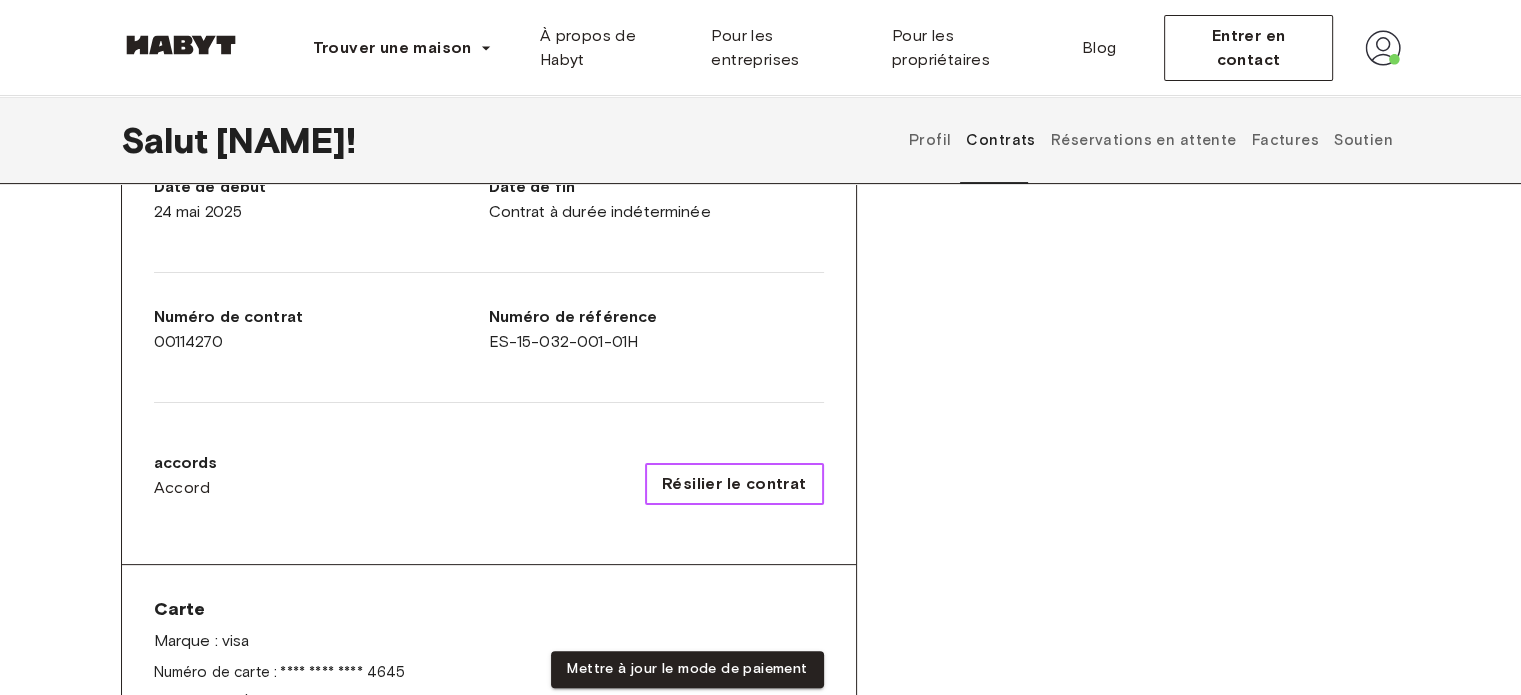 click on "Résilier le contrat" at bounding box center [734, 483] 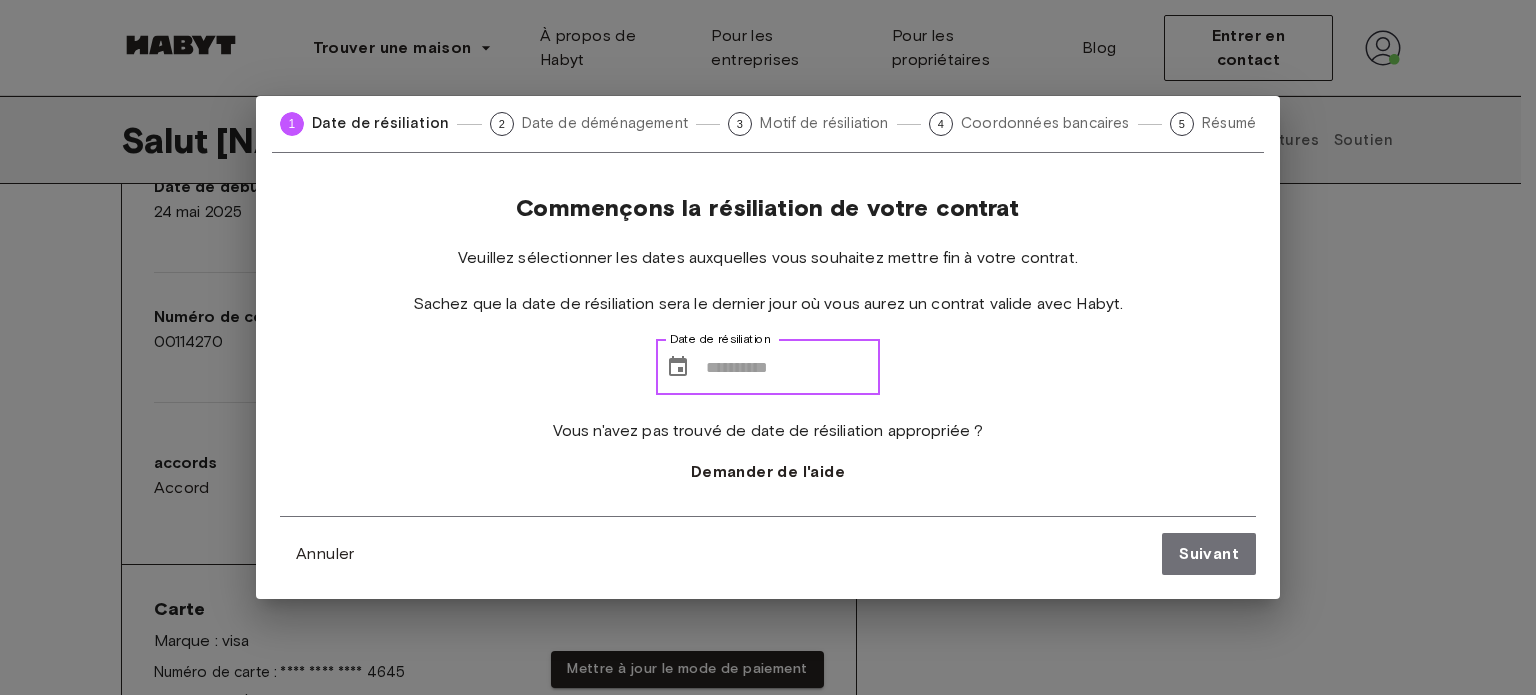 click on "Date de résiliation" at bounding box center (793, 367) 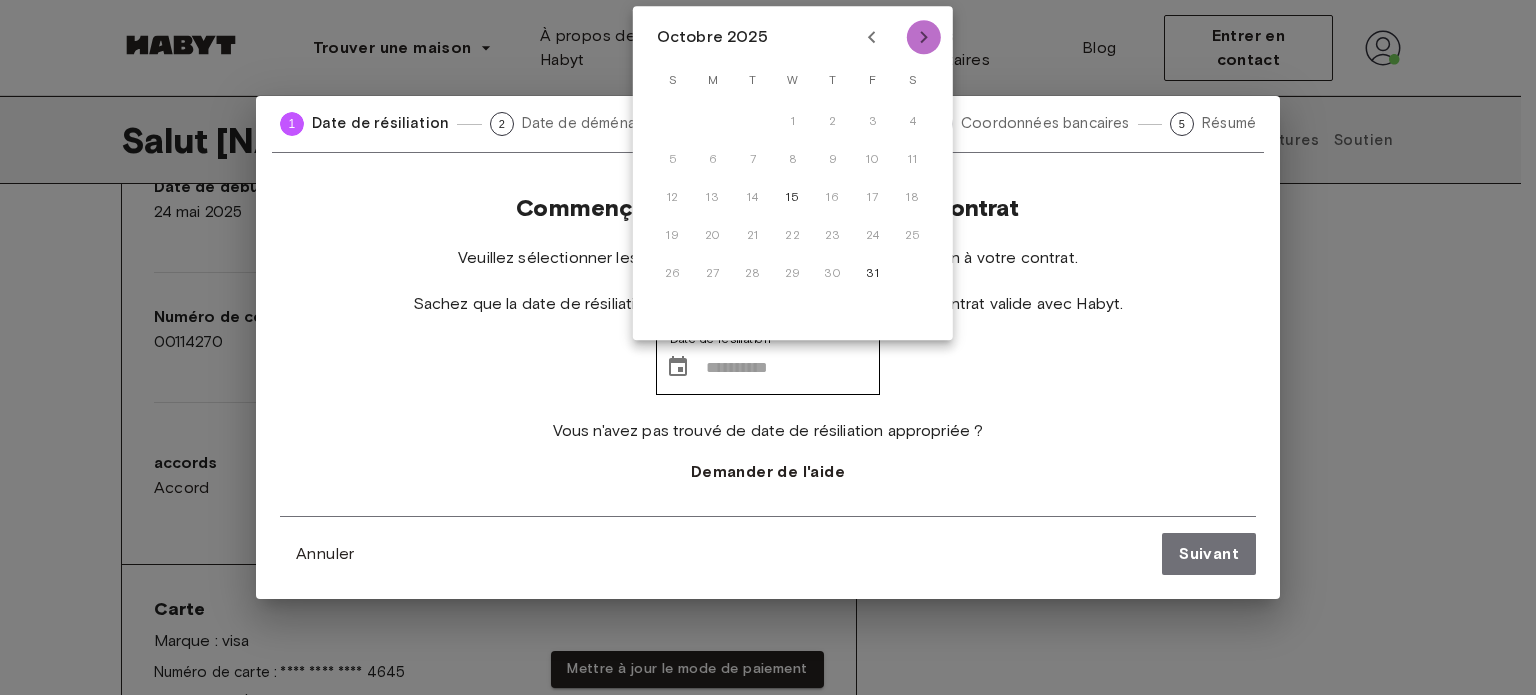 click 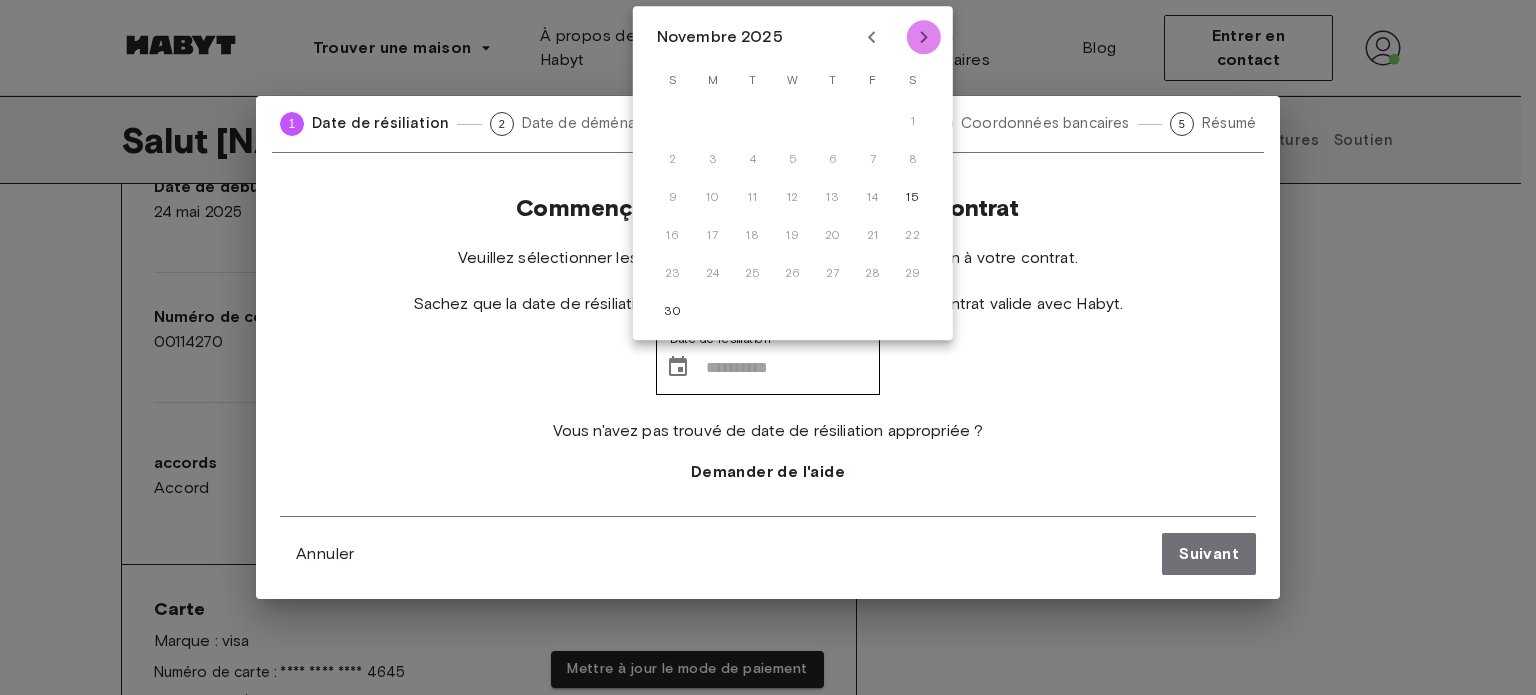 click at bounding box center [924, 37] 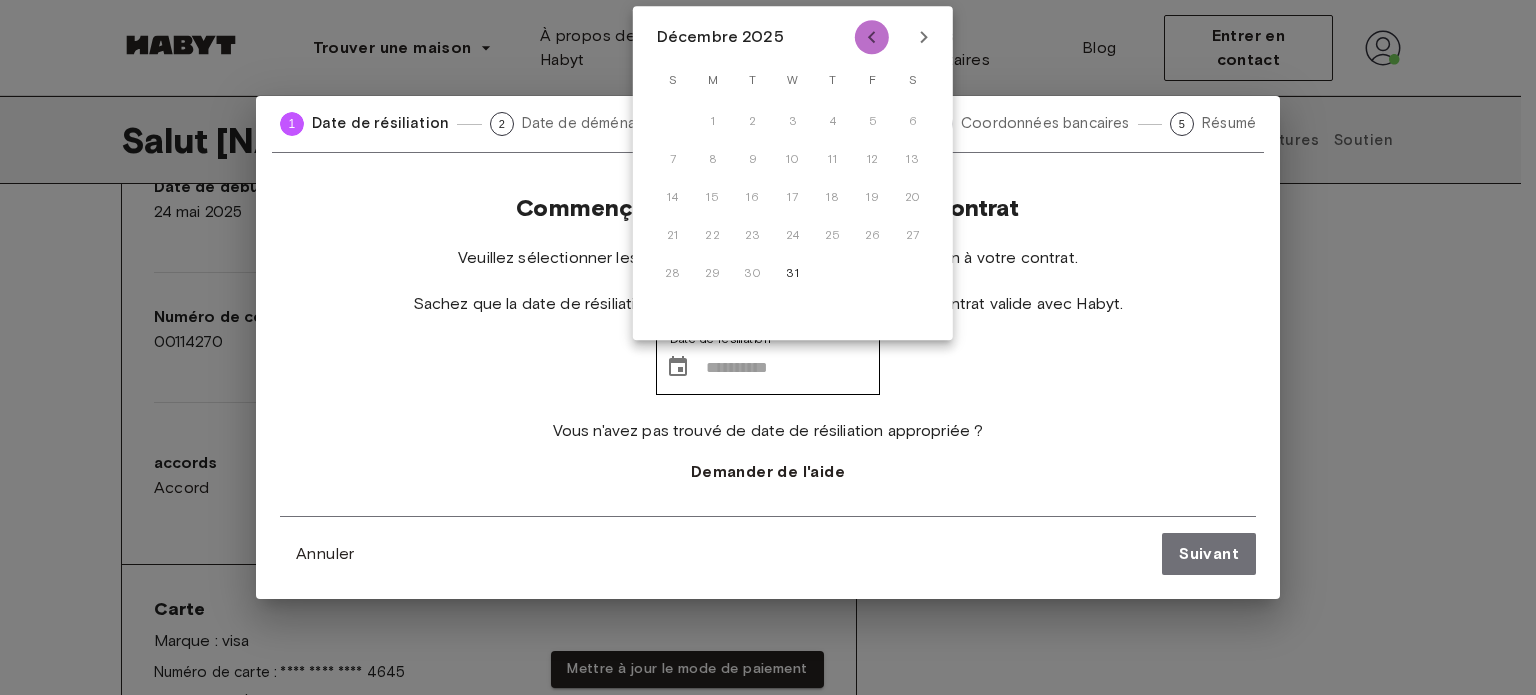 click 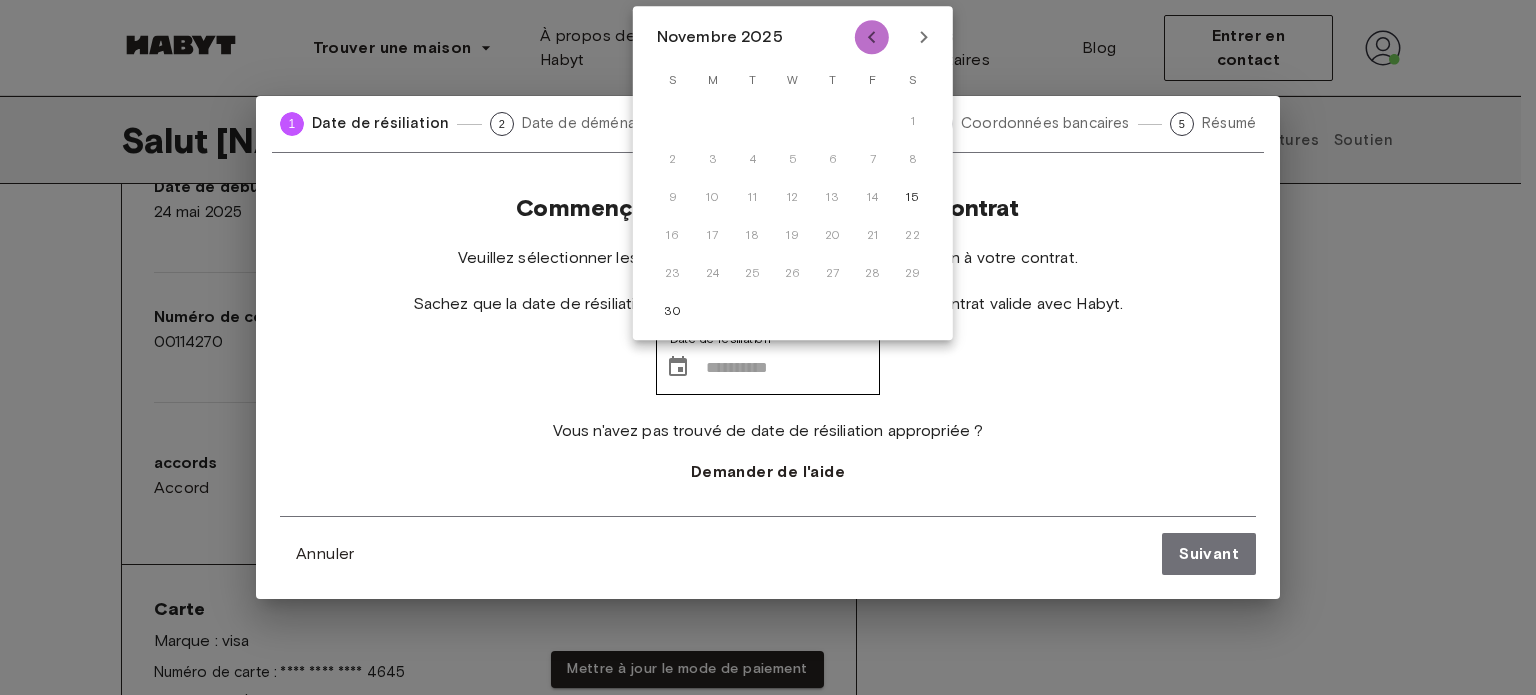click 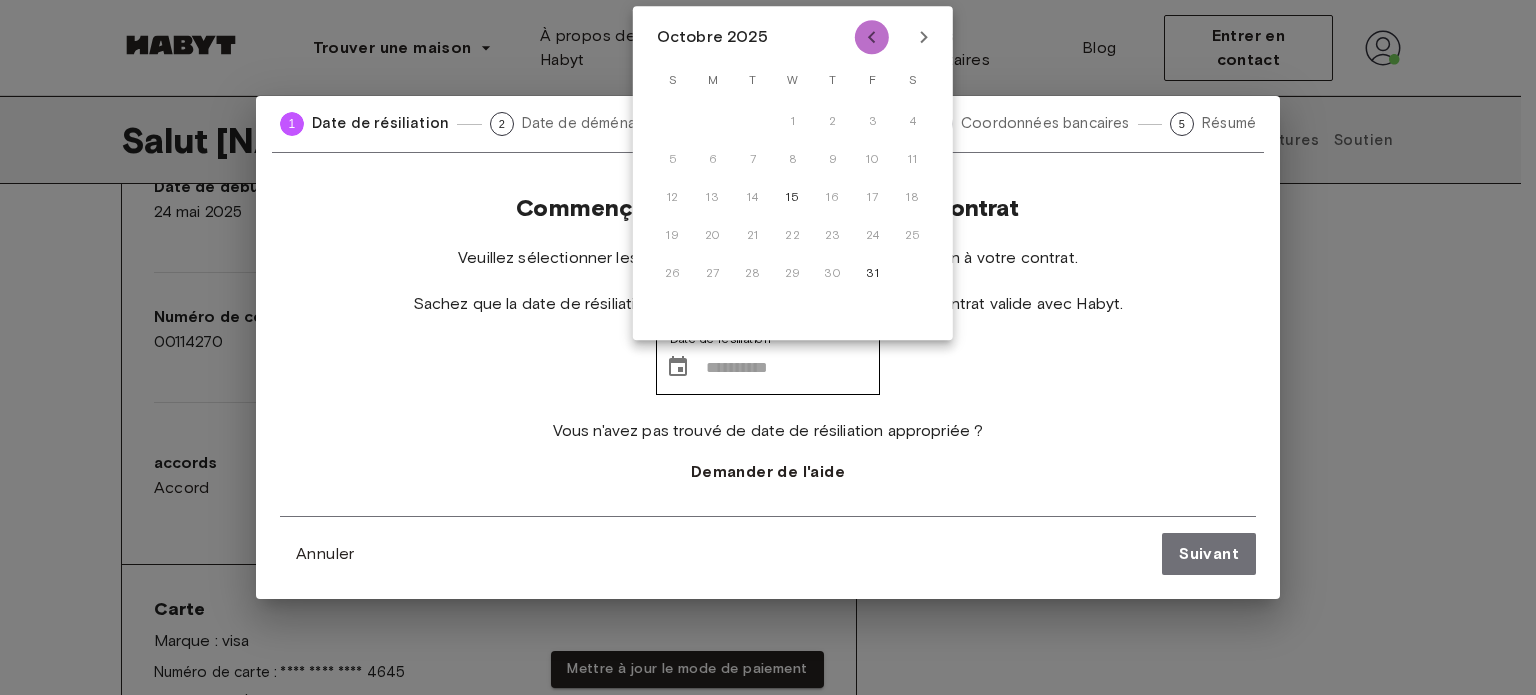 click 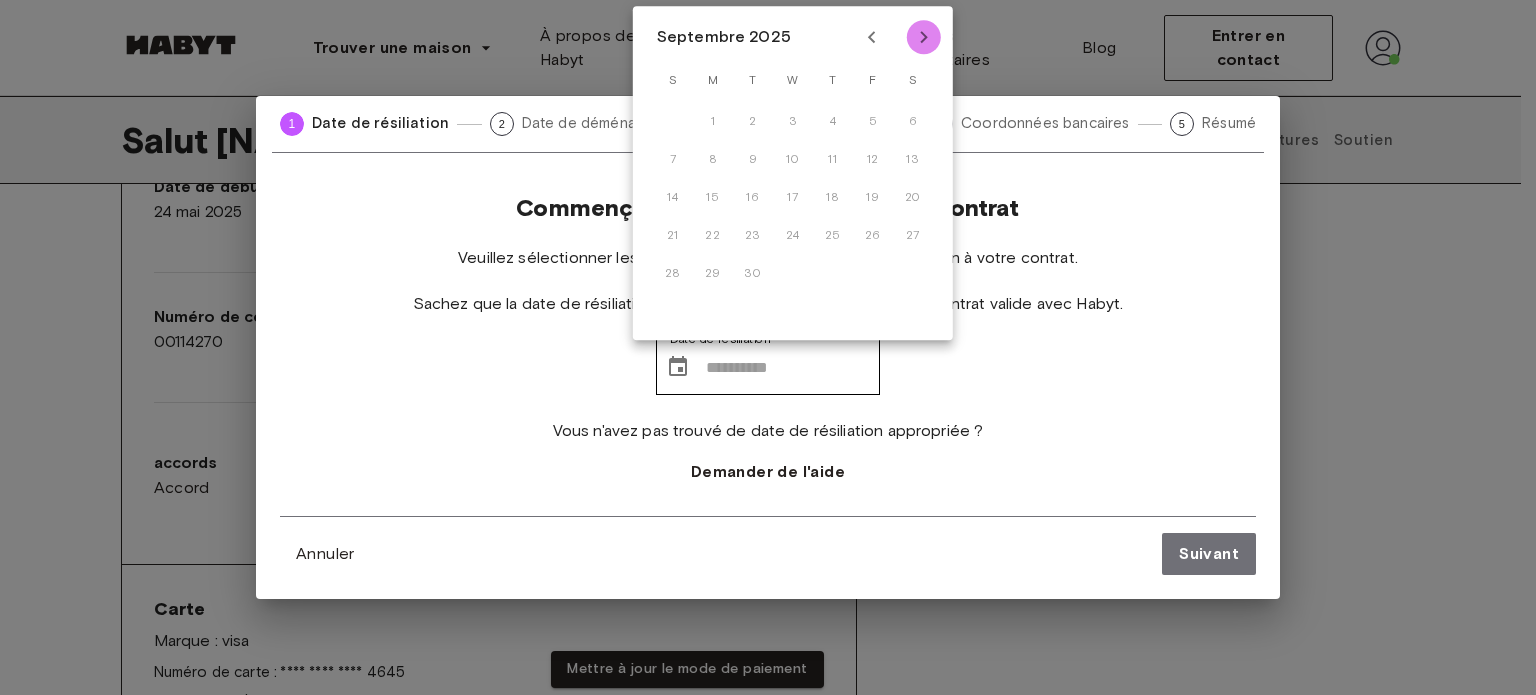 click 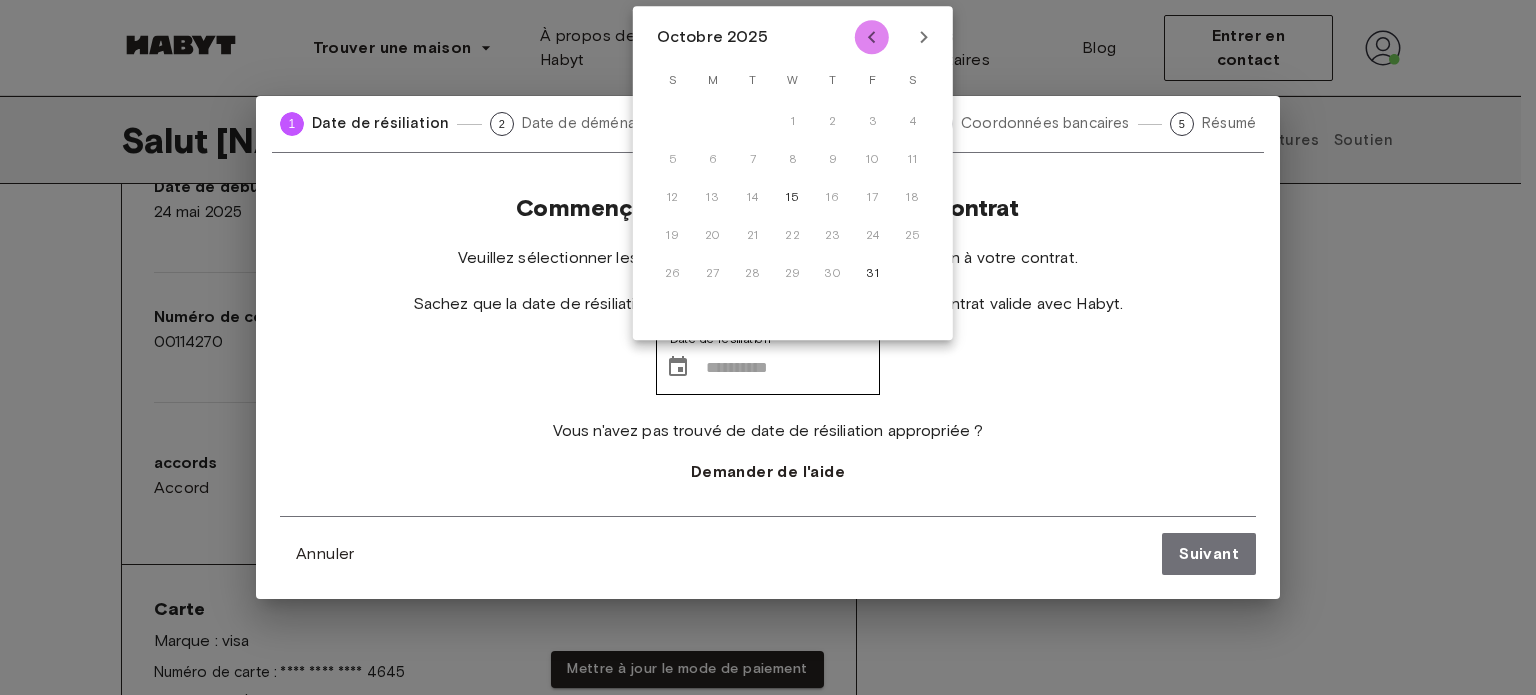 click 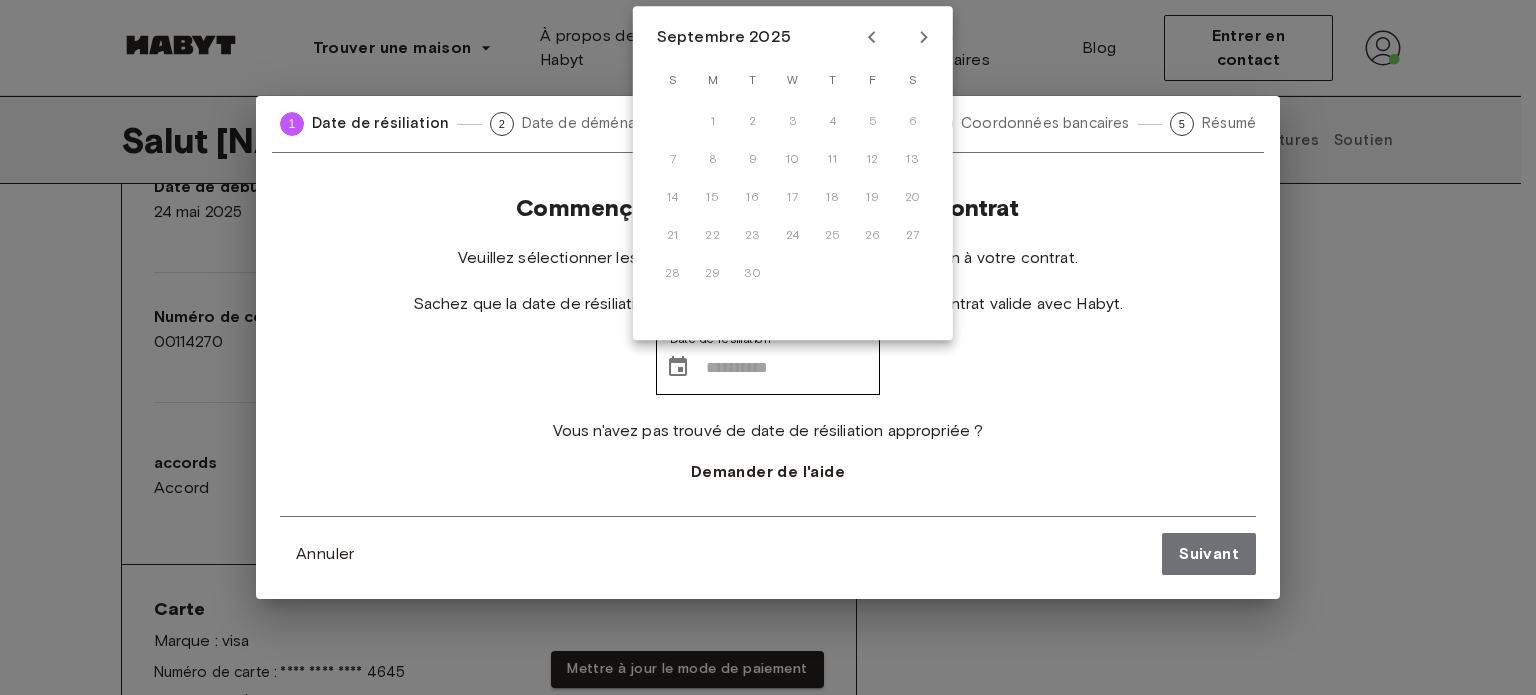 click on "7 8 9 10 11 12 13" at bounding box center [793, 158] 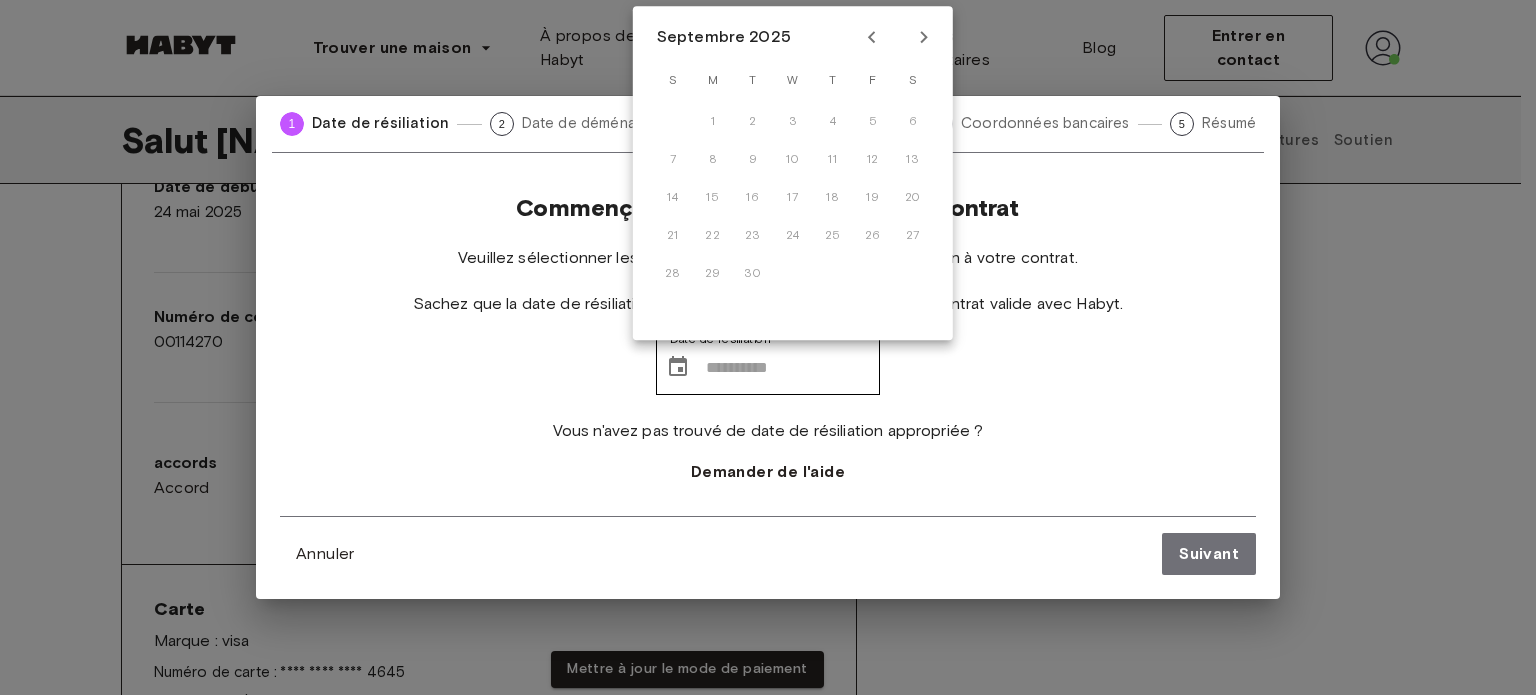 click on "7 8 9 10 11 12 13" at bounding box center [793, 158] 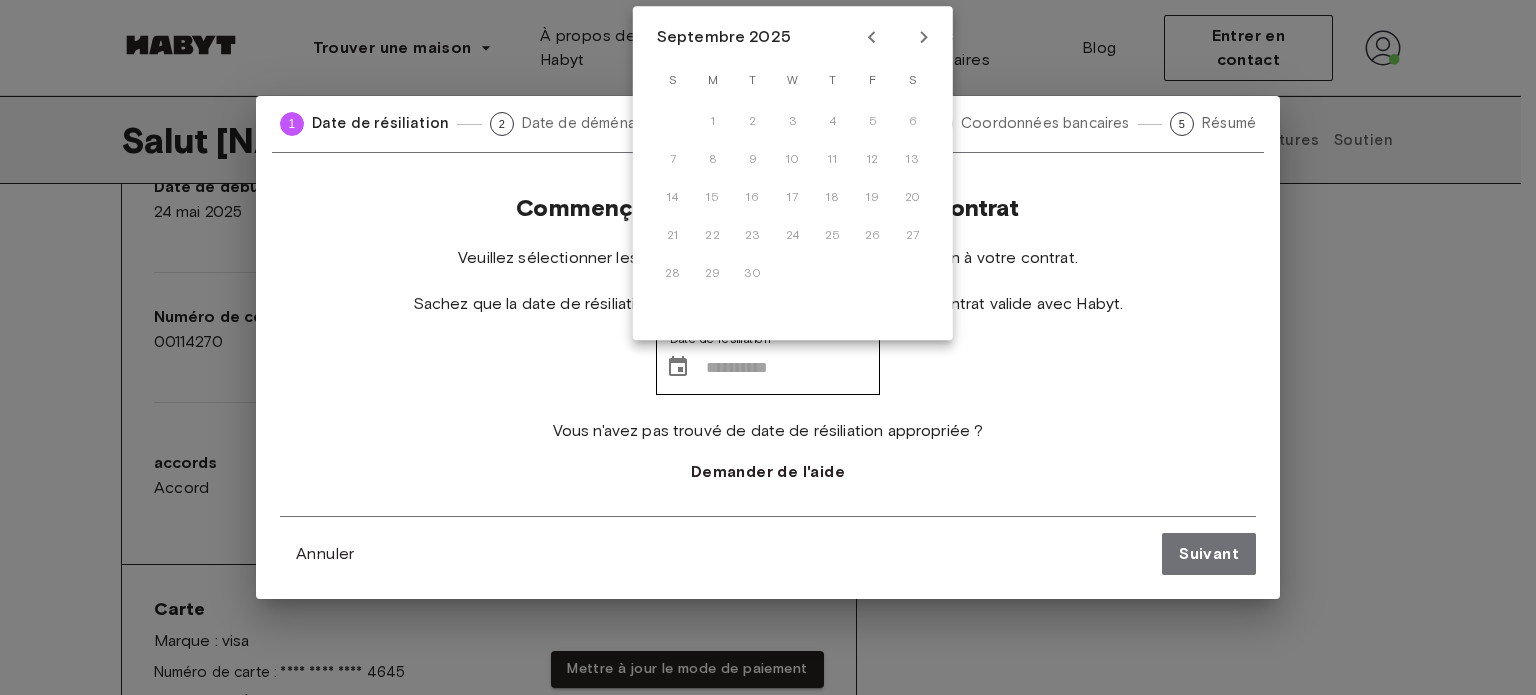 click on "7 8 9 10 11 12 13" at bounding box center (793, 158) 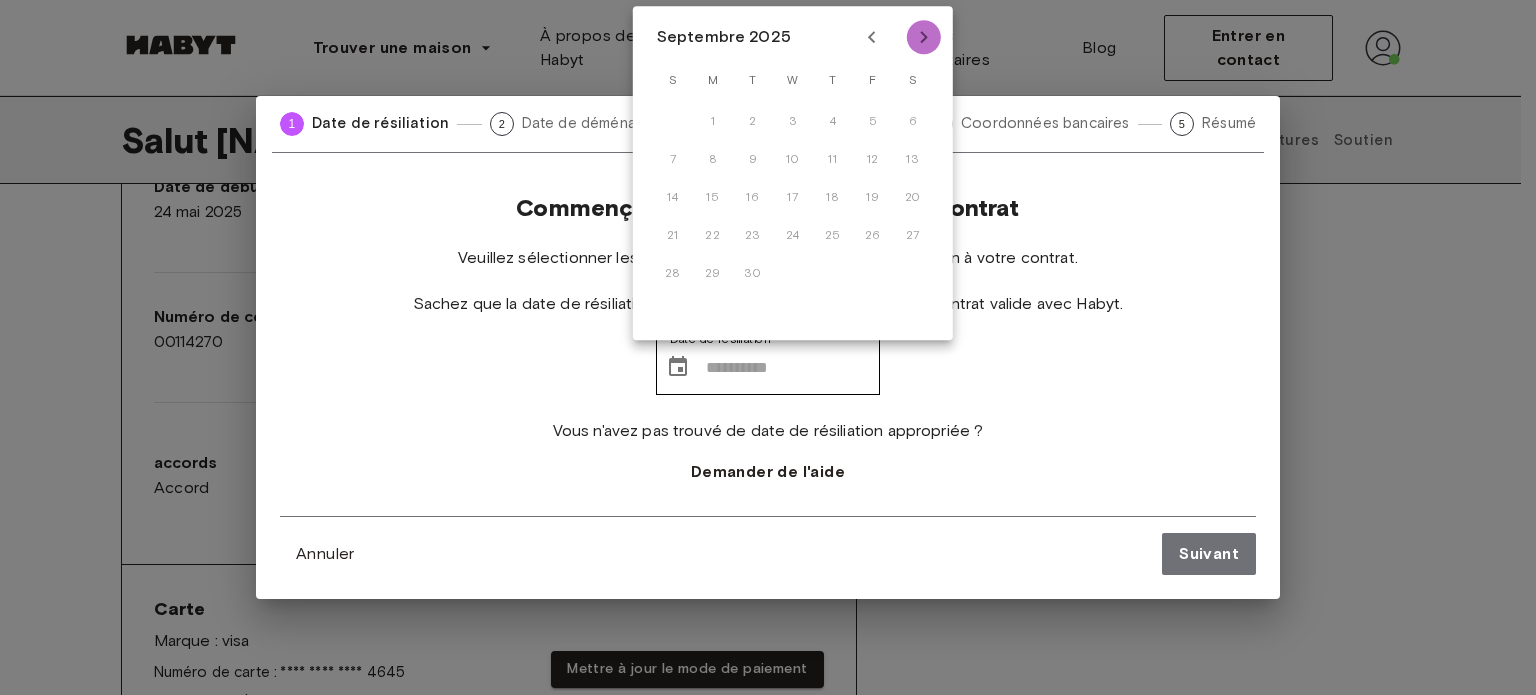 click 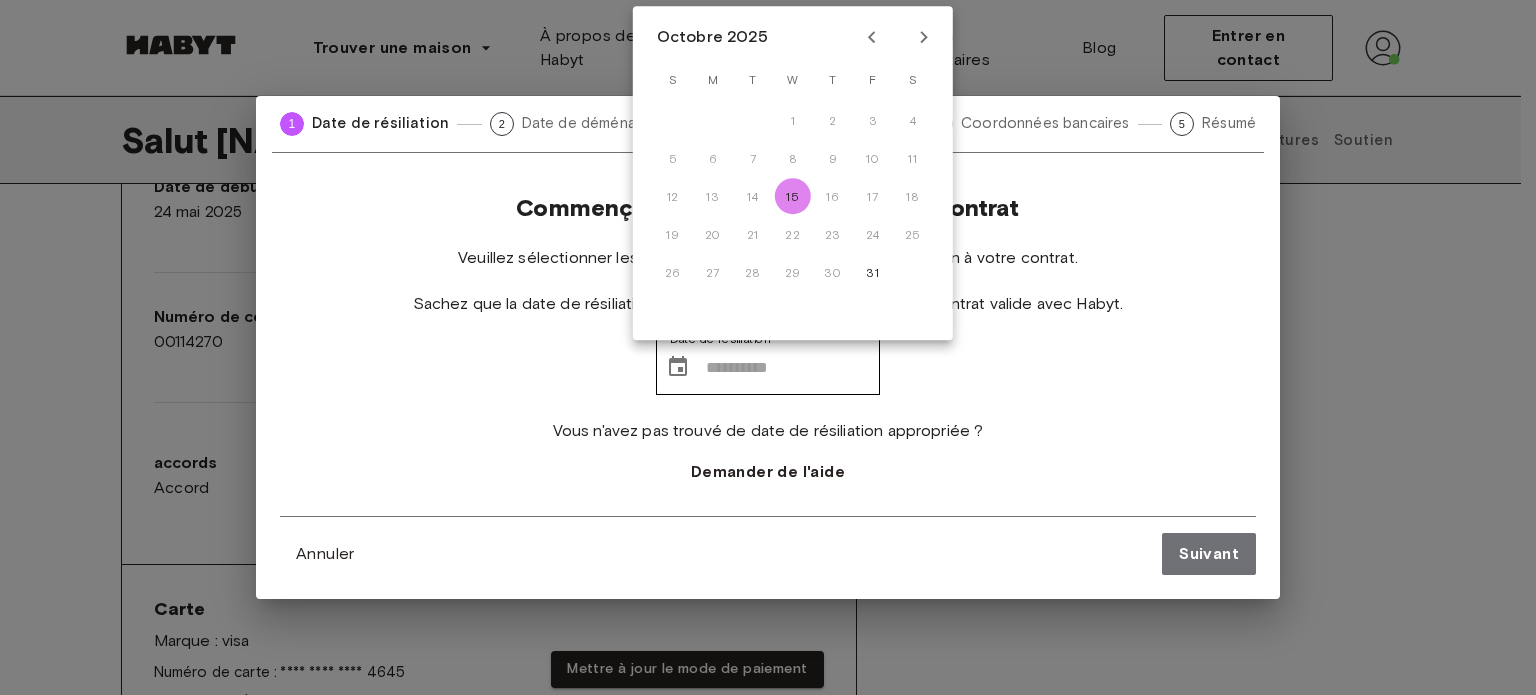 click on "15" at bounding box center (792, 196) 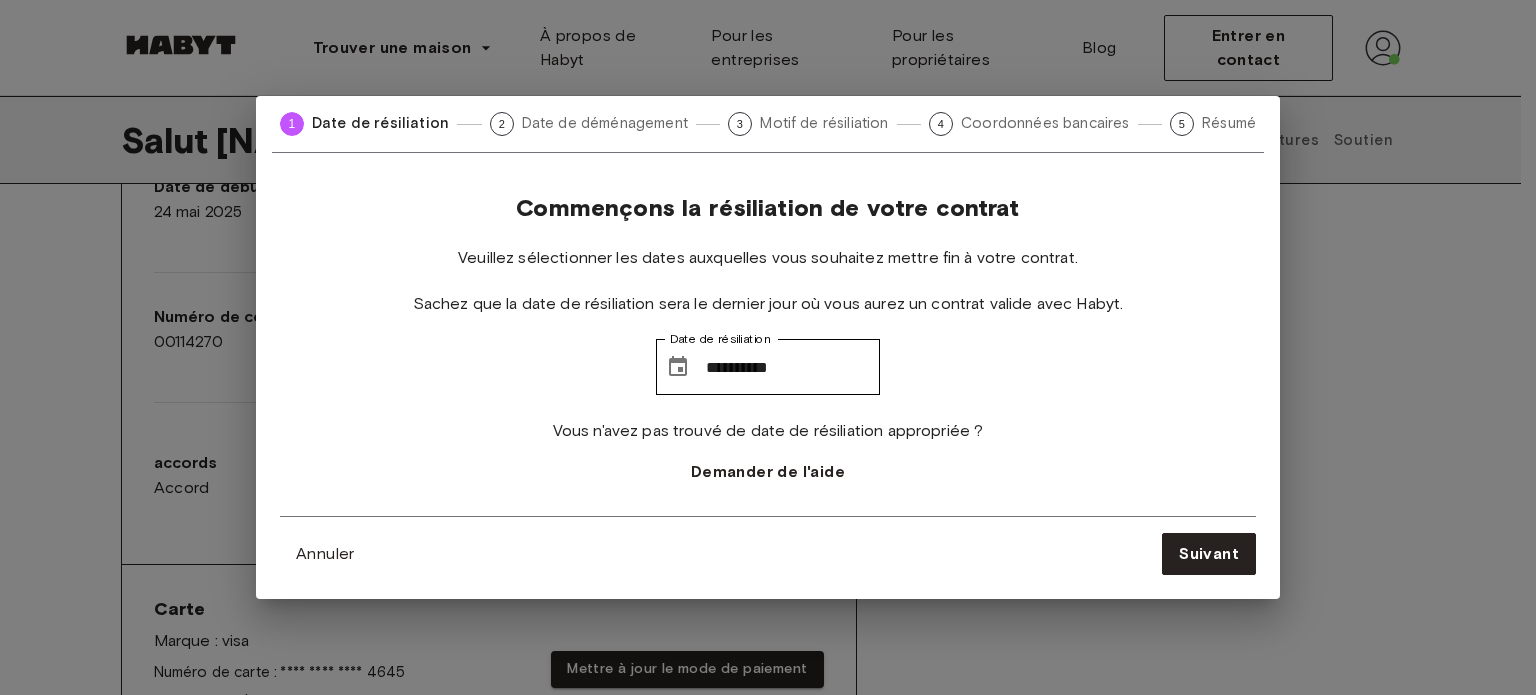 type on "**********" 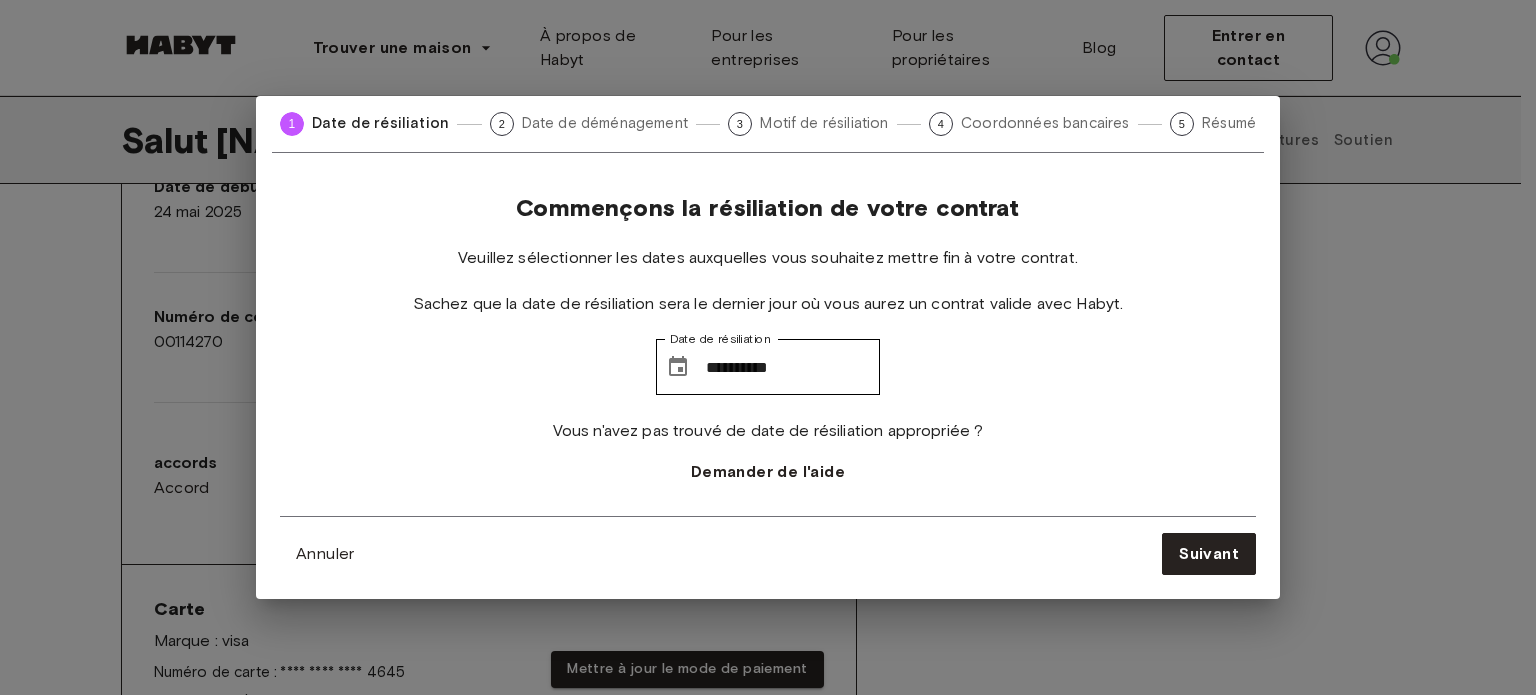 click on "Date de déménagement" at bounding box center (605, 123) 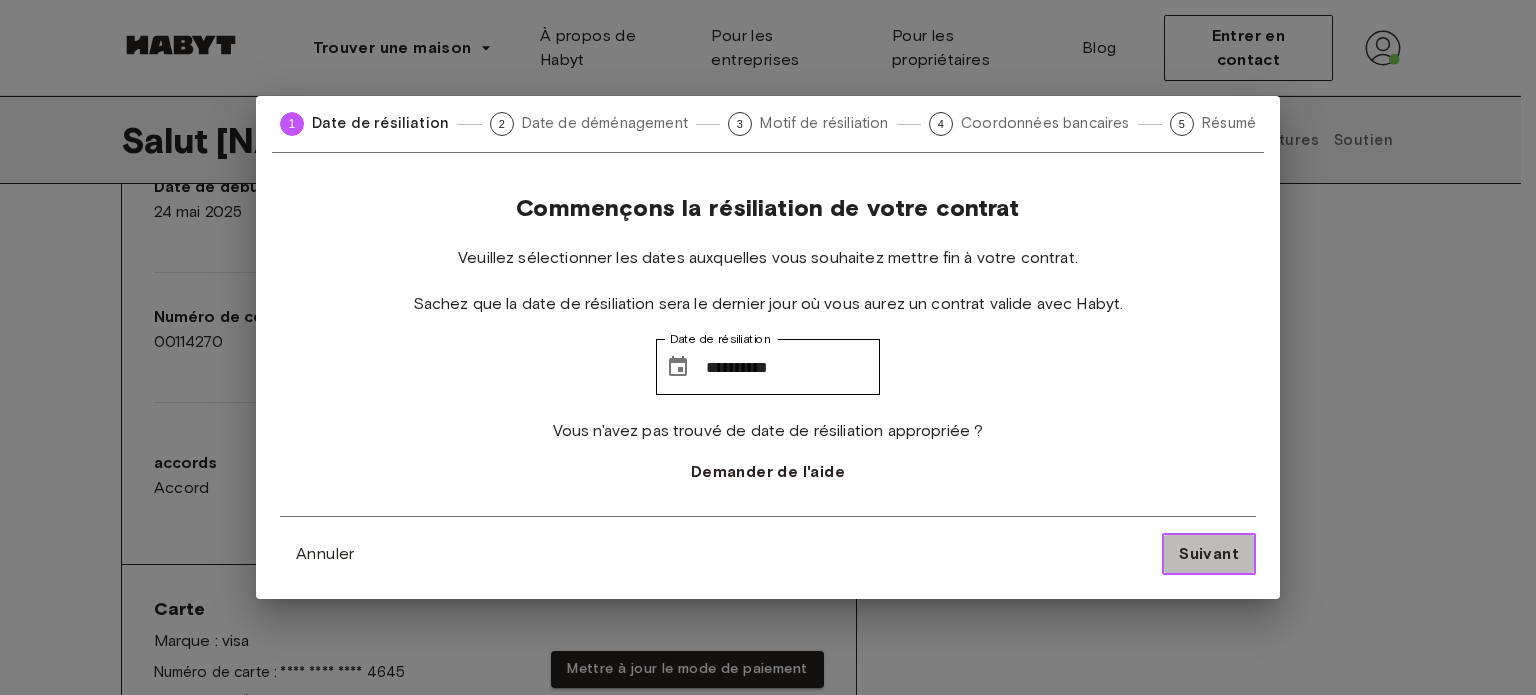 click on "Suivant" at bounding box center [1209, 553] 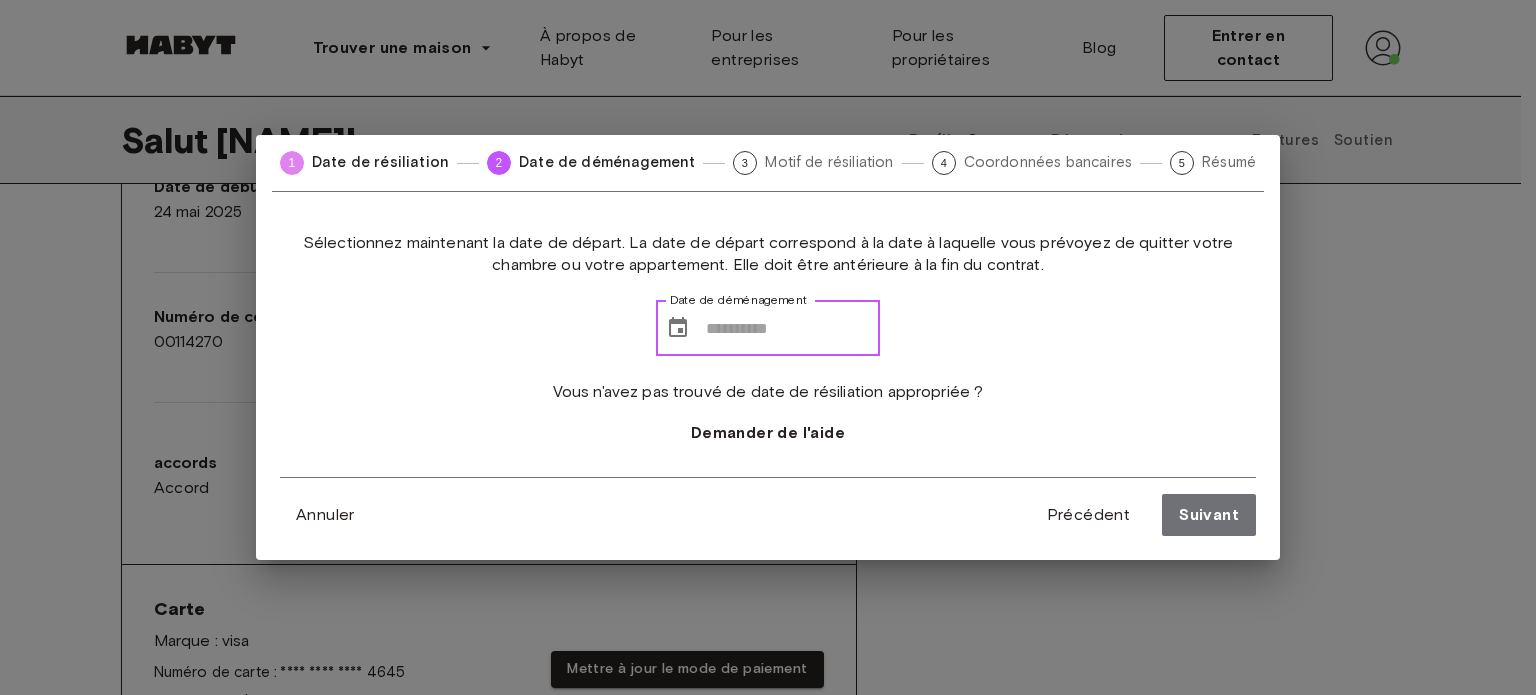 click on "Date de déménagement" at bounding box center [793, 328] 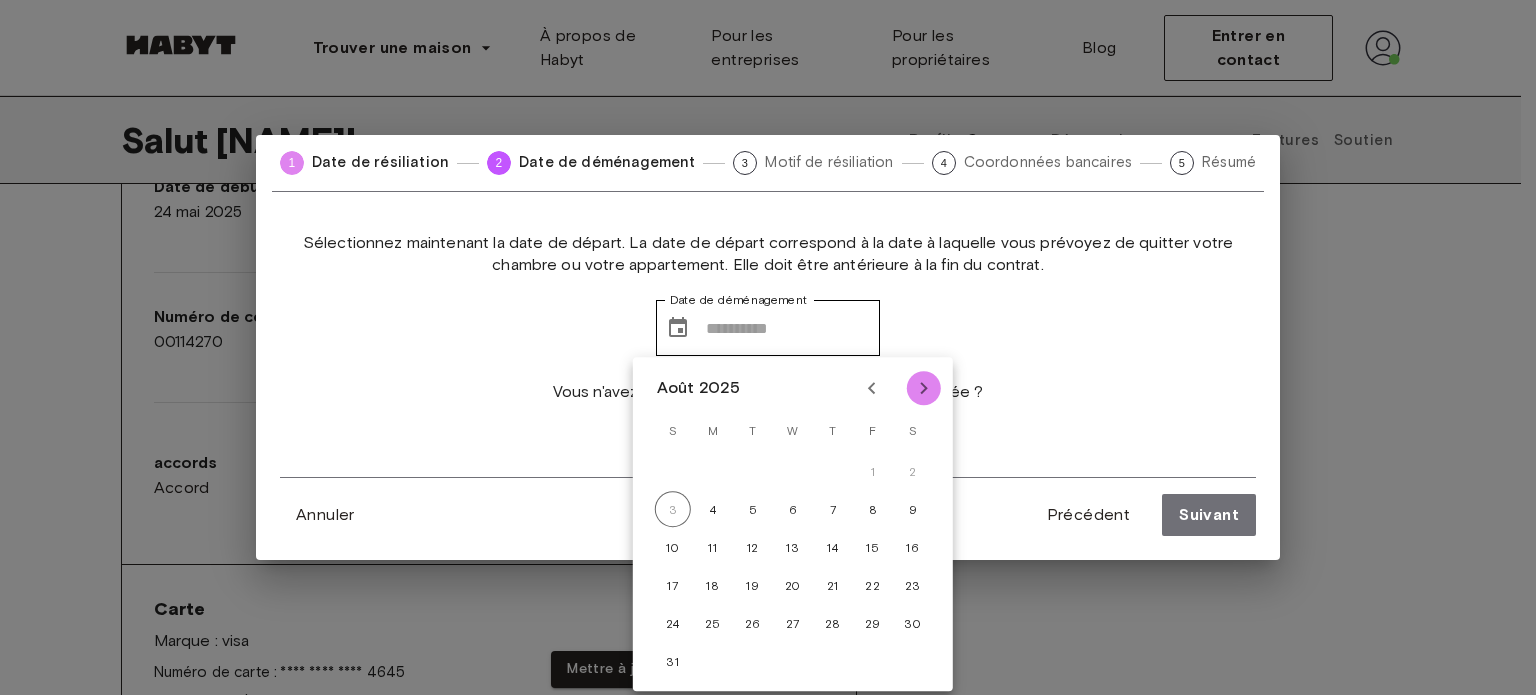 click 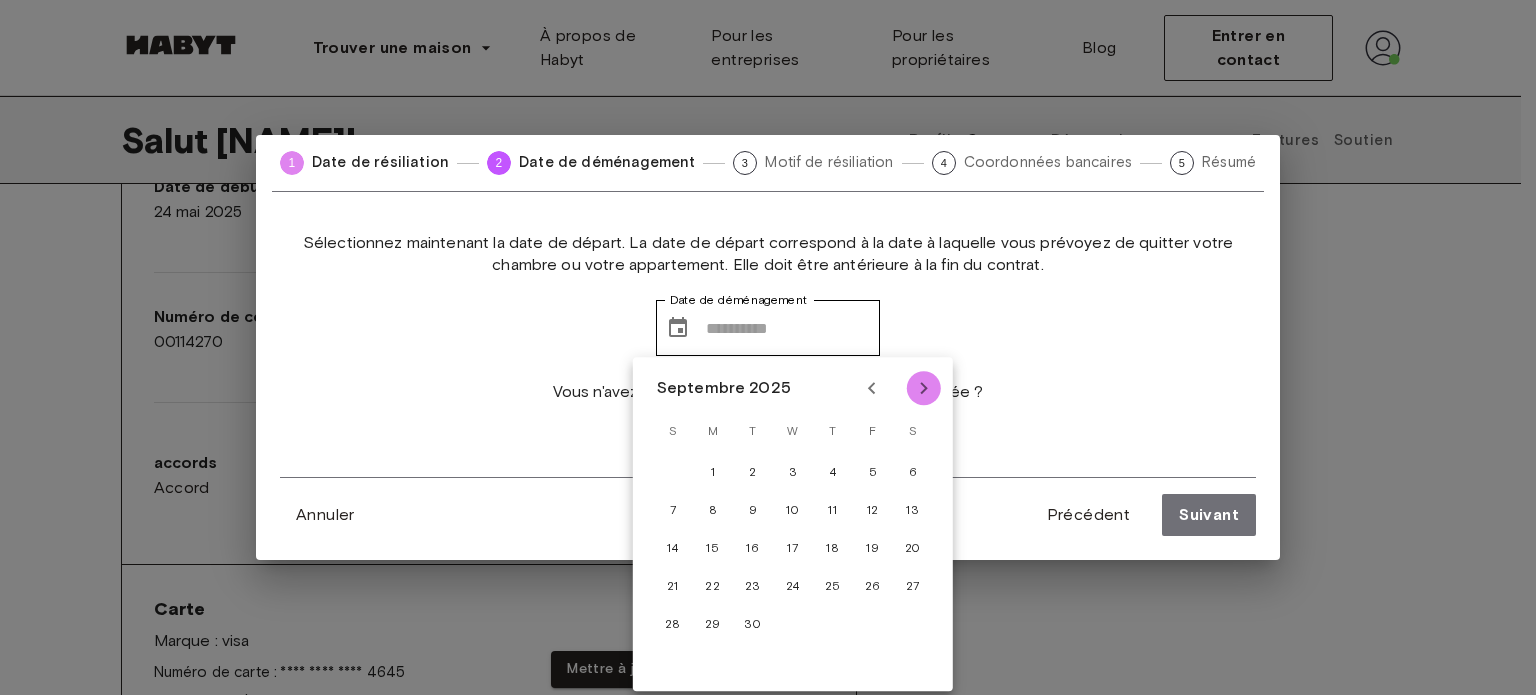 click 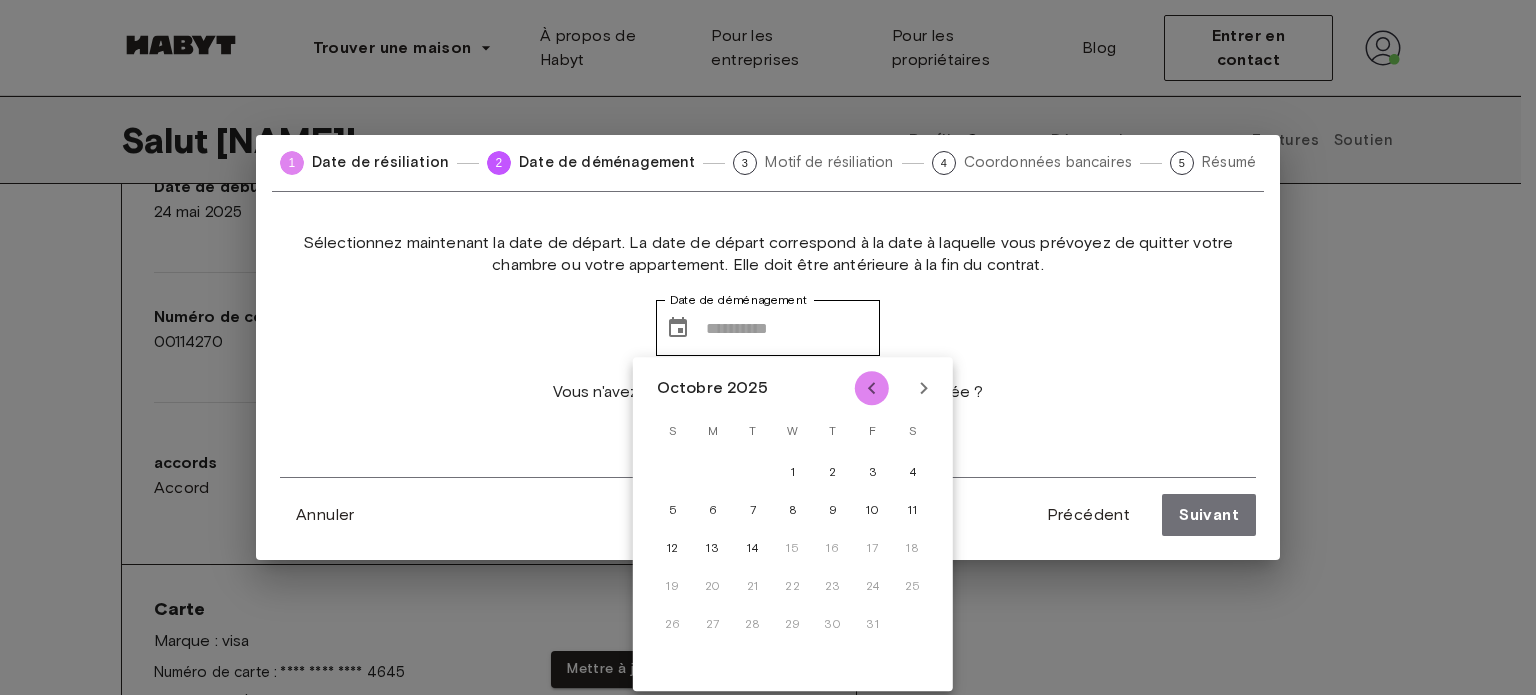 click 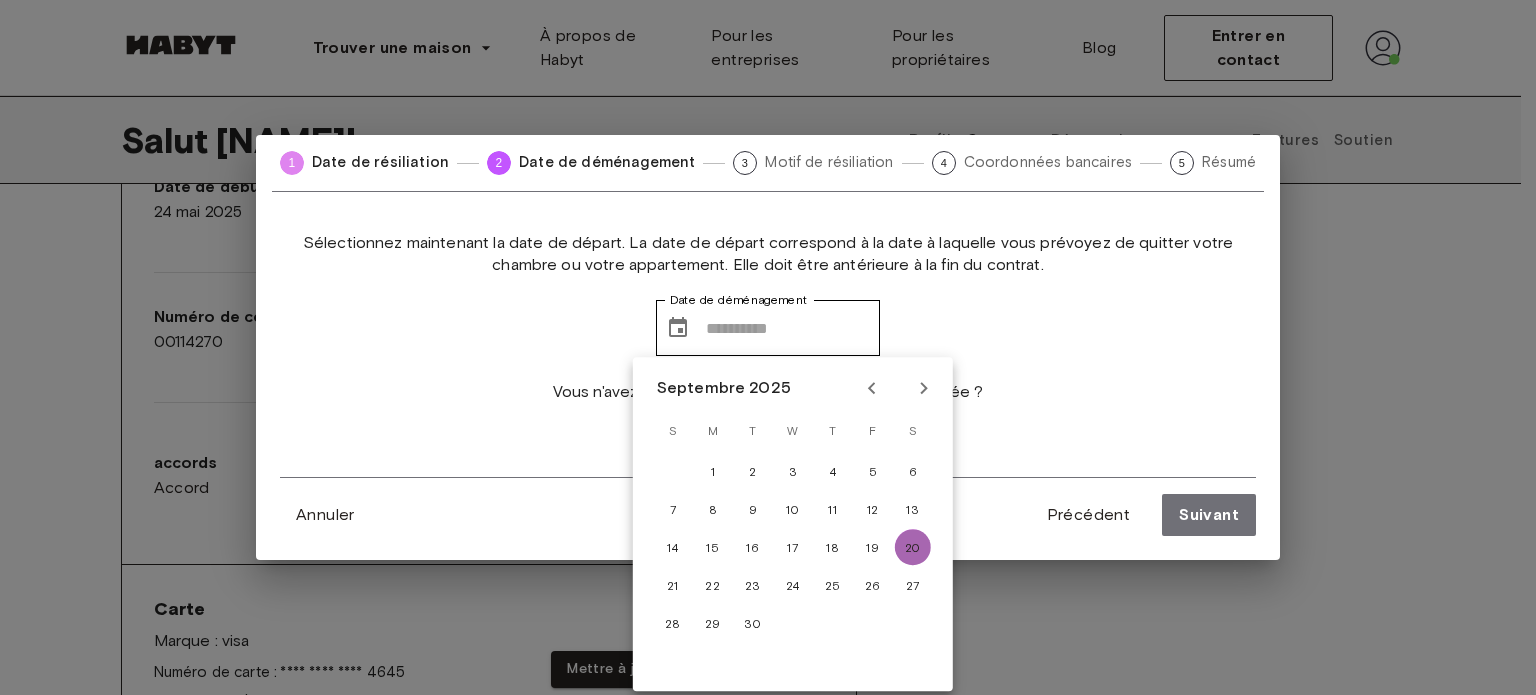 click on "20" at bounding box center (913, 547) 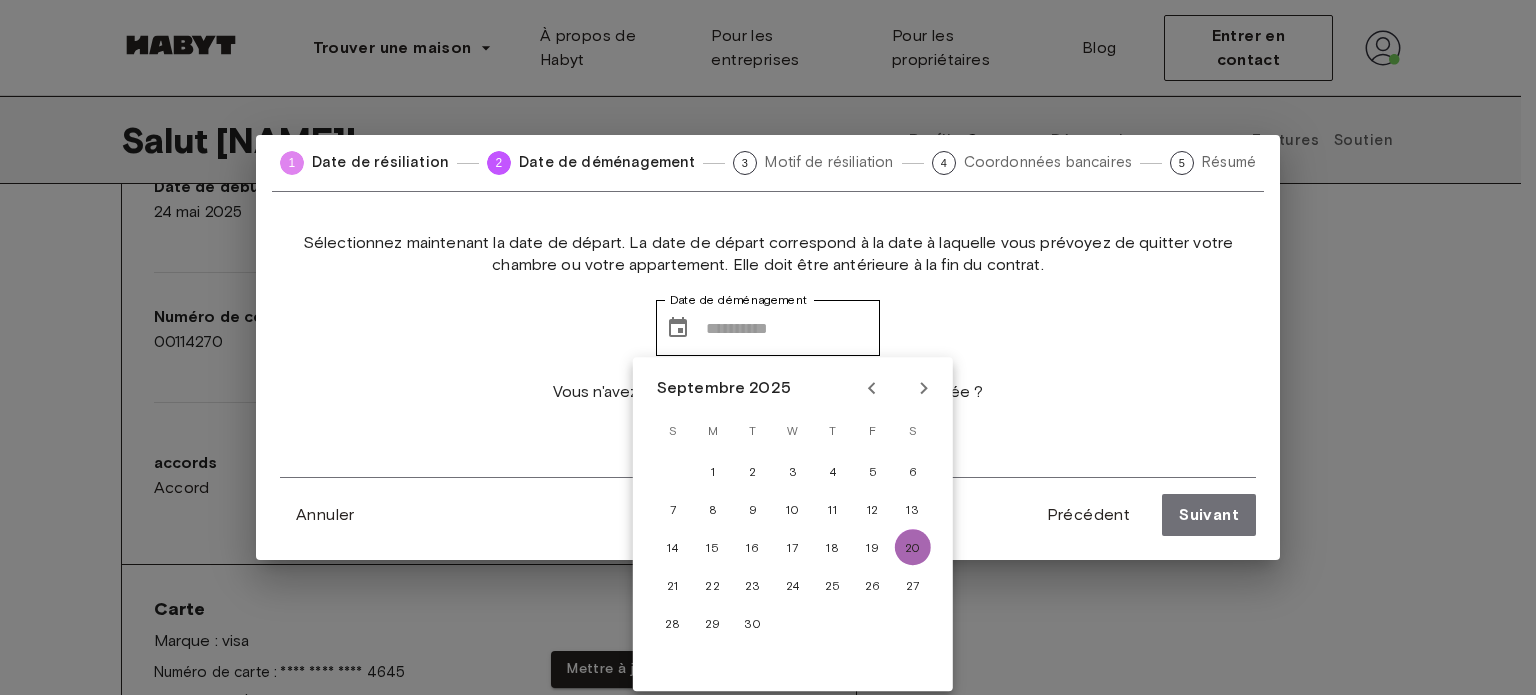 type on "**********" 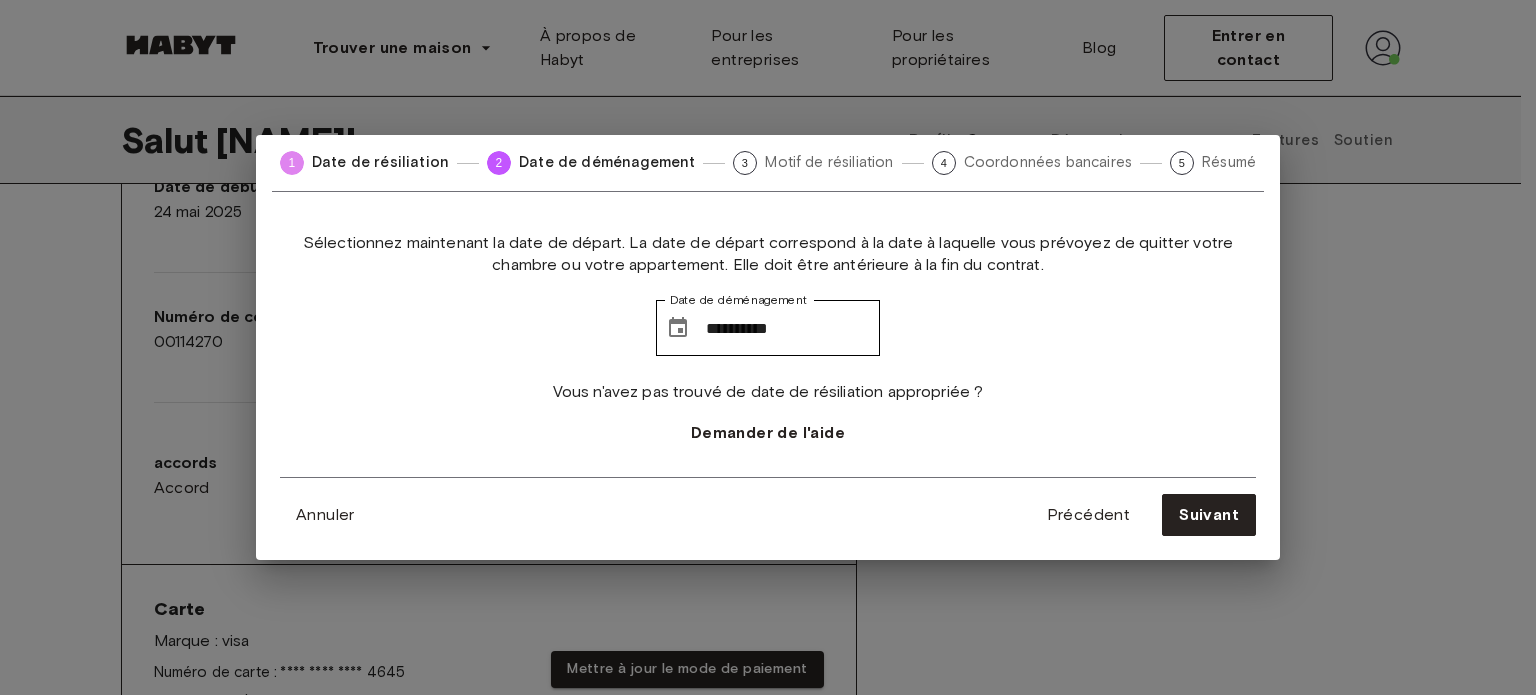 click on "Motif de résiliation" at bounding box center (829, 162) 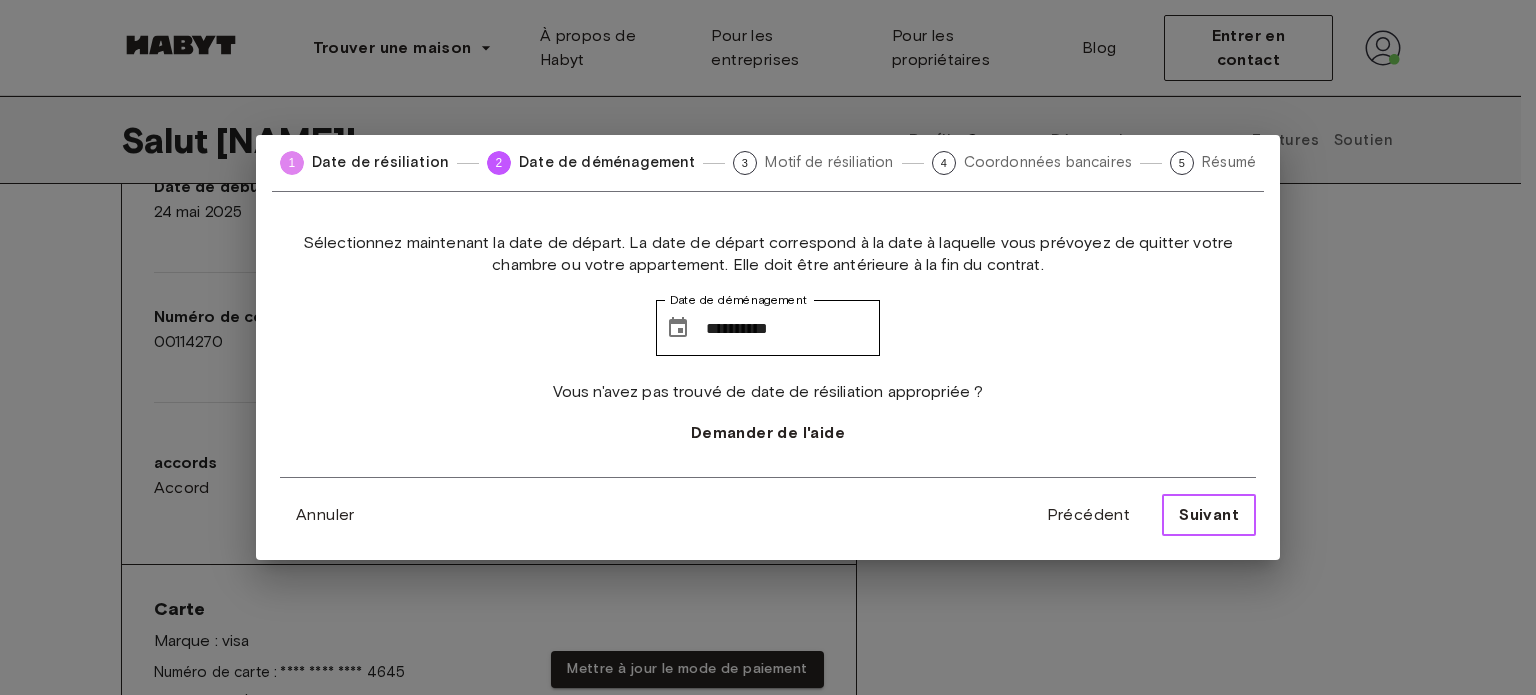click on "Suivant" at bounding box center (1209, 514) 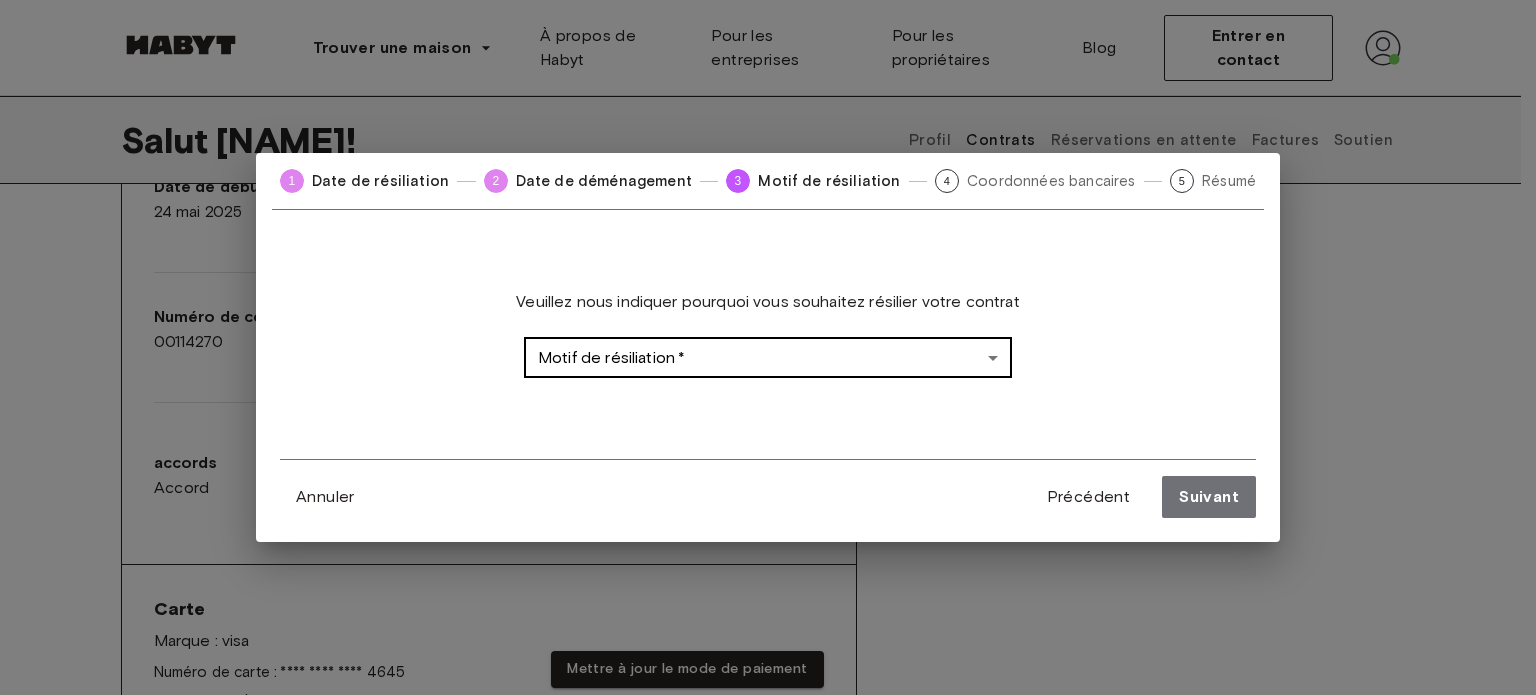 click on "Trouver une maison Europe Amsterdam Berlin Francfort Hambourg Lisbonne Madrid Milan Modène Paris Turin Munich Rotterdam Stuttgart Düsseldorf Eau de Cologne Zurich La Haye Graz Bruxelles Leipzig Asie Hong Kong Singapour Séoul Phuket Tokyo À propos de Habyt Pour les entreprises Pour les propriétaires Blog Entrer en contact Salut   [NAME]  ! Profil Contrats Réservations en attente Factures Soutien Contrats Contrat de location - 00114270 Activé ▲ ▲ Votre séjour MADRID  , [CITY] Rue de Oudrid 21 Voir la liste Date de début 24 mai 2025 Date de fin Contrat à durée indéterminée Numéro de contrat 00114270 Numéro de référence ES-15-032-001-01H accords Accord Résilier le contrat Carte Marque :    visa Numéro de carte :    **** **** **** 4645 Expiration :    5  /  2028 CVC :    *** Mettre à jour le mode de paiement Contrat de cotisation - 00114271 Activé Date de début 24 mai 2025 Date de fin Contrat à durée indéterminée Numéro de contrat 00114271 accords Accord Emplacements Europe Berlin" at bounding box center [768, 880] 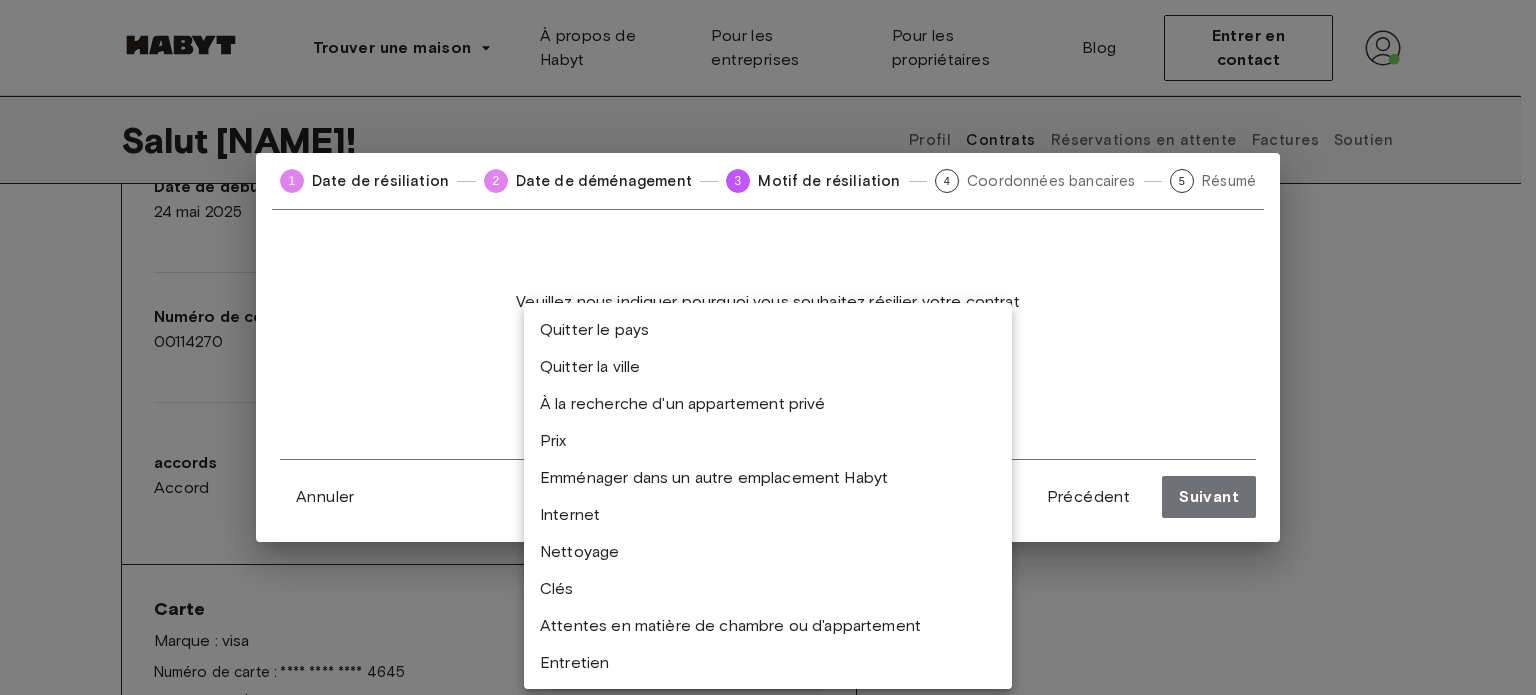 click on "Quitter le pays" at bounding box center [768, 329] 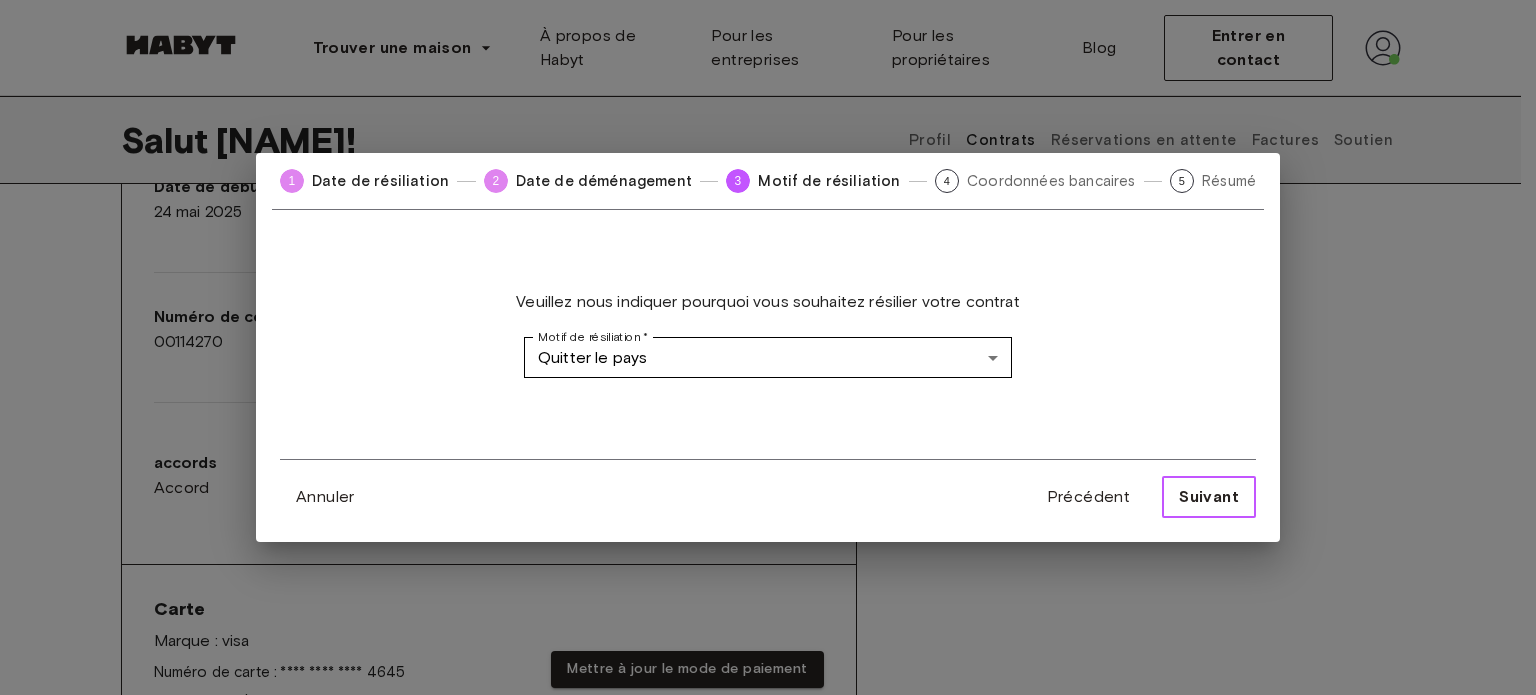 click on "Suivant" at bounding box center (1209, 496) 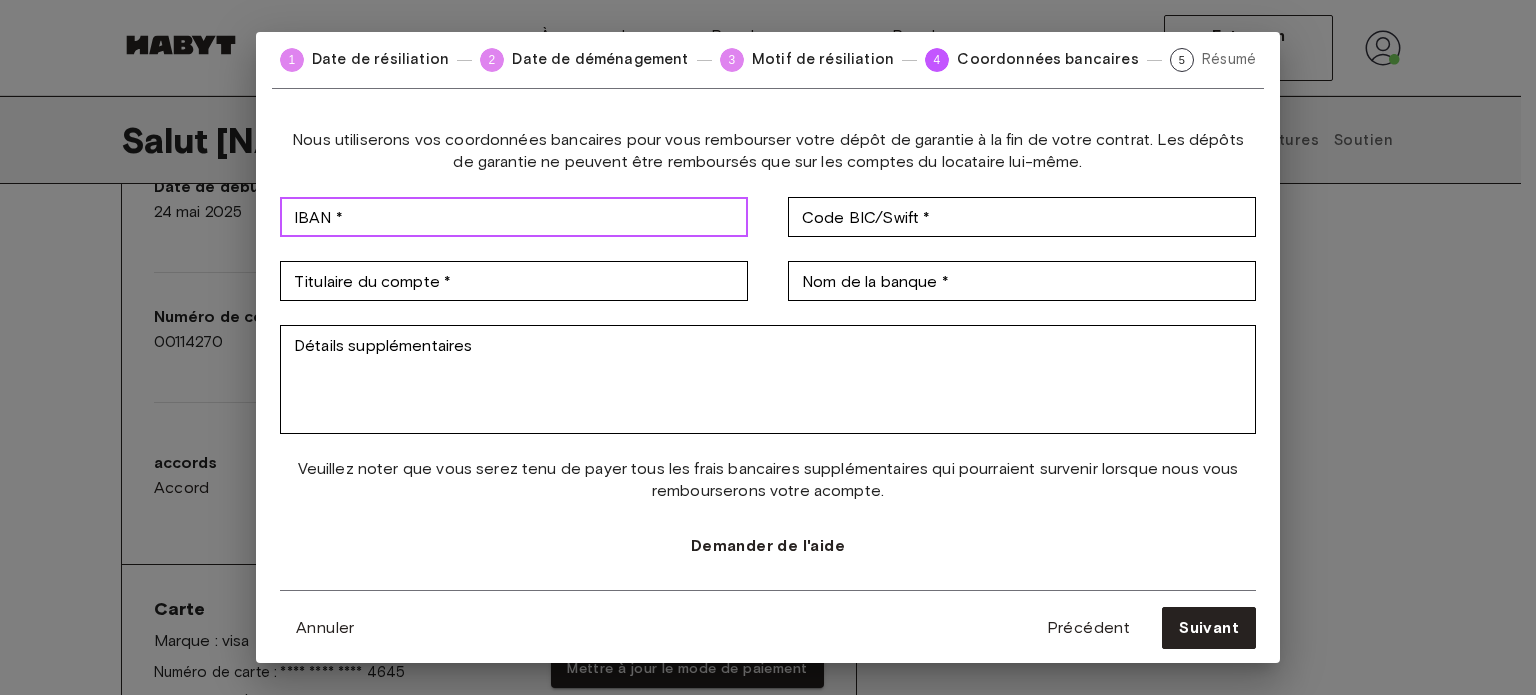 click on "IBAN *" at bounding box center [514, 217] 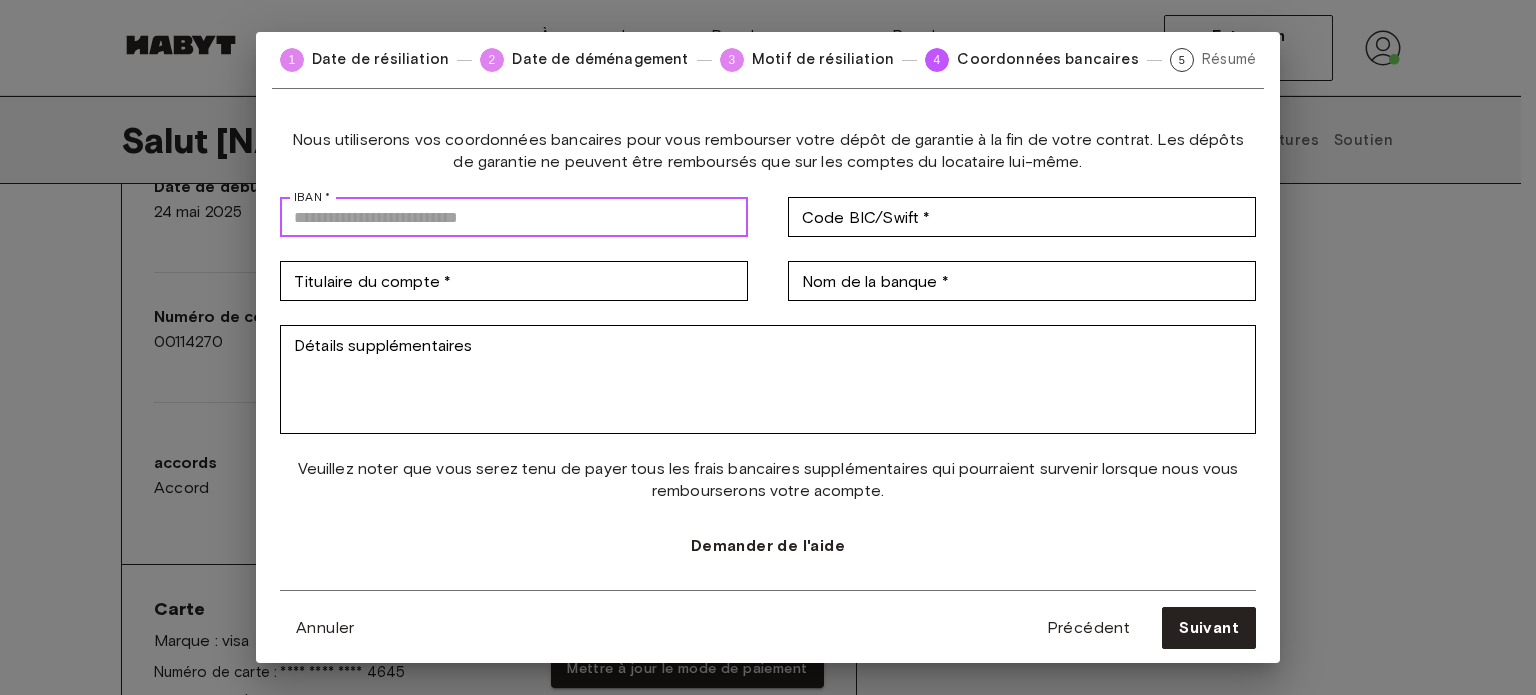click on "IBAN *" at bounding box center (514, 217) 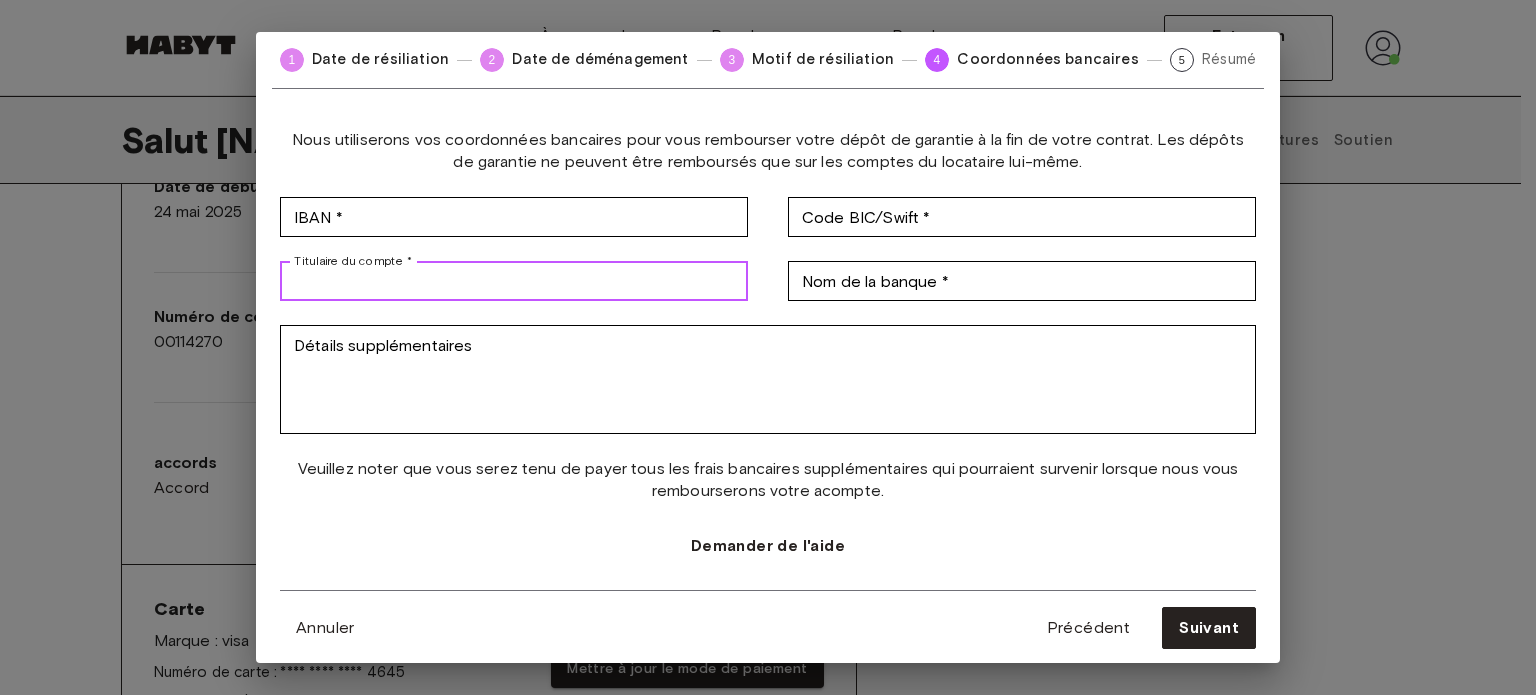 click on "Titulaire du compte *" at bounding box center [514, 281] 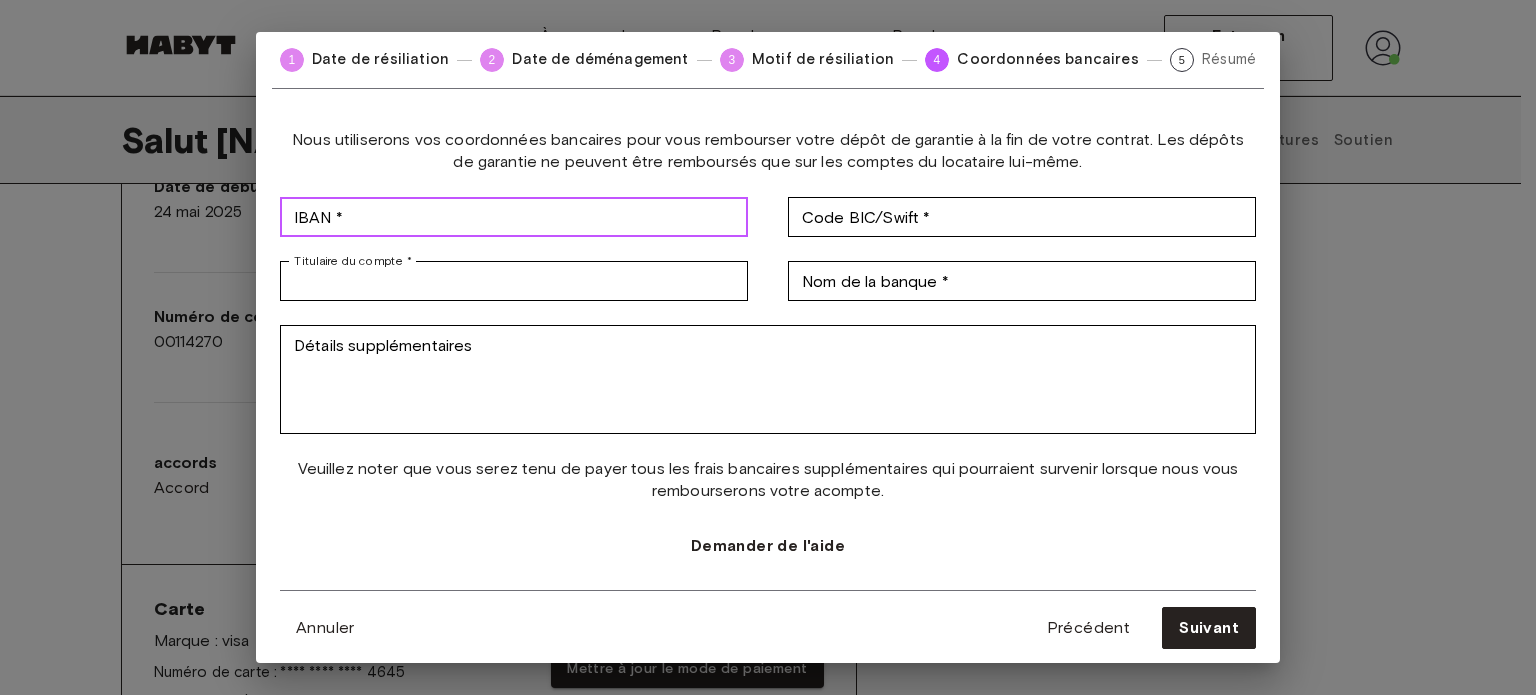 click on "IBAN *" at bounding box center [514, 217] 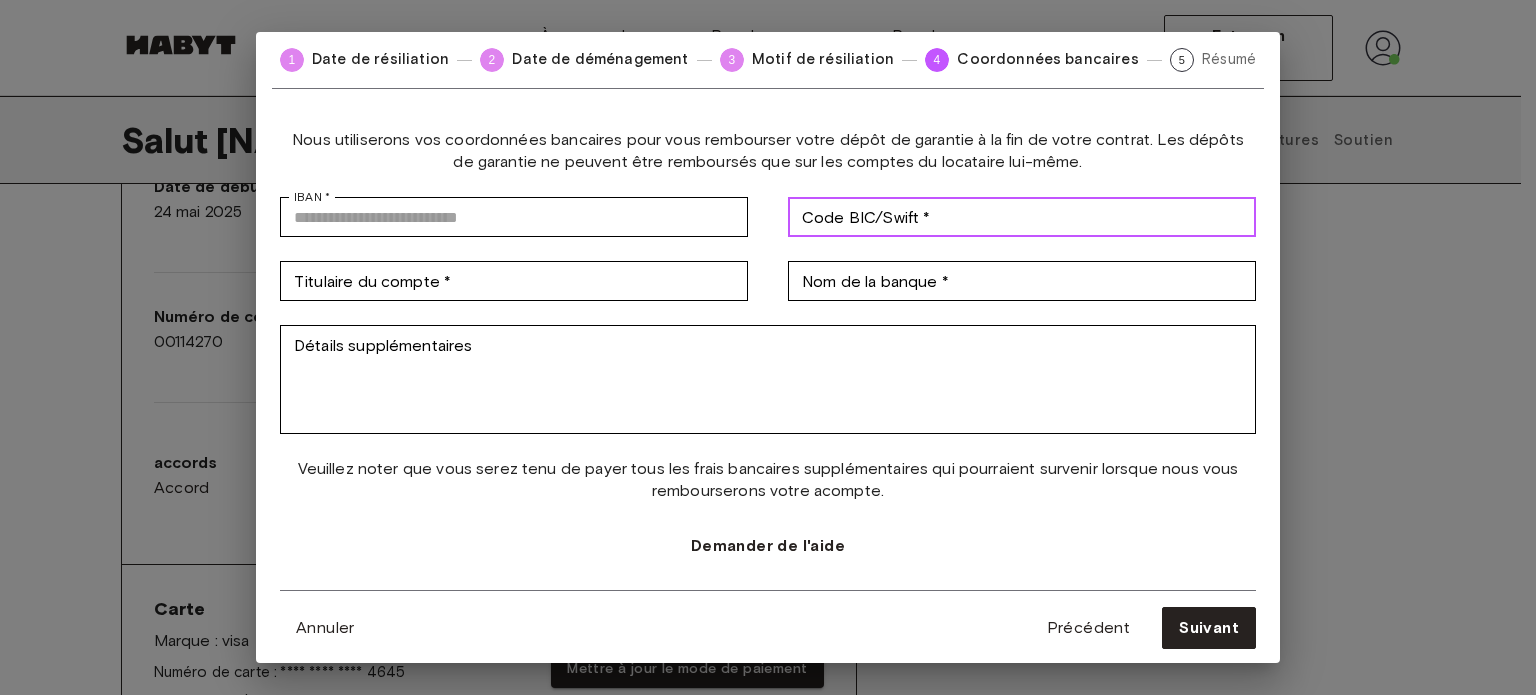 click on "Code BIC/Swift *" at bounding box center (1022, 217) 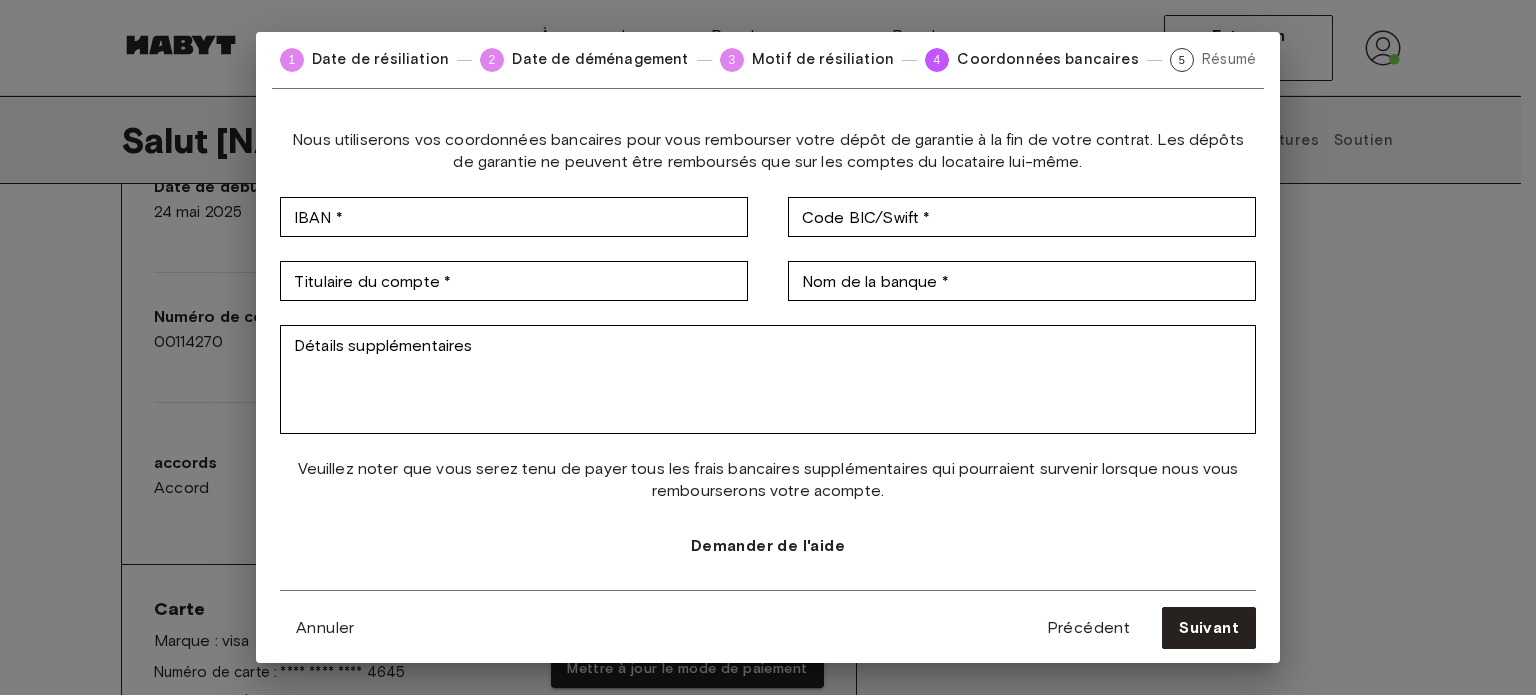click on "Nous utiliserons vos coordonnées bancaires pour vous rembourser votre dépôt de garantie à la fin de votre contrat. Les dépôts de garantie ne peuvent être remboursés que sur les comptes du locataire lui-même. IBAN * IBAN * Code BIC/Swift * Code BIC/Swift * Titulaire du compte * [NAME] Titulaire du compte * Nom de la banque * Nom de la banque * Détails supplémentaires * Détails supplémentaires Veuillez noter que vous serez tenu de payer tous les frais bancaires supplémentaires qui pourraient survenir lorsque nous vous rembourserons votre acompte. Demander de l'aide" at bounding box center [768, 359] 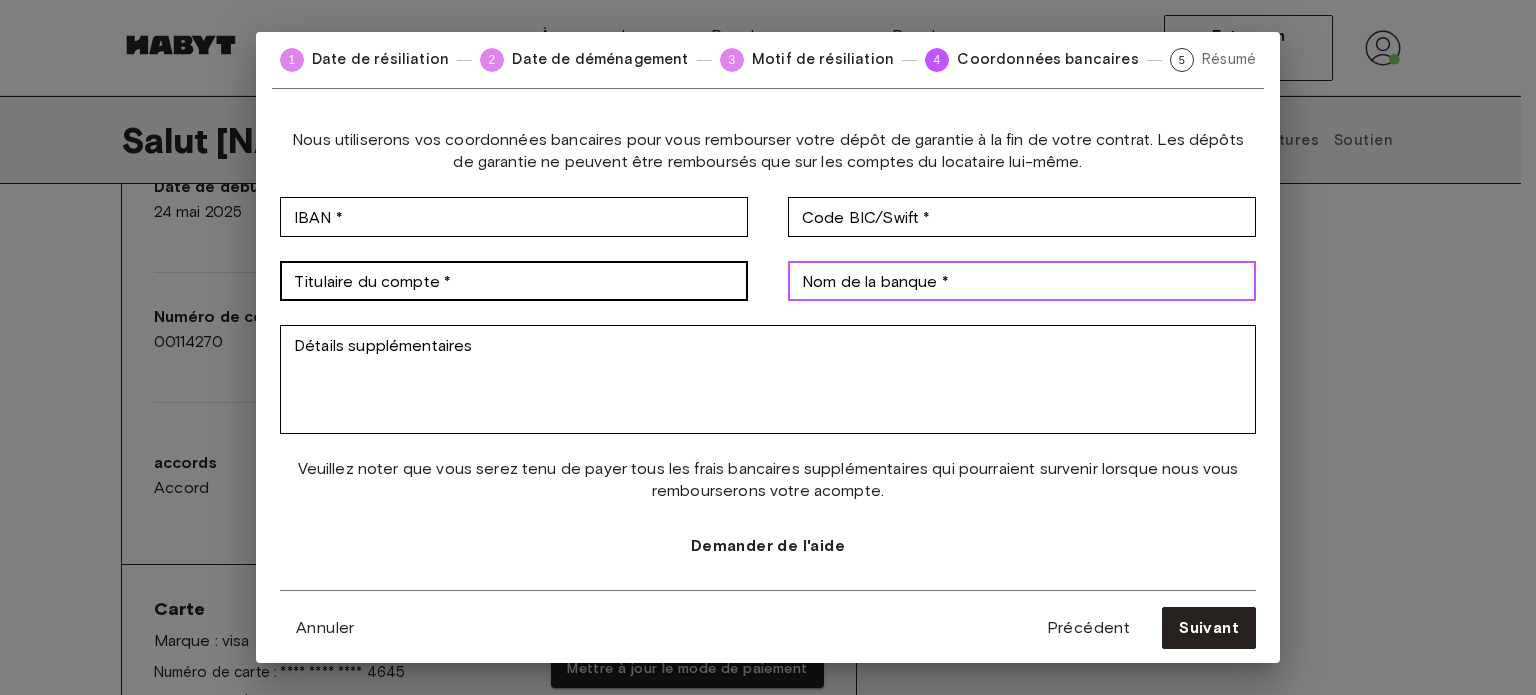 drag, startPoint x: 802, startPoint y: 271, endPoint x: 617, endPoint y: 271, distance: 185 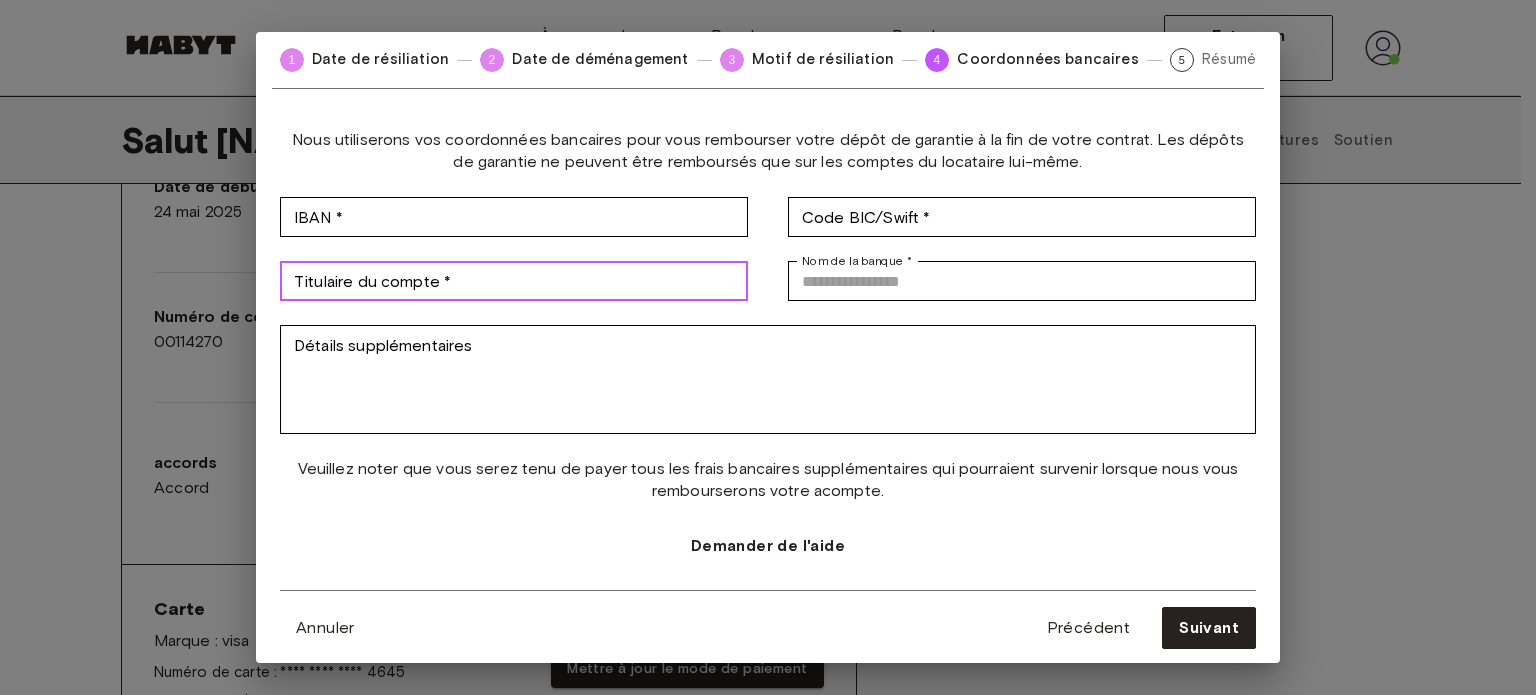click on "Titulaire du compte *" at bounding box center (514, 281) 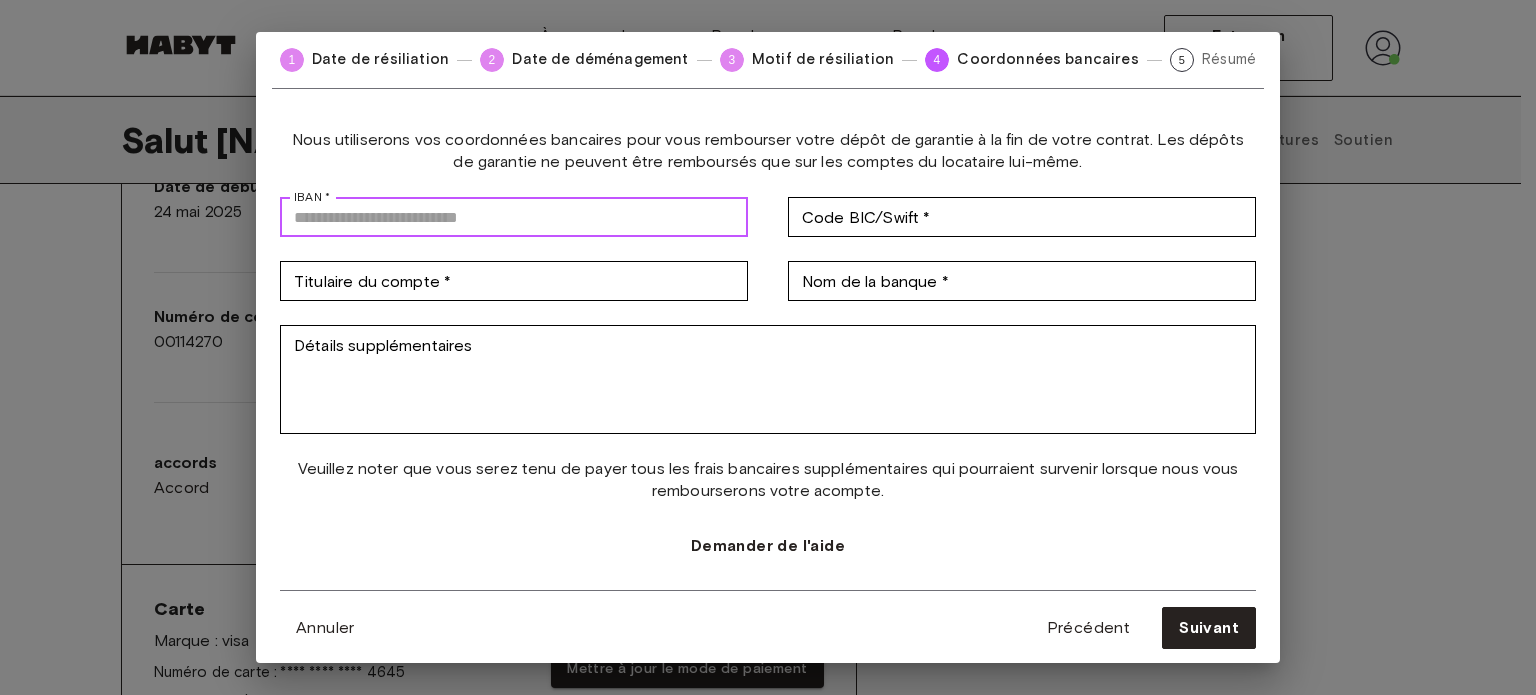 click on "IBAN *" at bounding box center (514, 217) 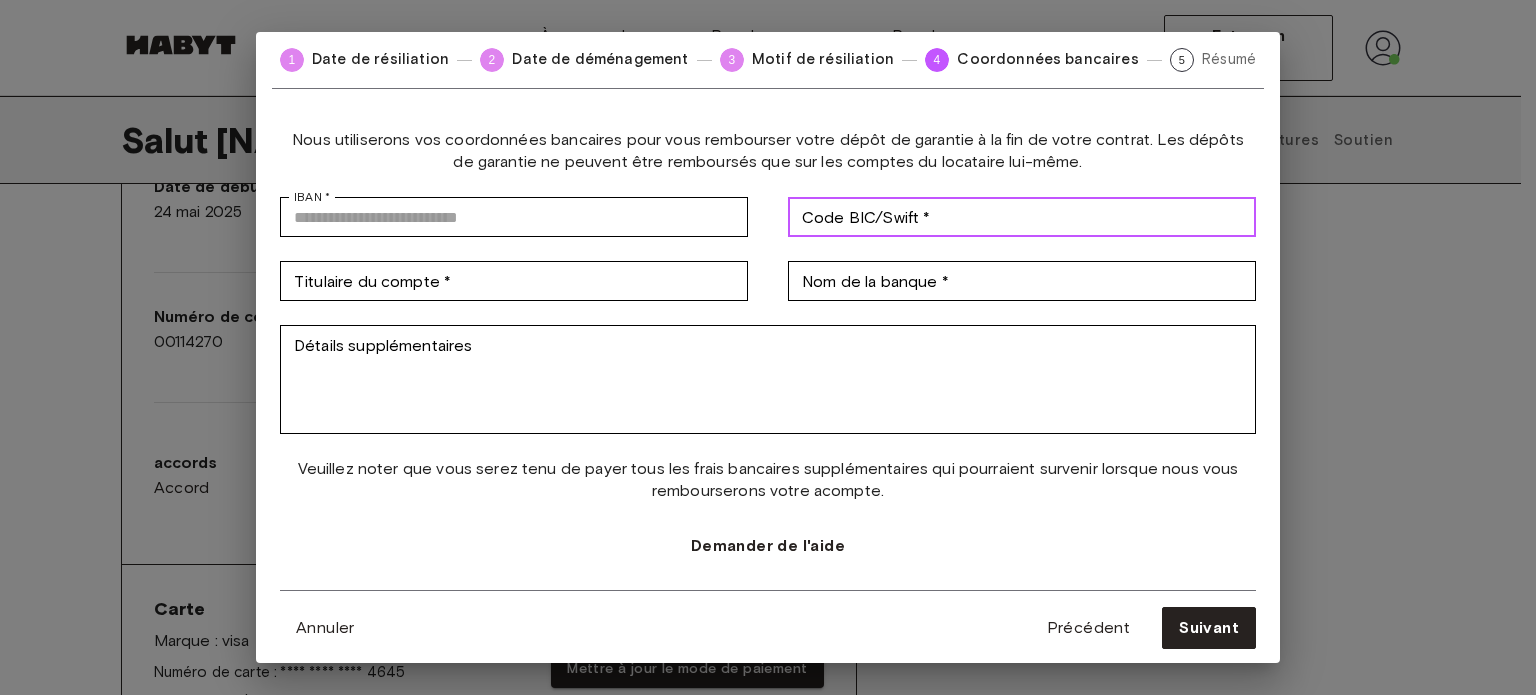 click on "Code BIC/Swift *" at bounding box center [1022, 217] 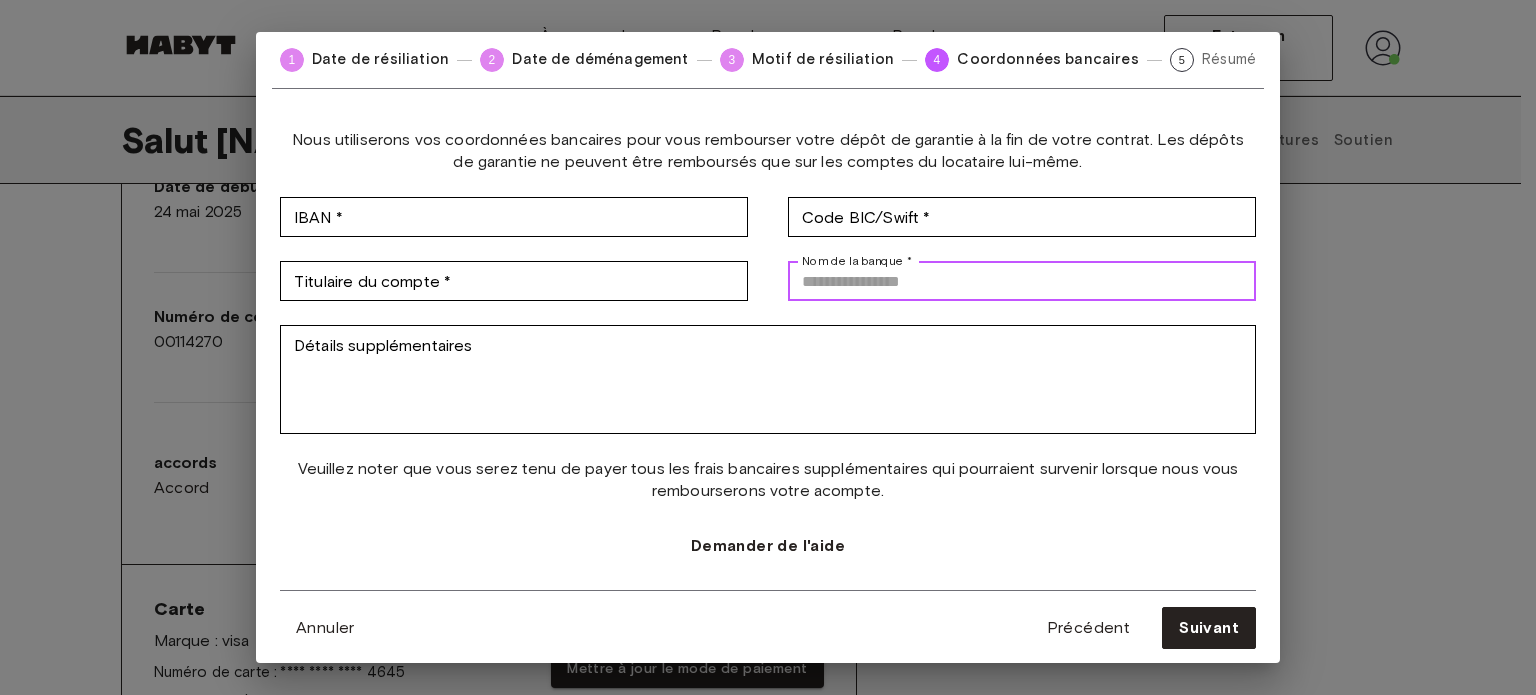 click on "Nom de la banque *" at bounding box center (1022, 281) 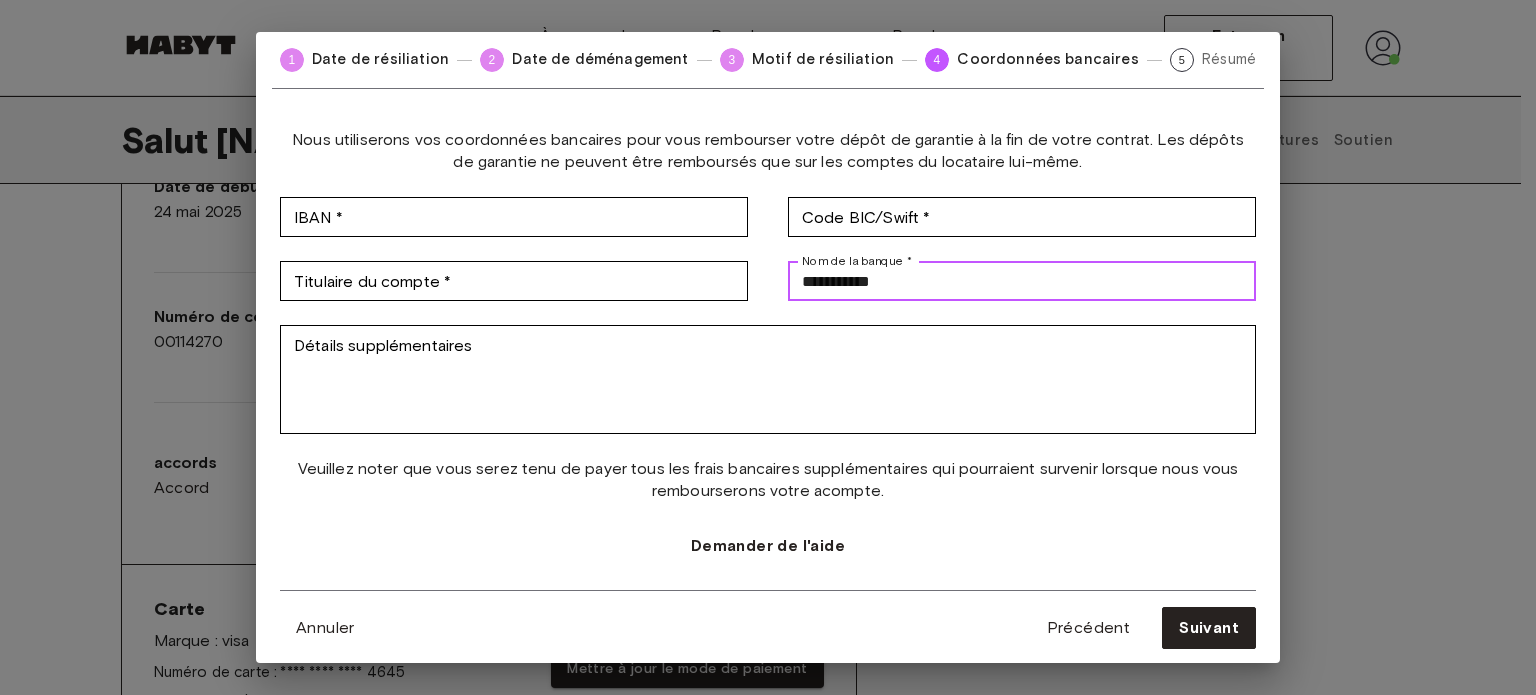 click on "**********" at bounding box center (1022, 281) 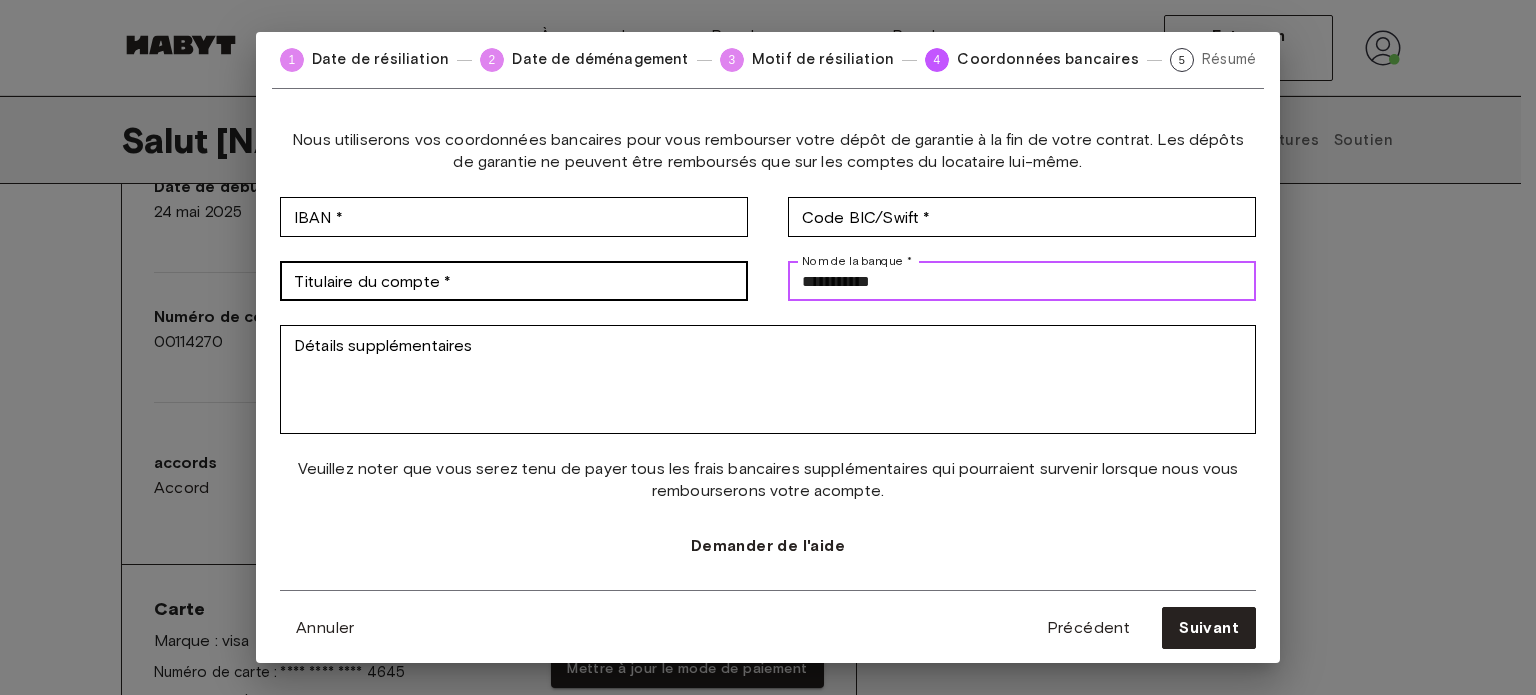 type on "**********" 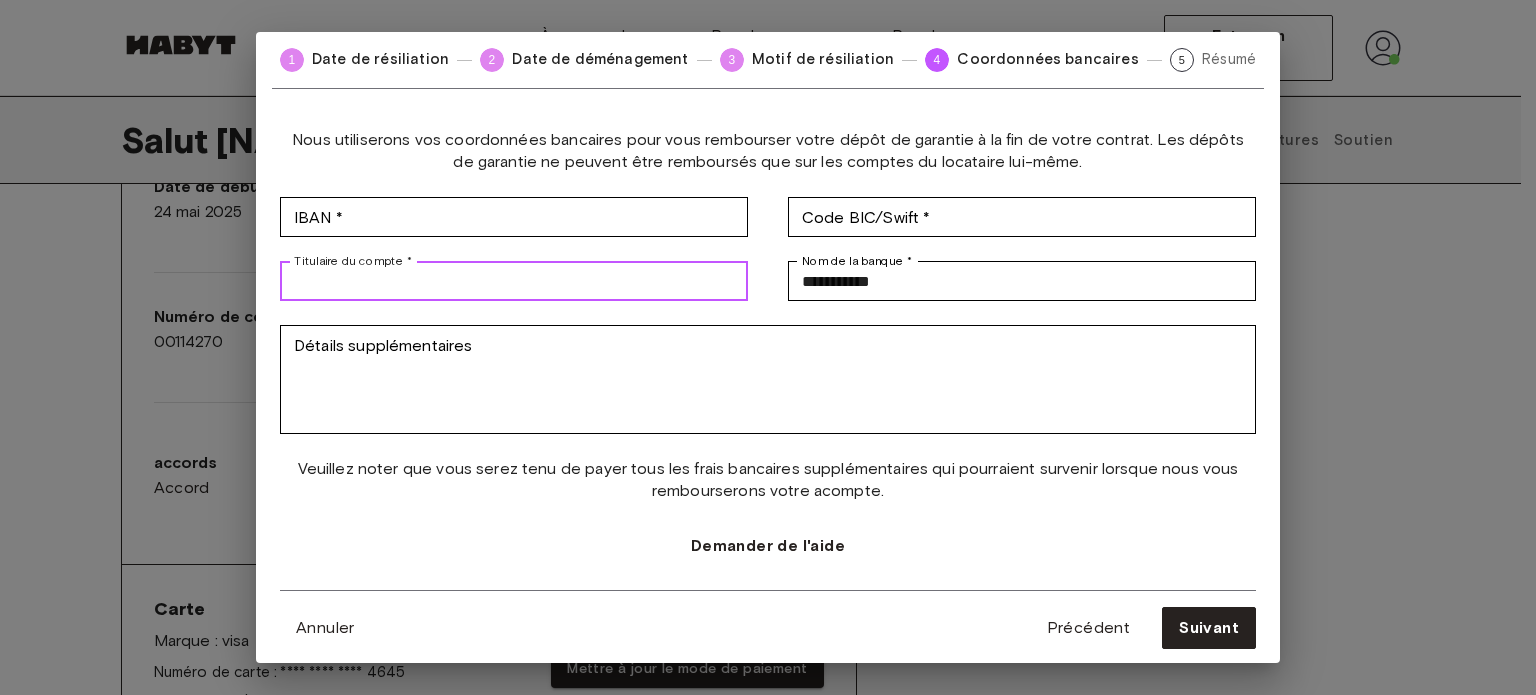 click on "Titulaire du compte * Titulaire du compte *" at bounding box center [514, 281] 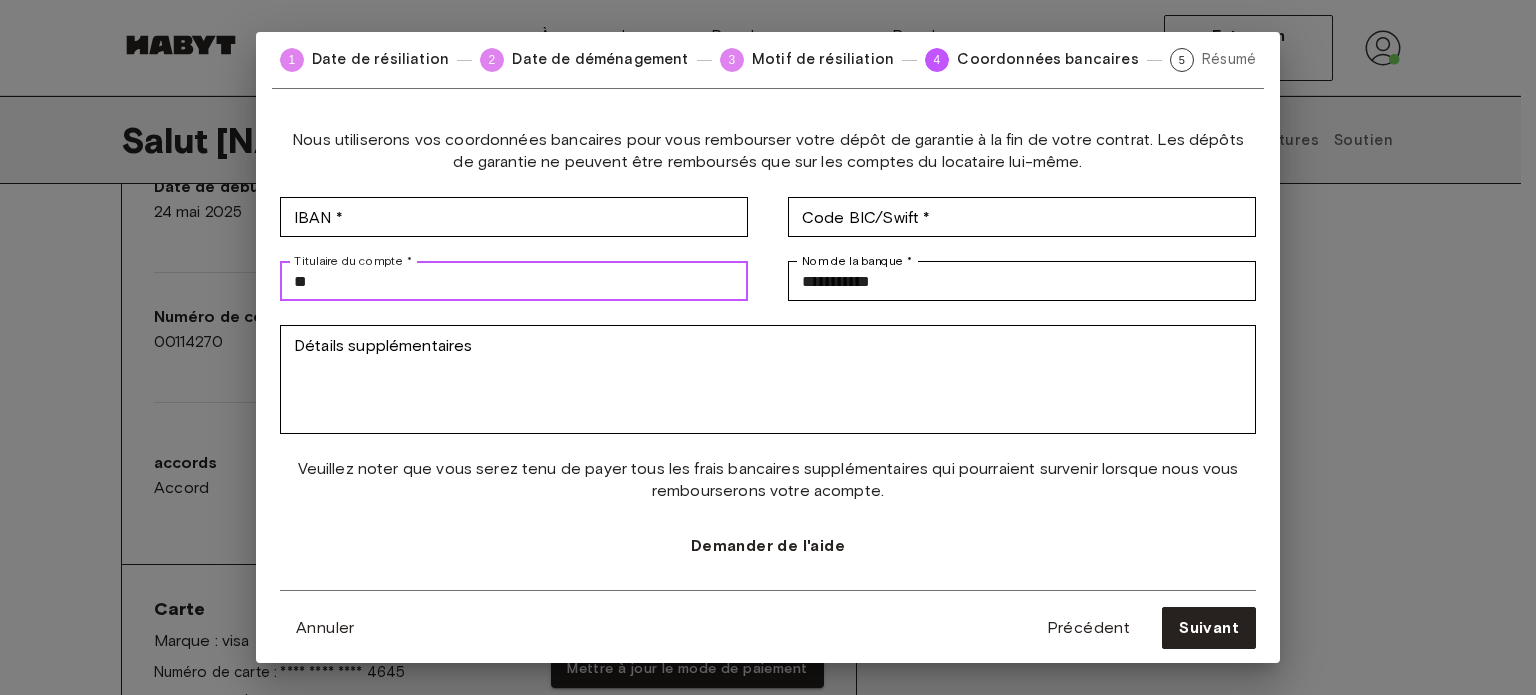 type on "*" 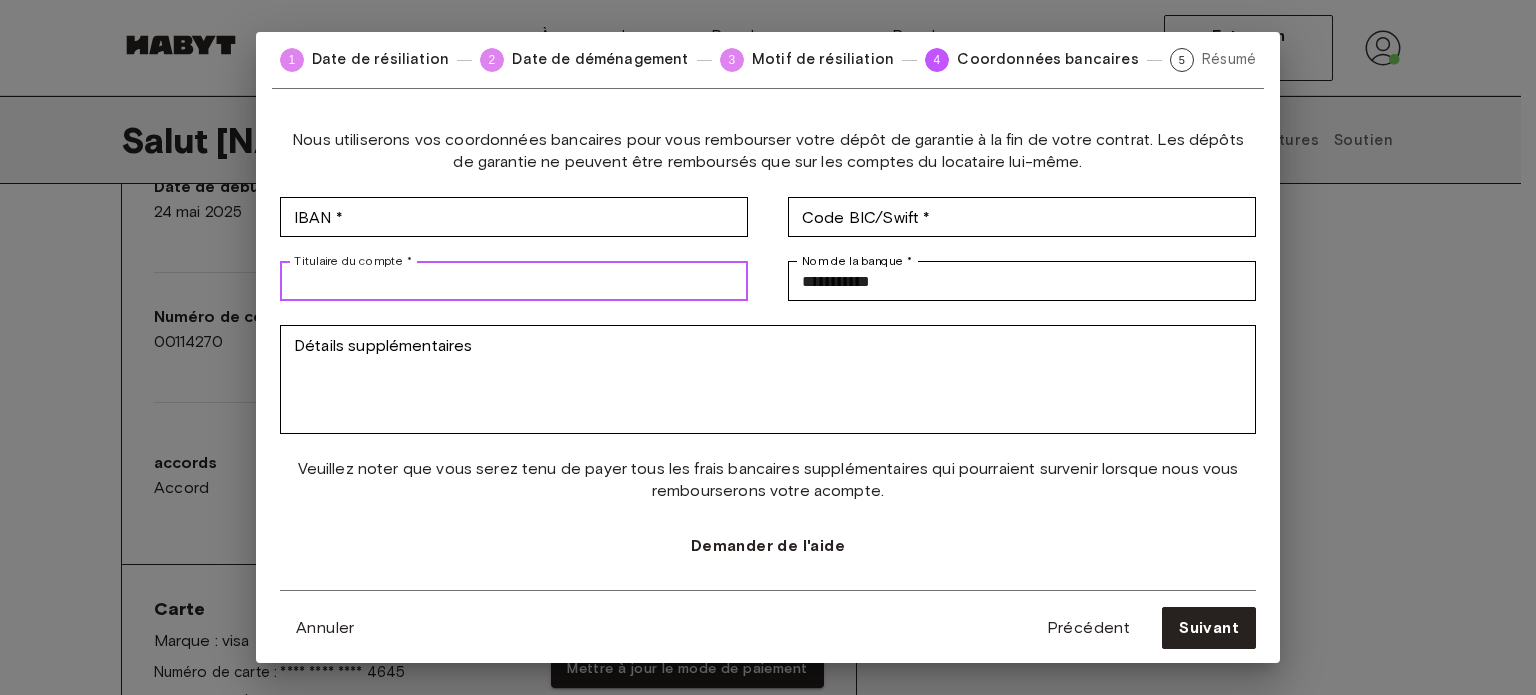 type on "*" 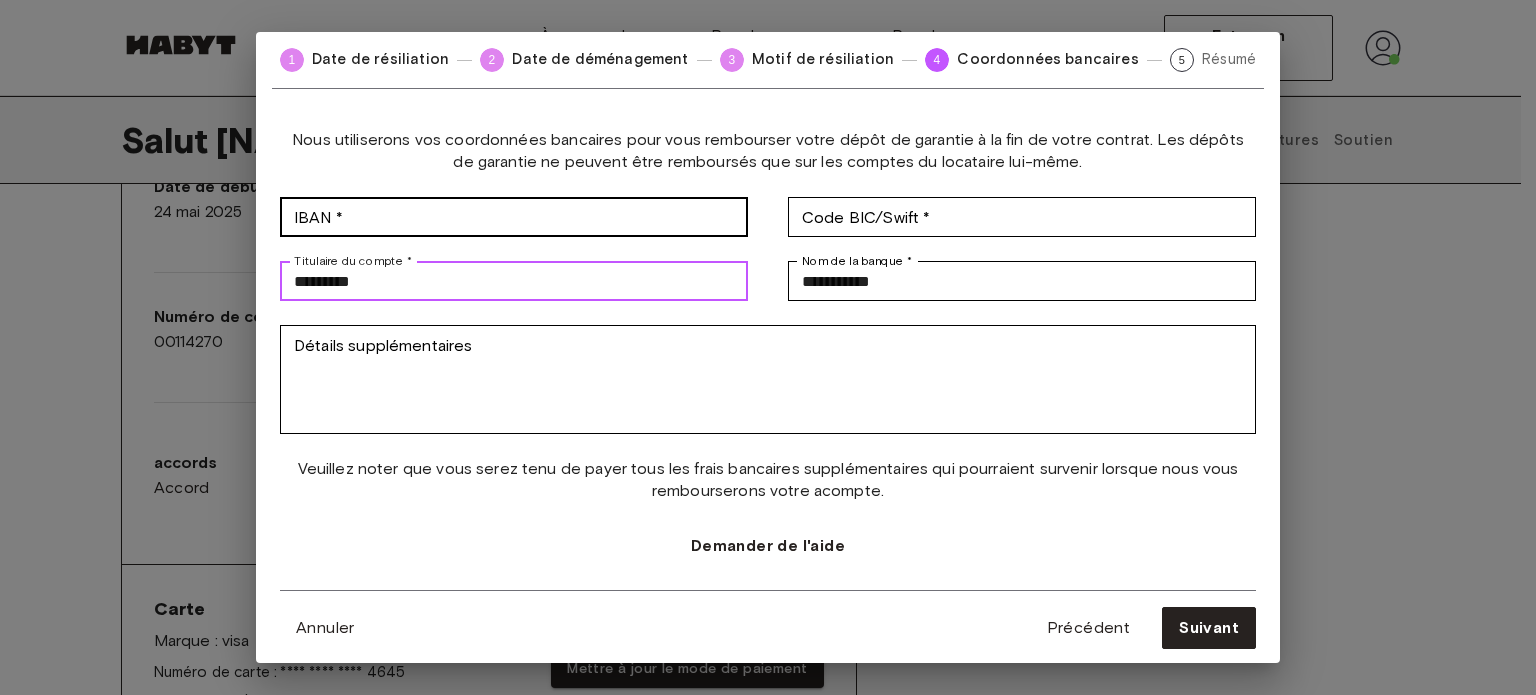type on "*********" 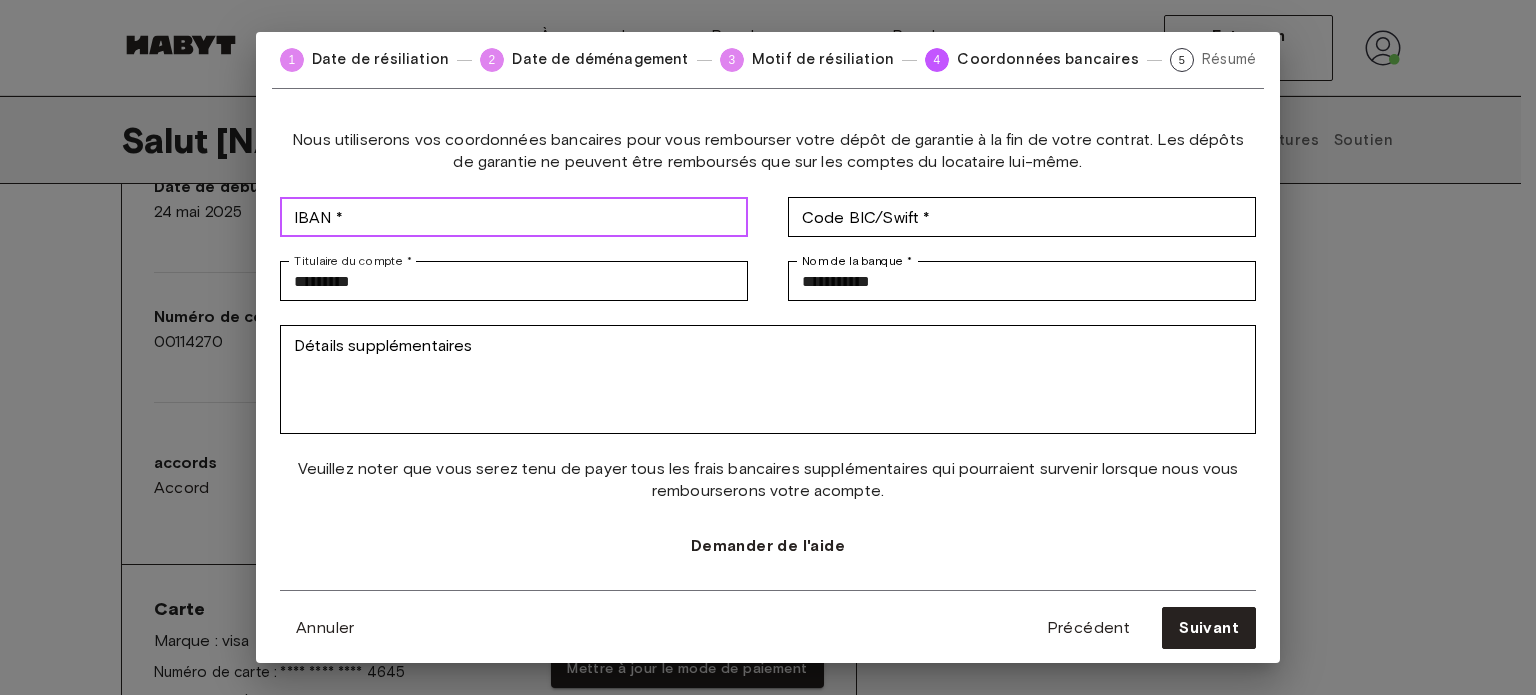 click on "IBAN *" at bounding box center [514, 217] 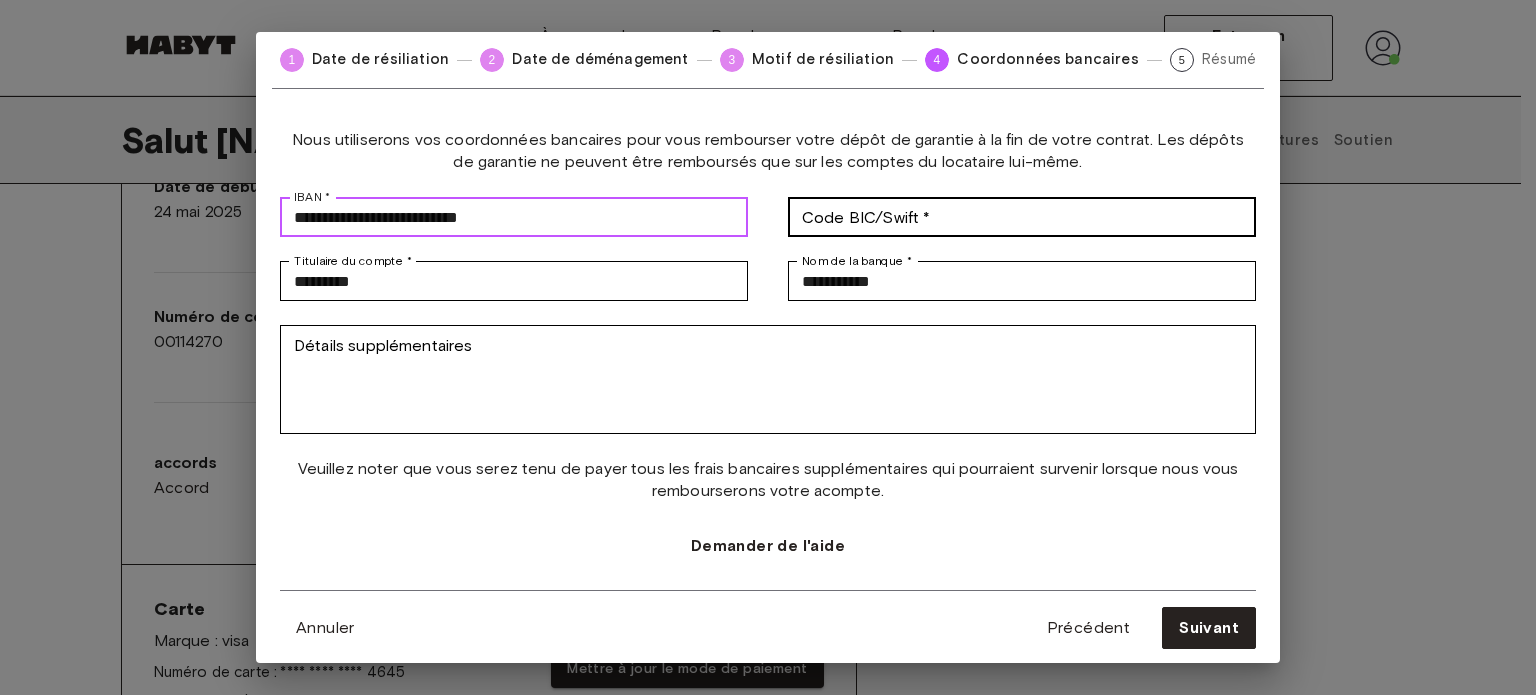 type on "**********" 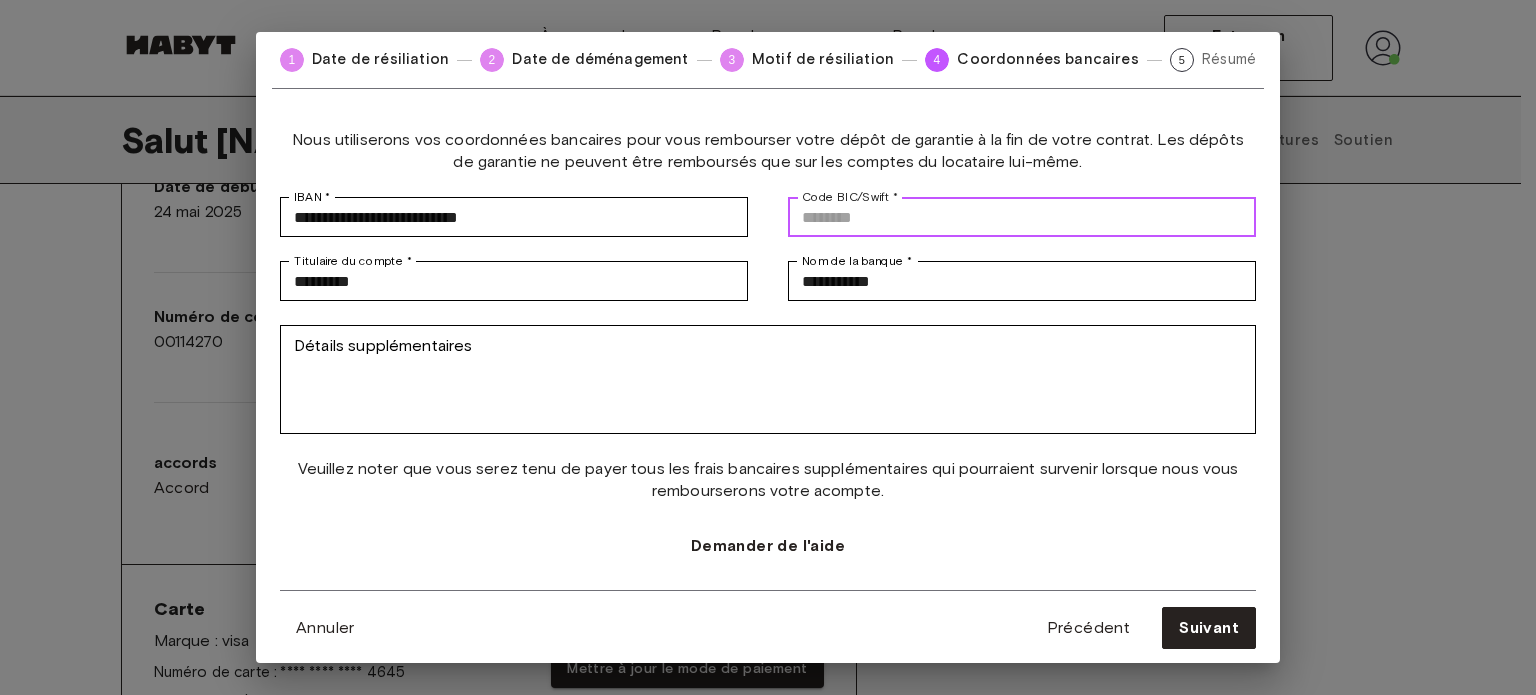 click on "Code BIC/Swift *" at bounding box center (1022, 217) 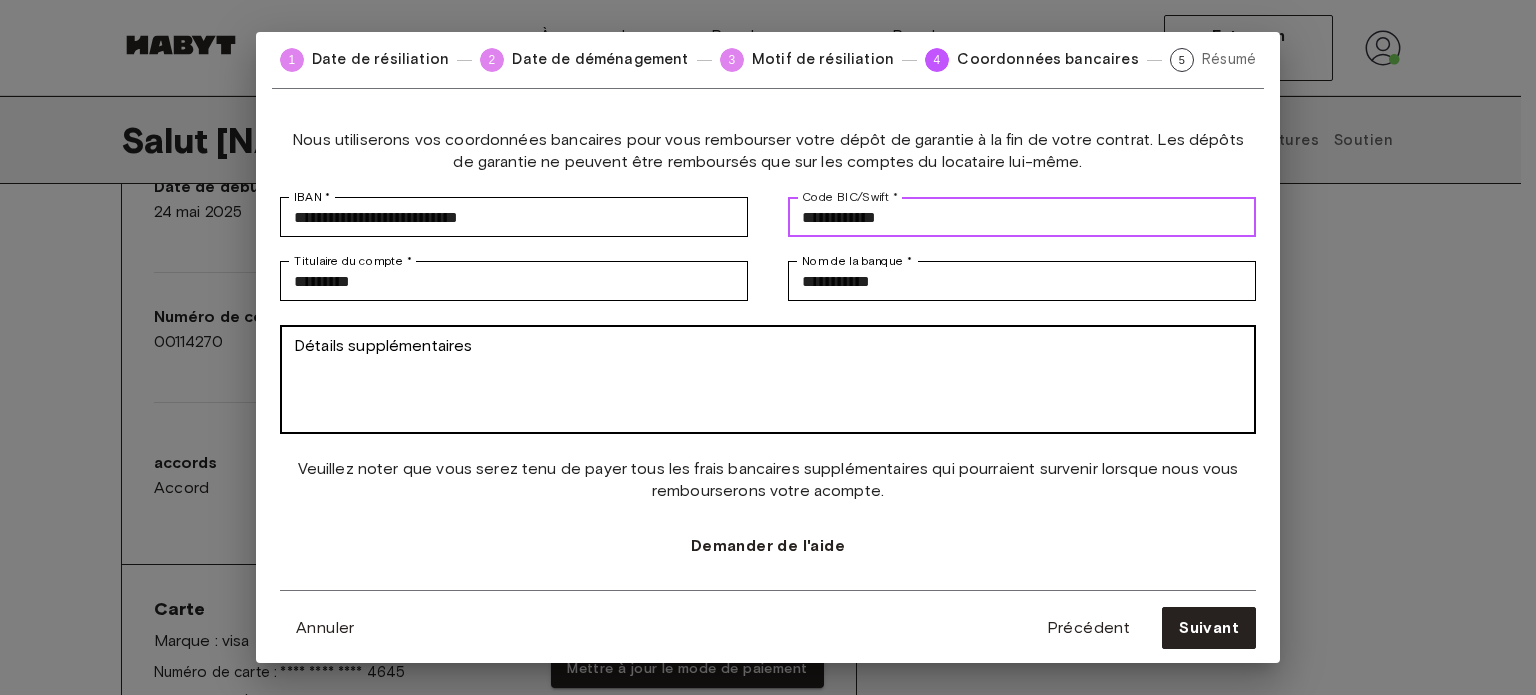 type on "**********" 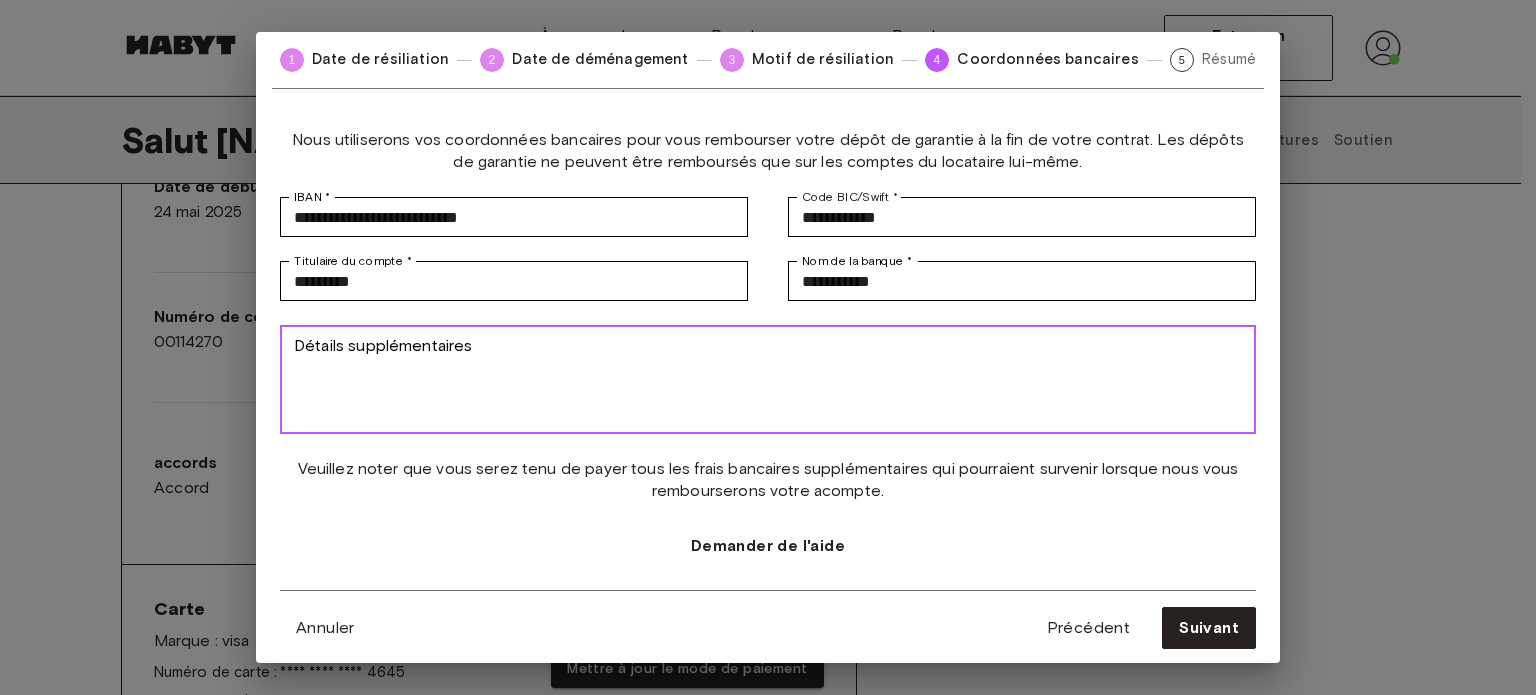 click on "Détails supplémentaires" at bounding box center [768, 380] 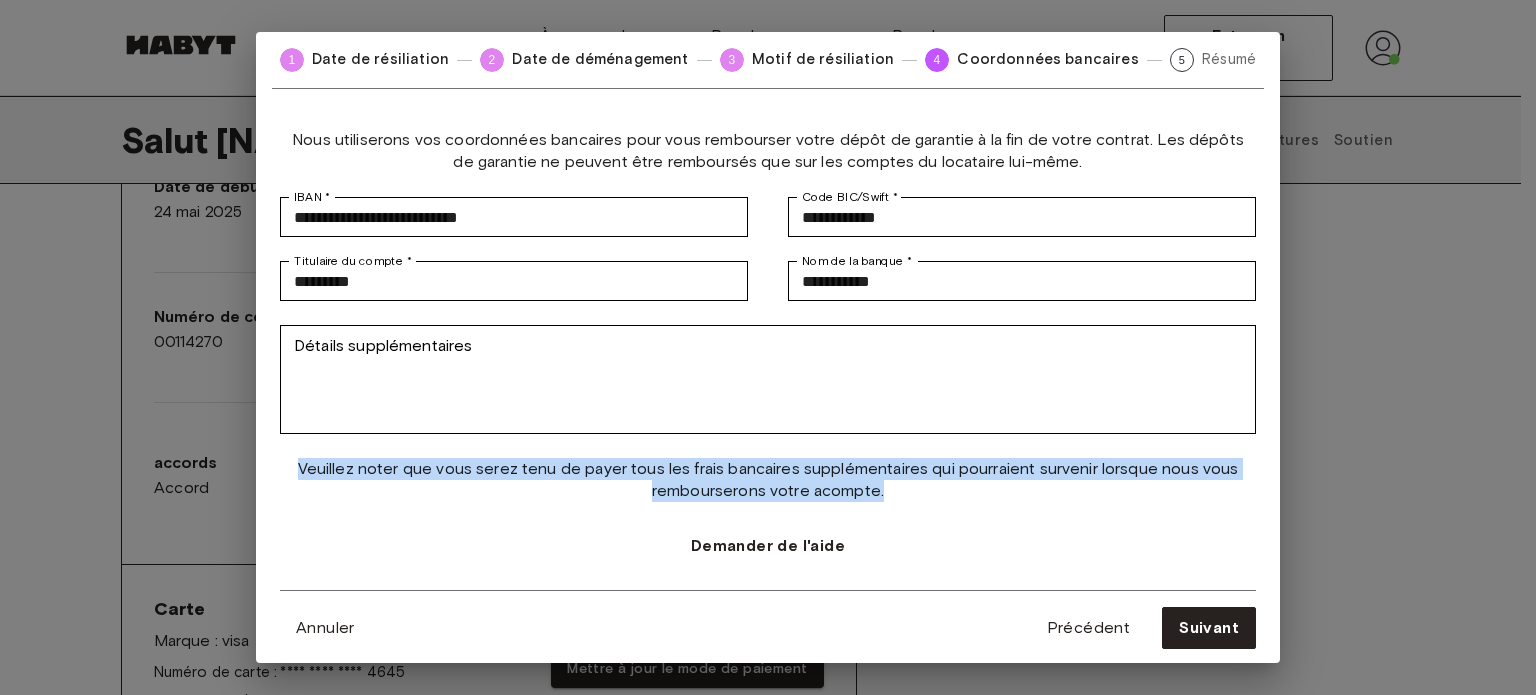 drag, startPoint x: 297, startPoint y: 472, endPoint x: 905, endPoint y: 492, distance: 608.32886 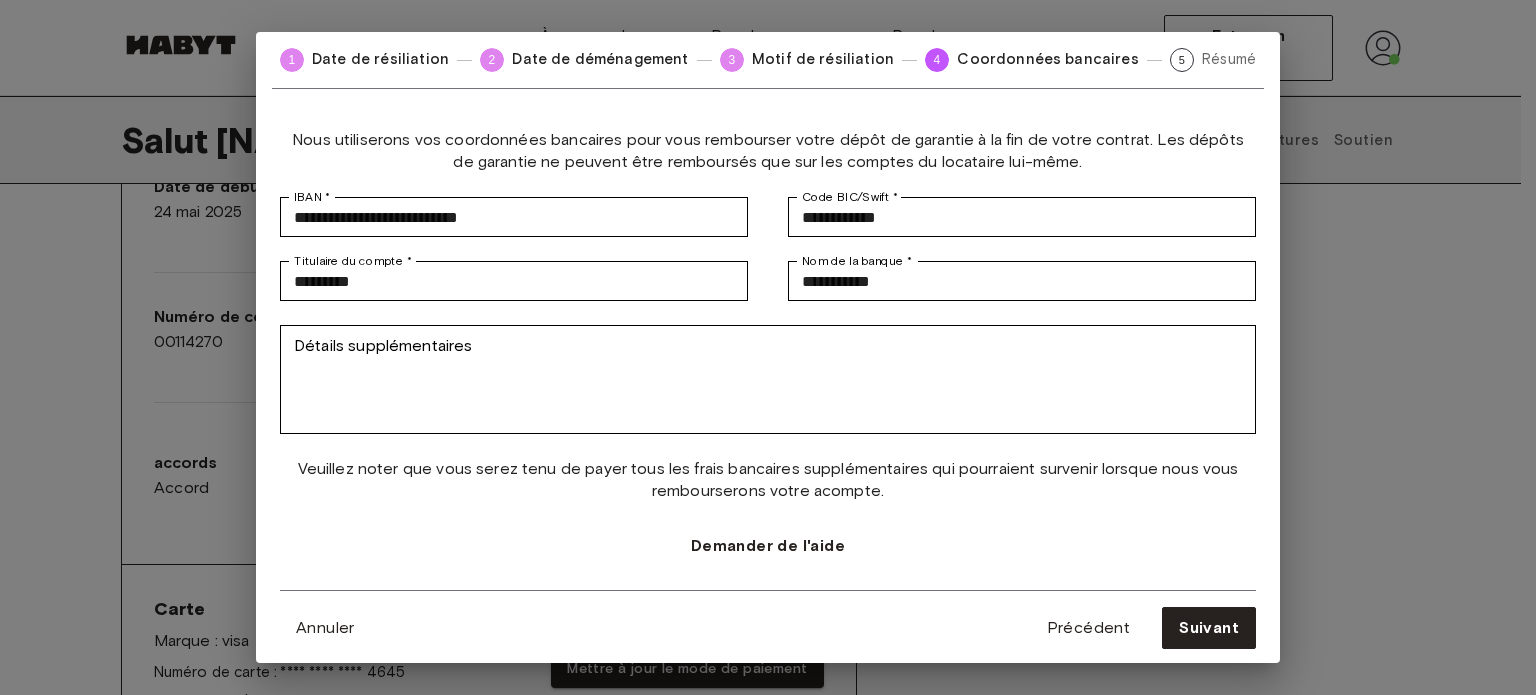 click on "Date de déménagement" at bounding box center [600, 59] 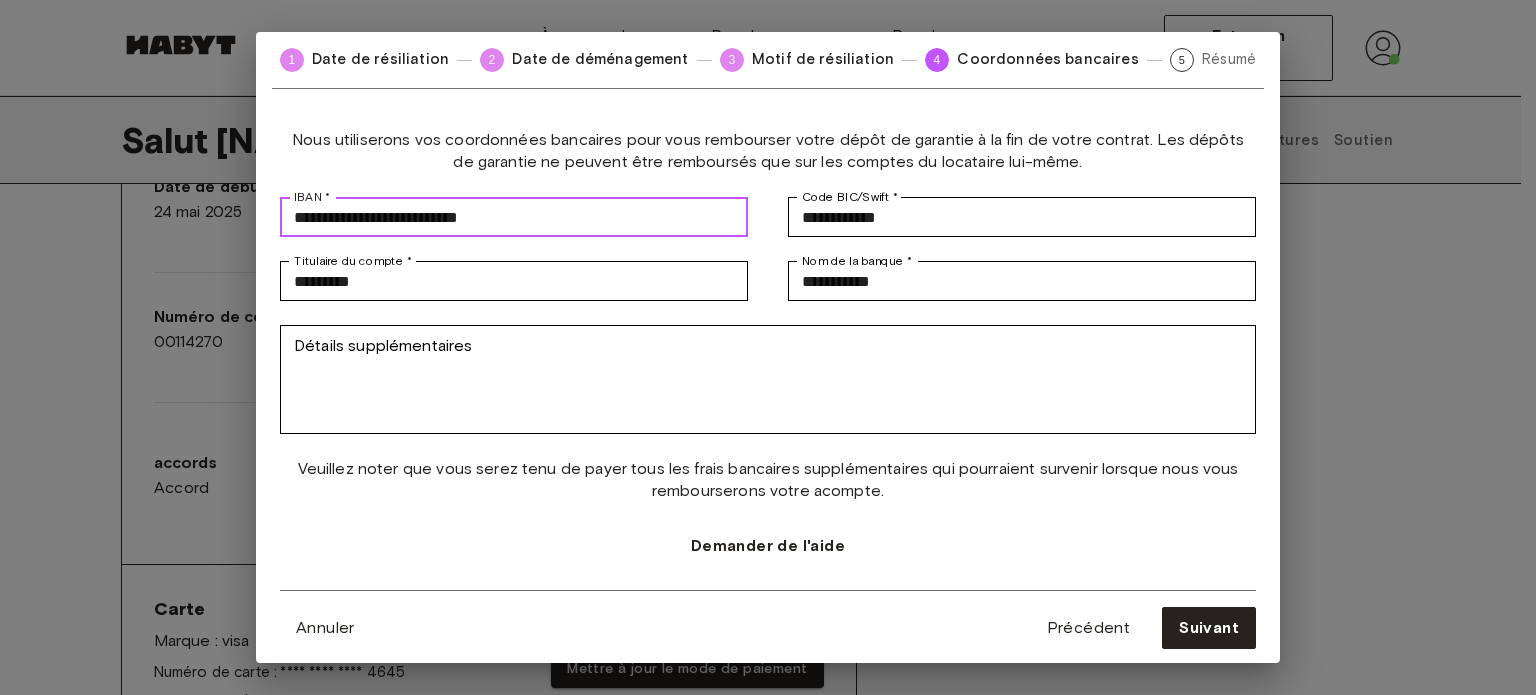 click on "**********" at bounding box center [514, 217] 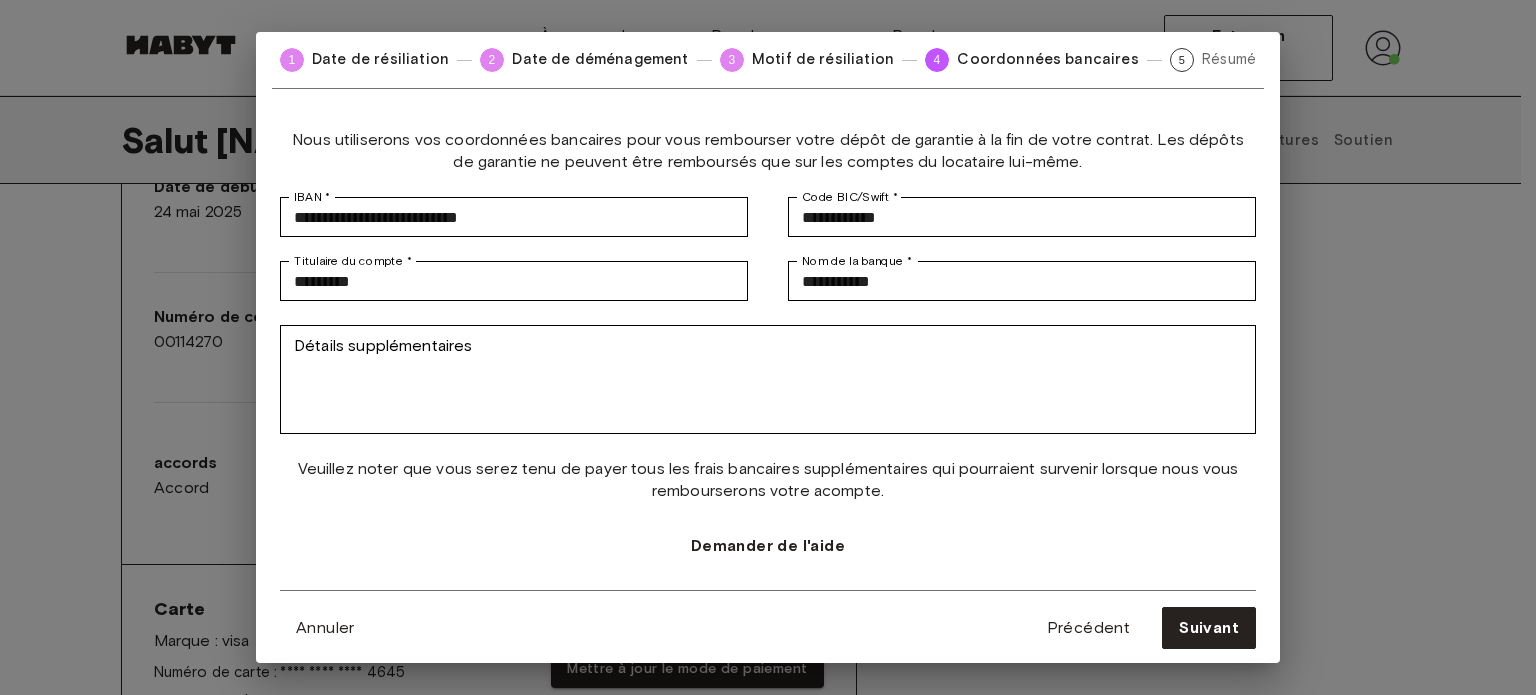click on "**********" at bounding box center [768, 389] 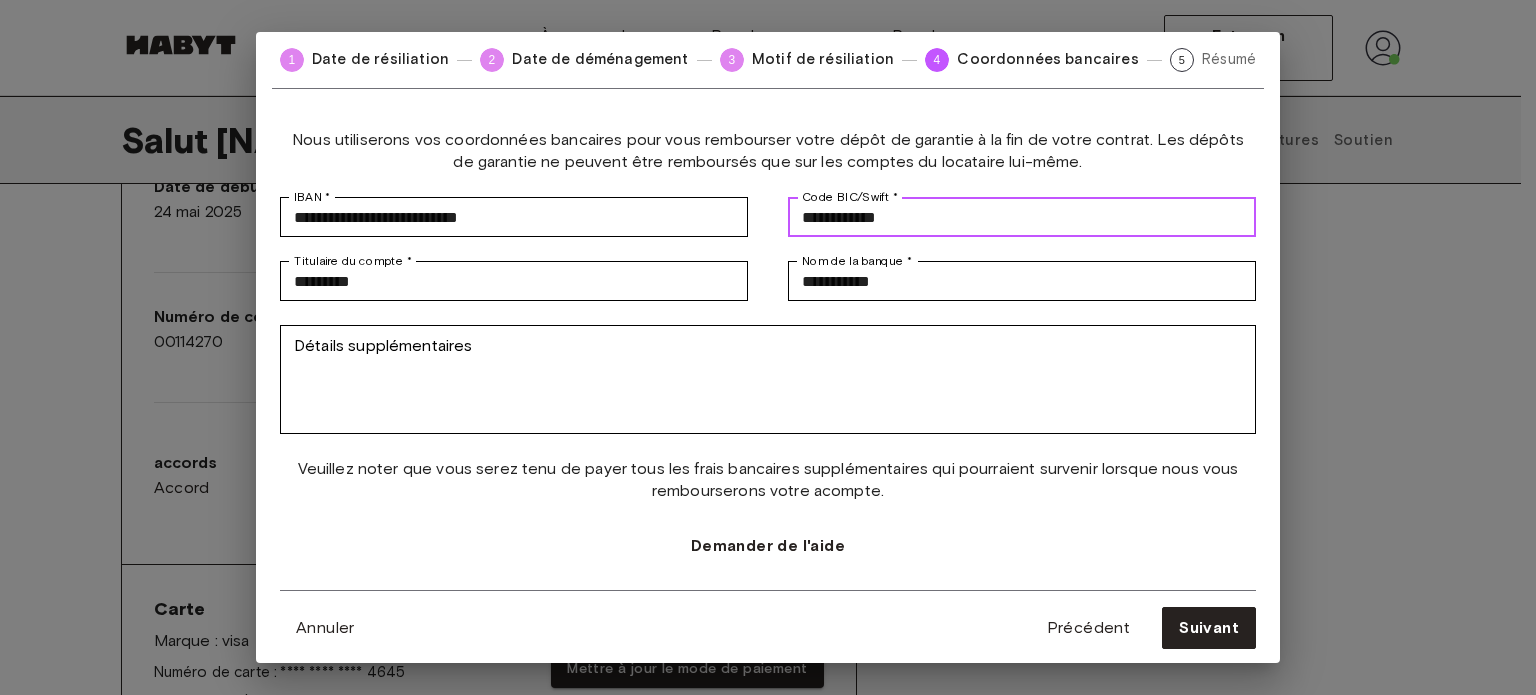 click on "**********" at bounding box center [1022, 217] 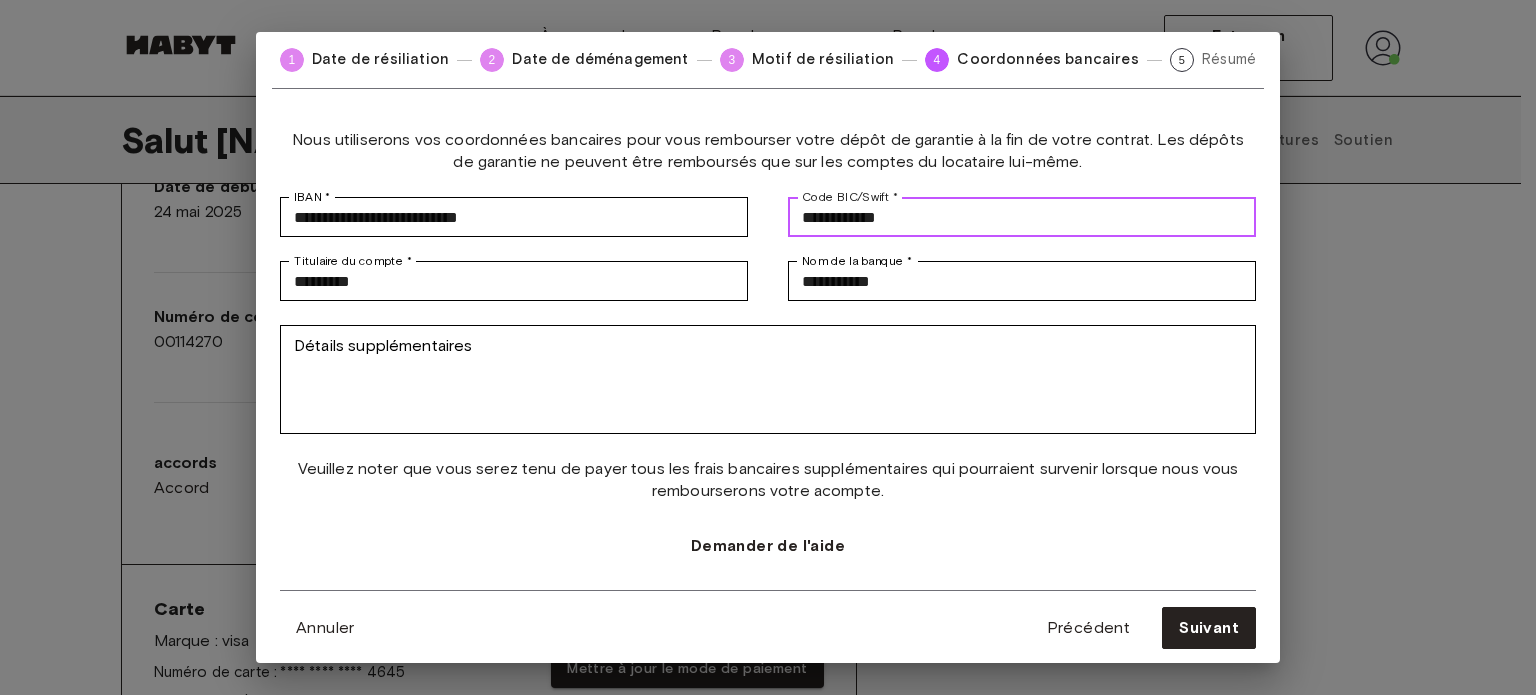 click on "**********" at bounding box center (1022, 217) 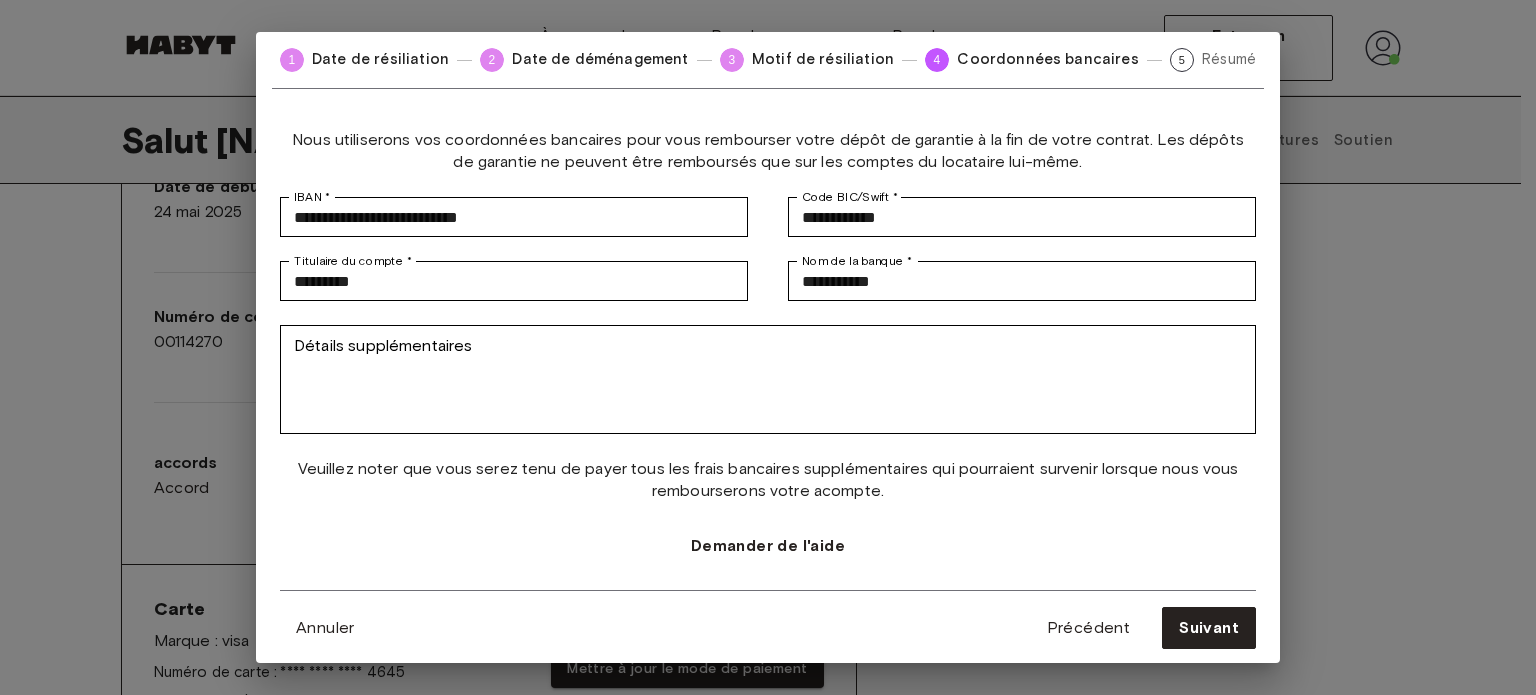 click on "**********" at bounding box center [768, 359] 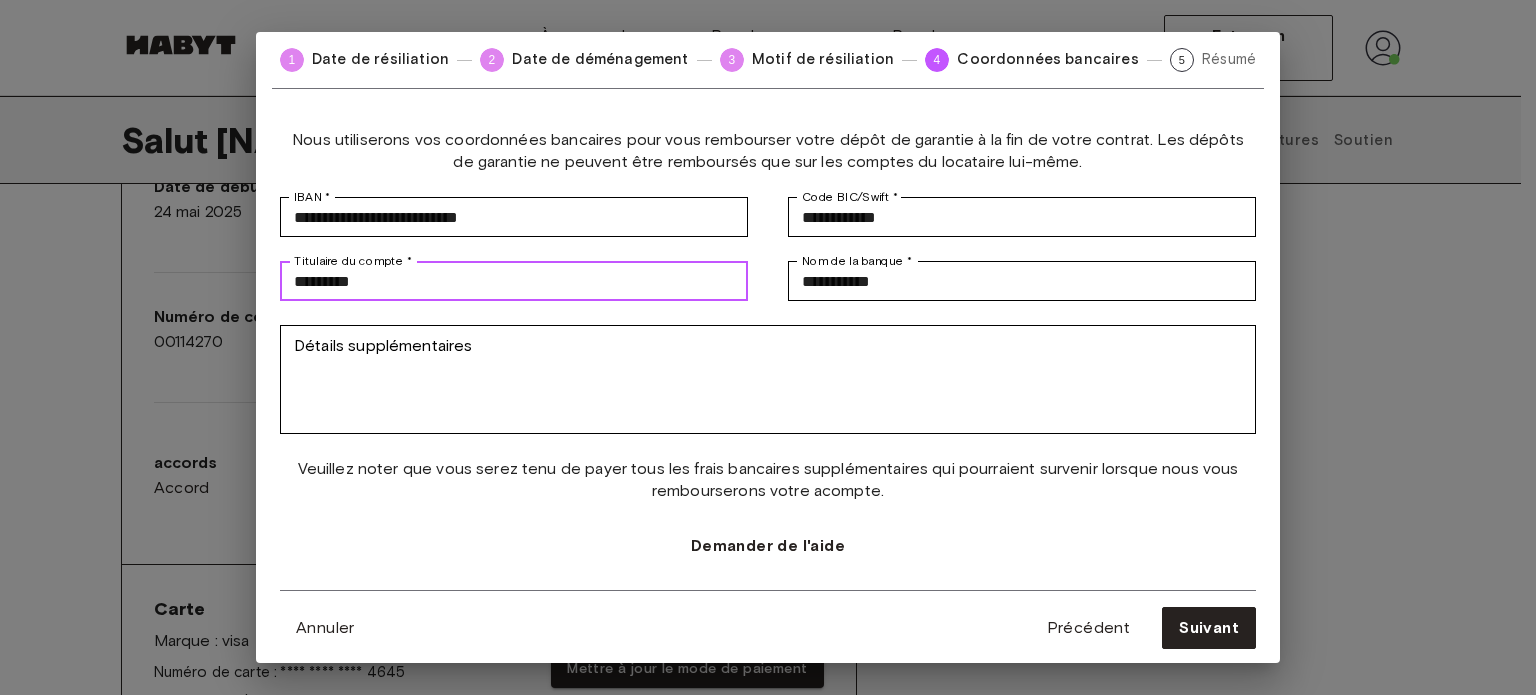 click on "*********" at bounding box center (514, 281) 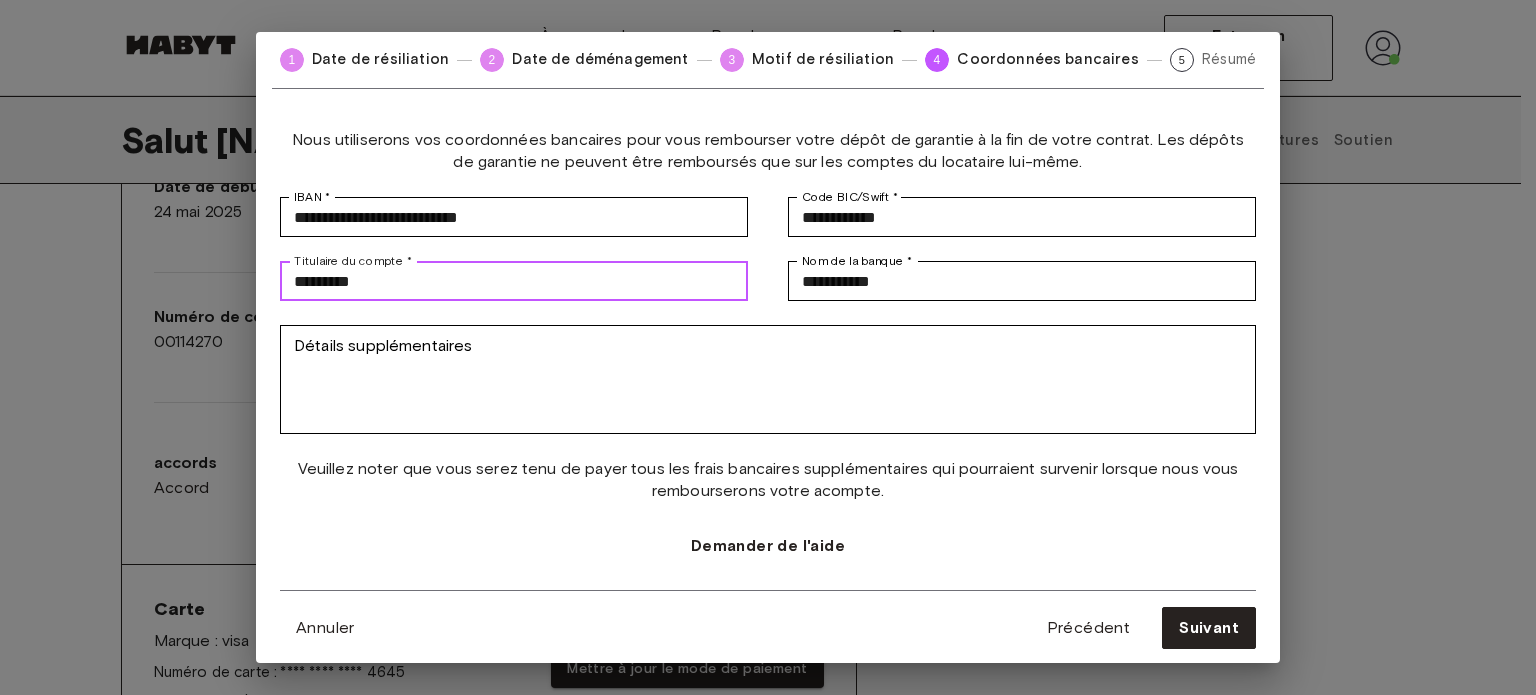 click on "*********" at bounding box center [514, 281] 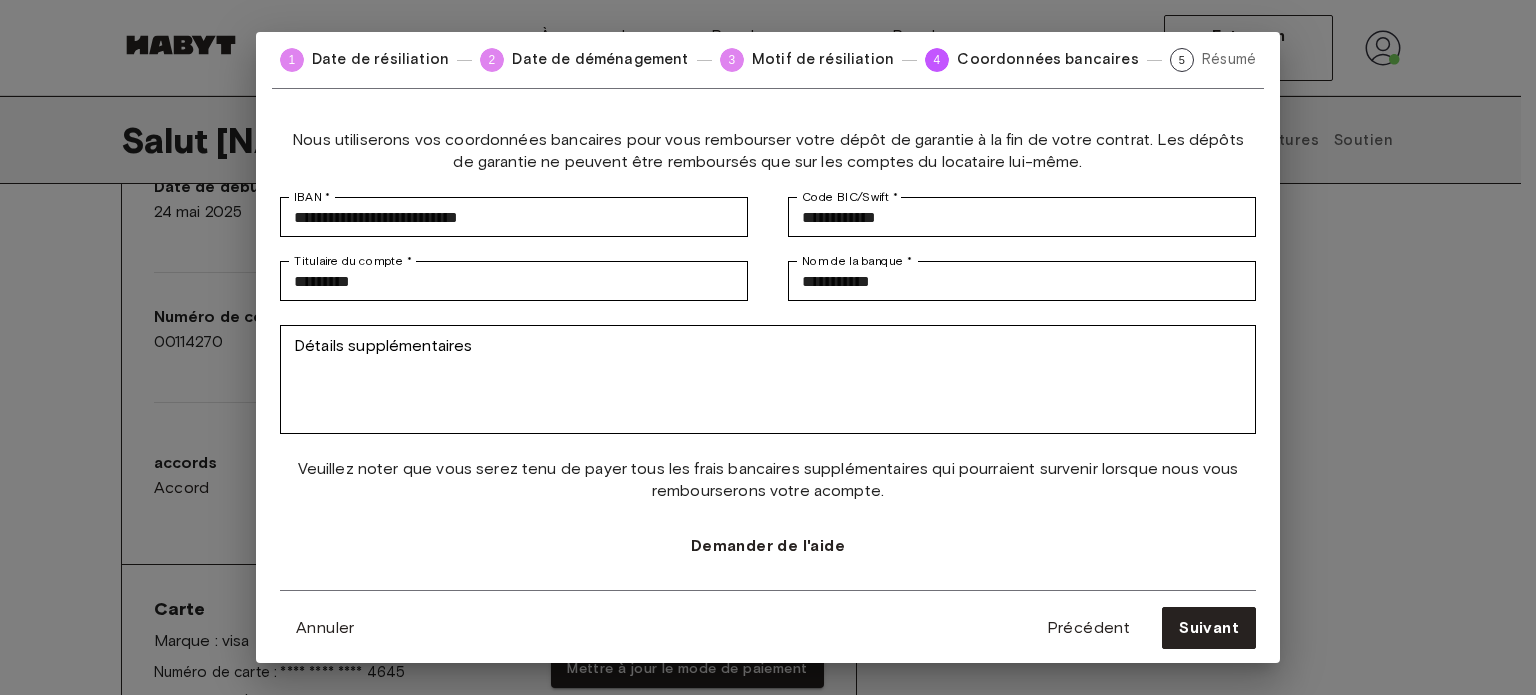 click on "Annuler Précédent Suivant" at bounding box center [768, 619] 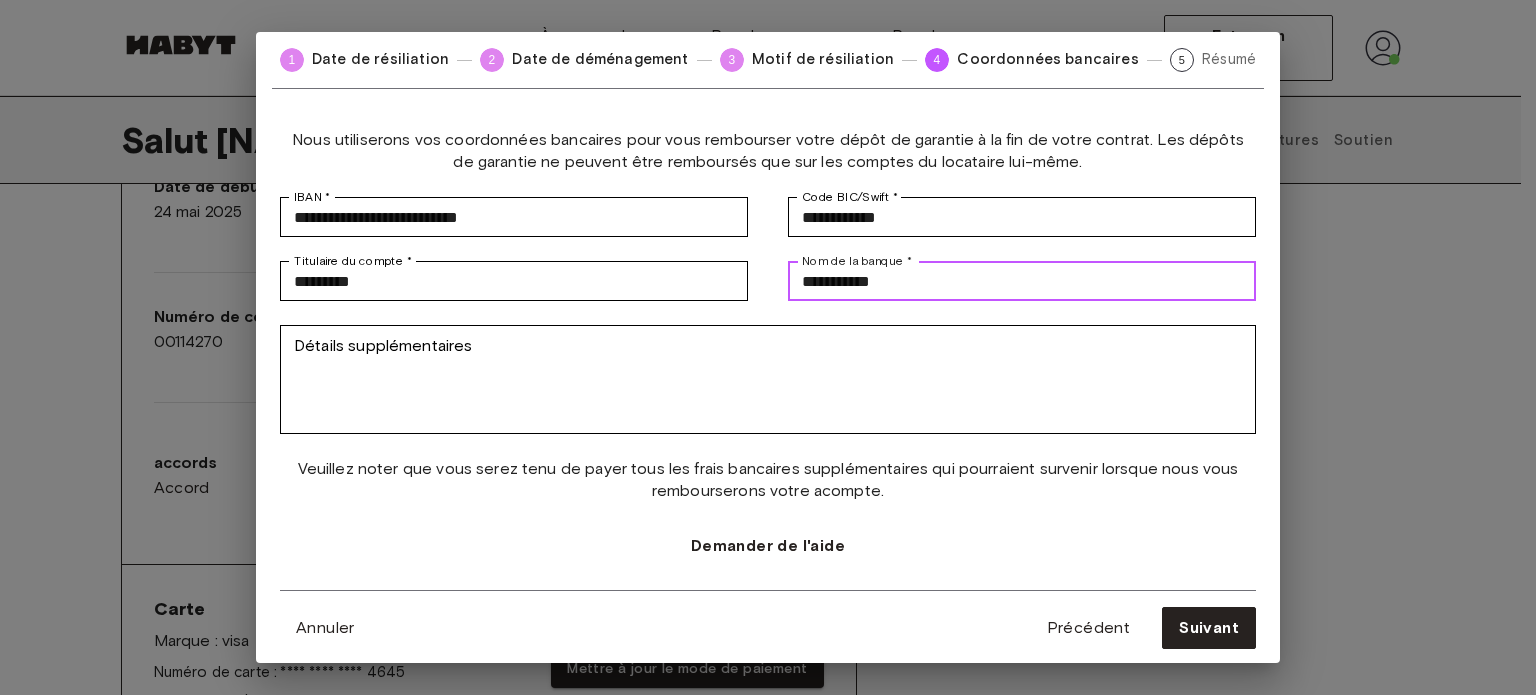 click on "**********" at bounding box center [1022, 281] 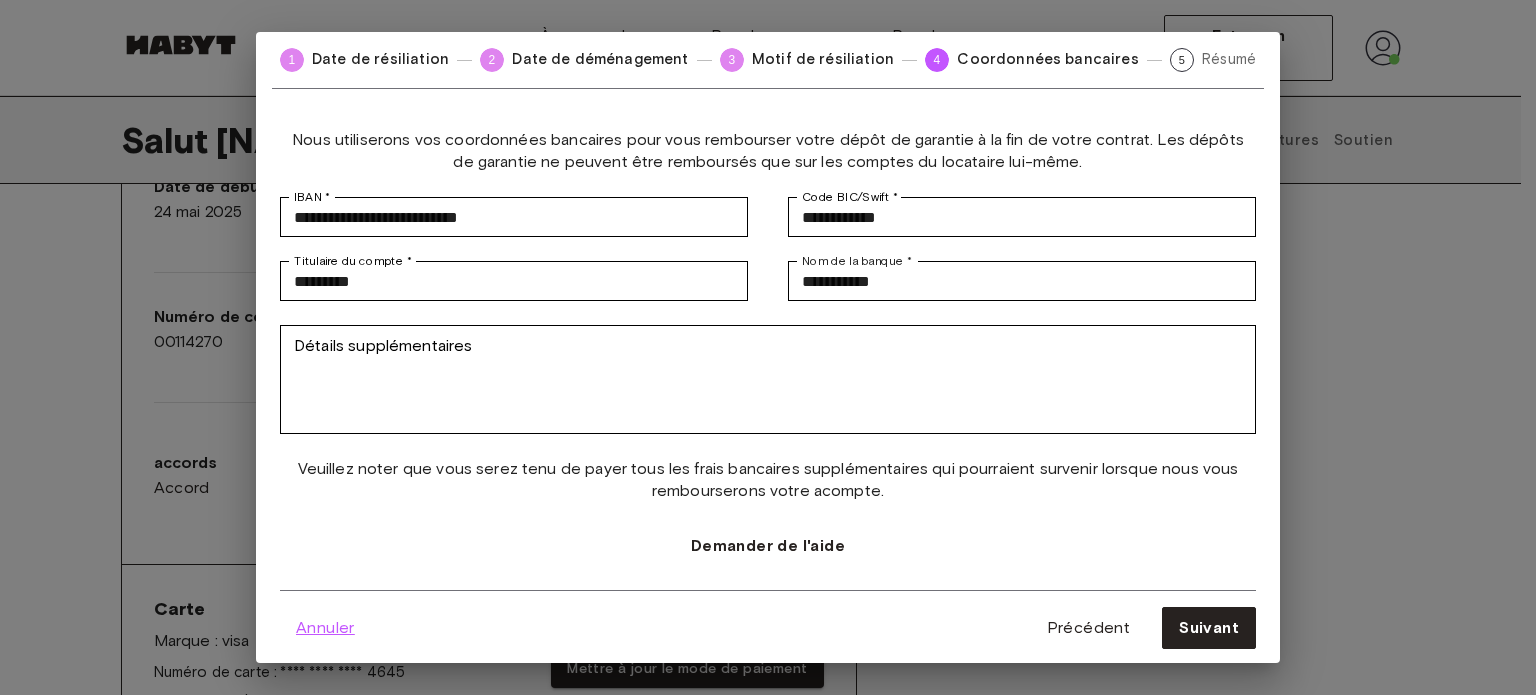 click on "Annuler" at bounding box center (325, 628) 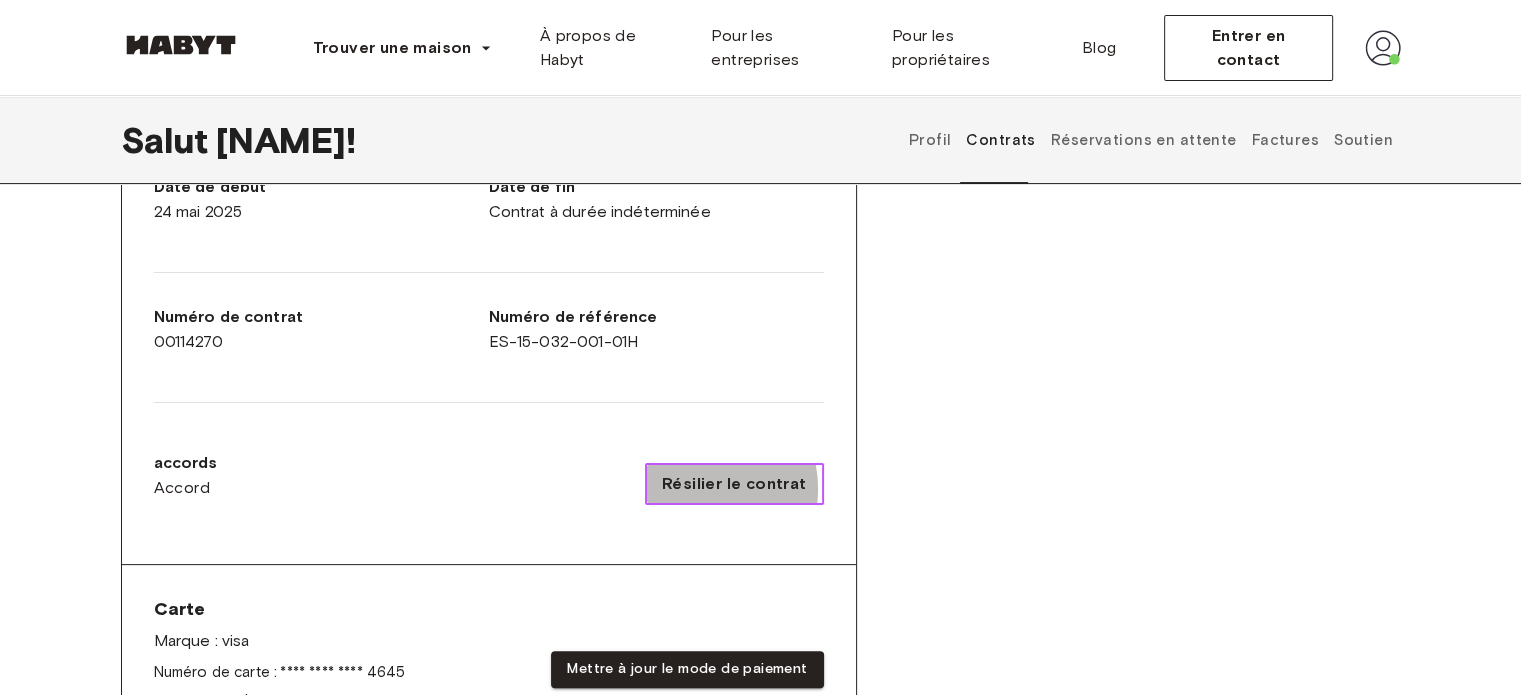 click on "Résilier le contrat" at bounding box center (734, 483) 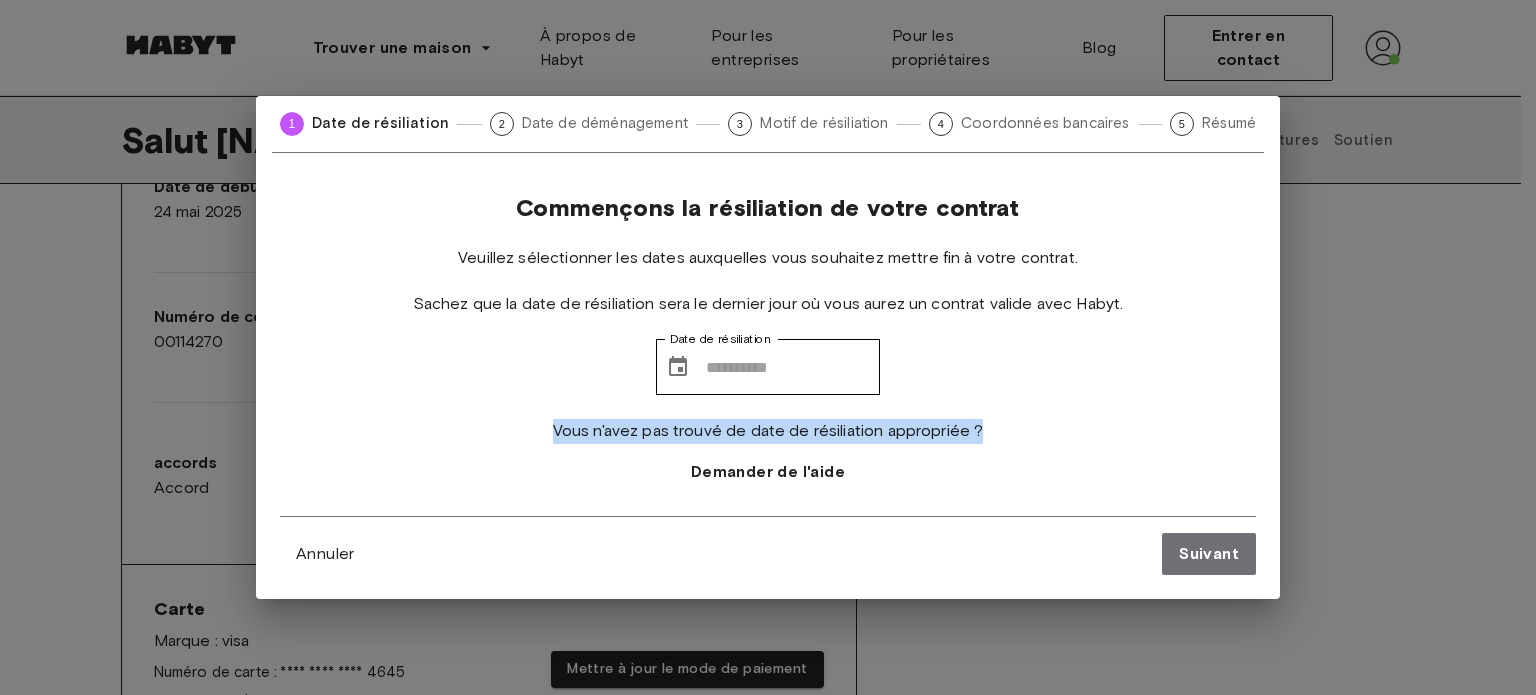 drag, startPoint x: 982, startPoint y: 435, endPoint x: 525, endPoint y: 420, distance: 457.2461 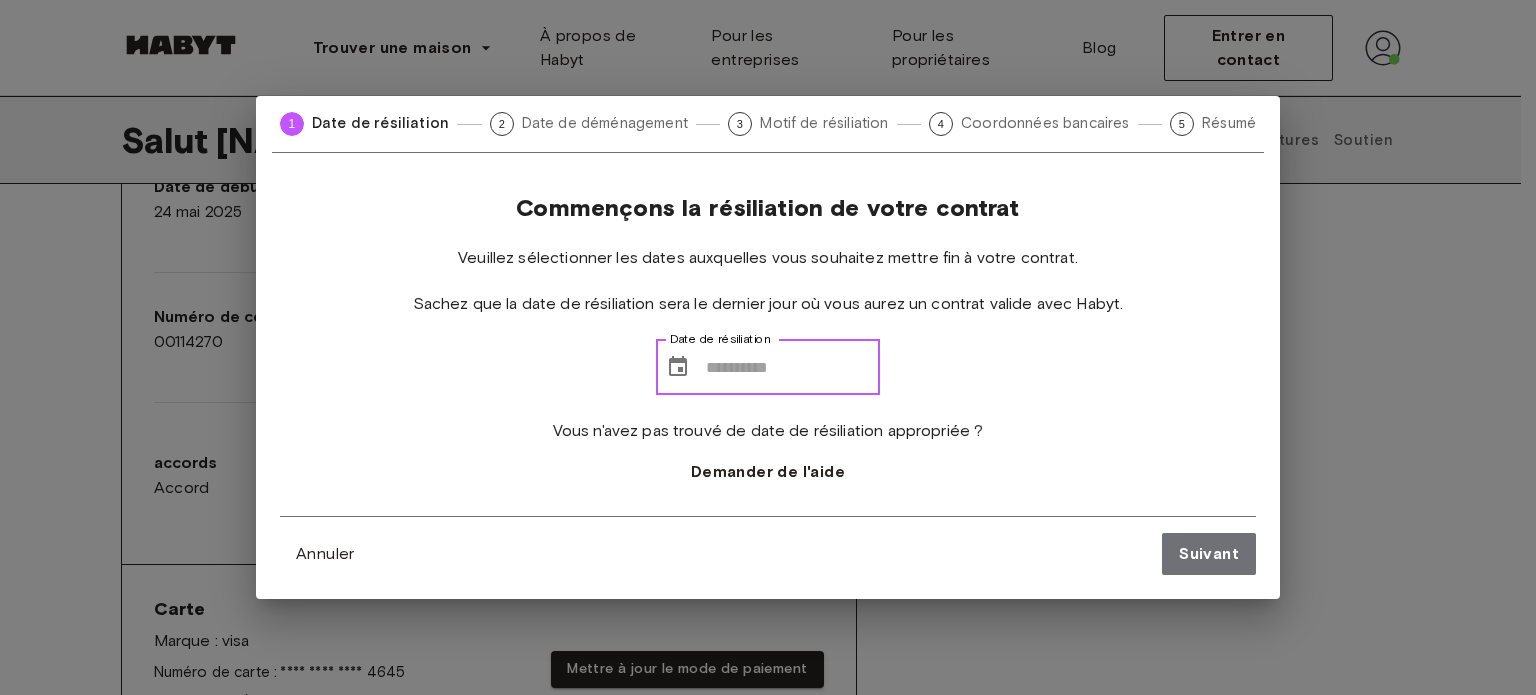 click on "Date de résiliation" at bounding box center [793, 367] 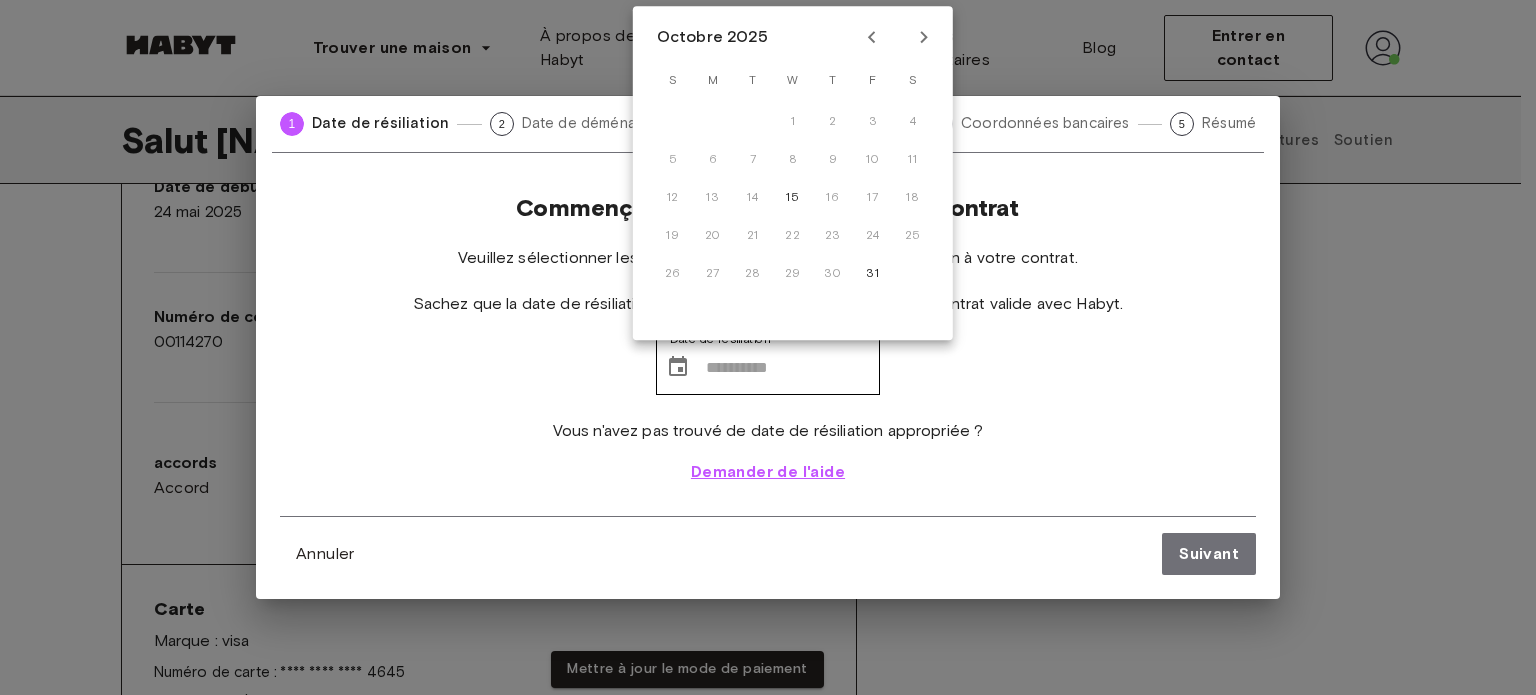click on "Demander de l'aide" at bounding box center [768, 471] 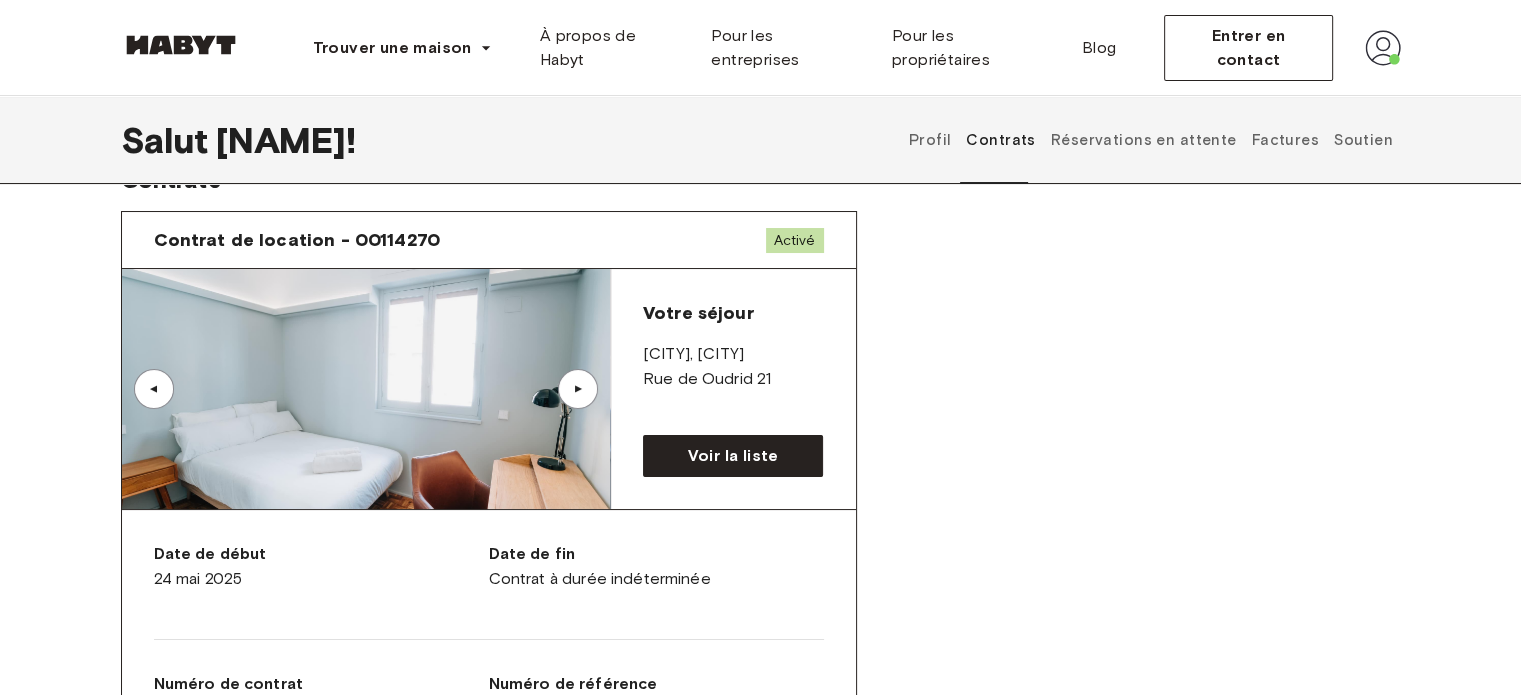 scroll, scrollTop: 418, scrollLeft: 0, axis: vertical 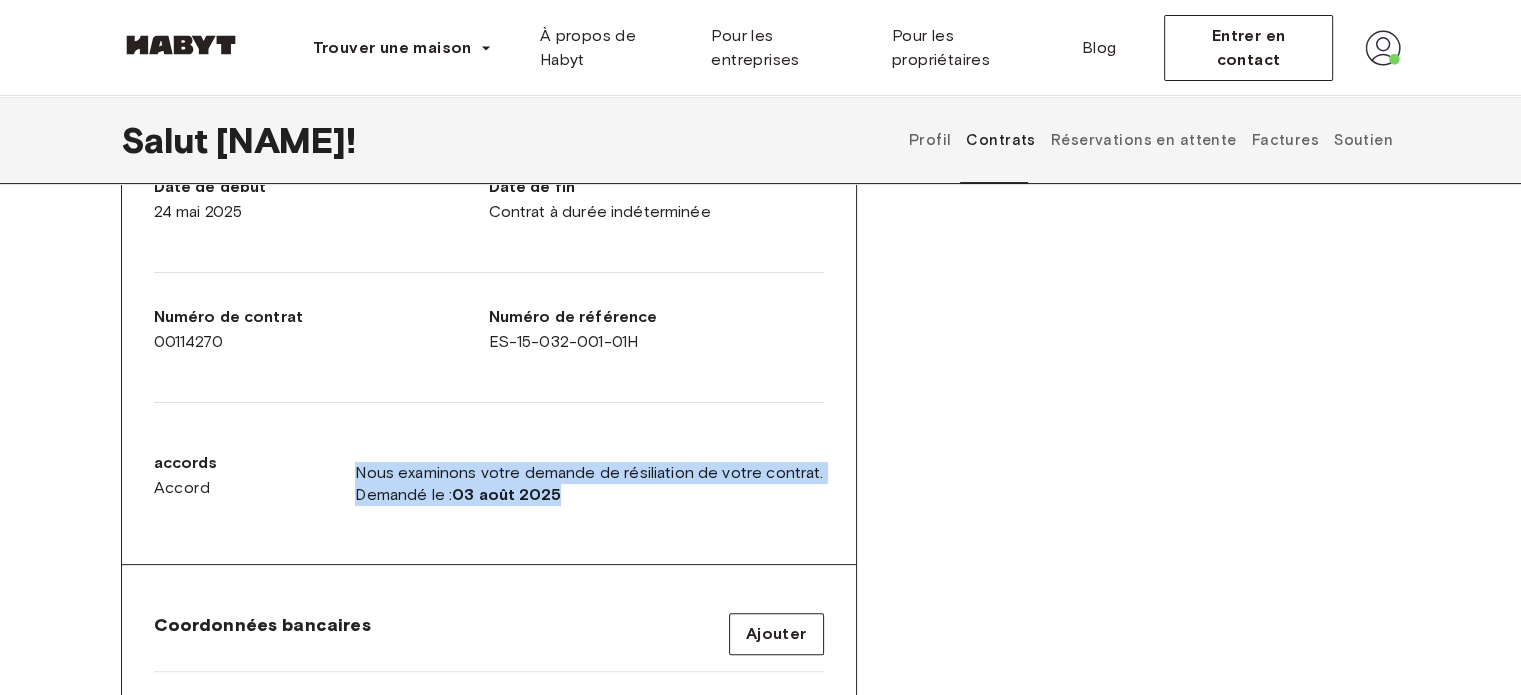 drag, startPoint x: 357, startPoint y: 469, endPoint x: 603, endPoint y: 488, distance: 246.73265 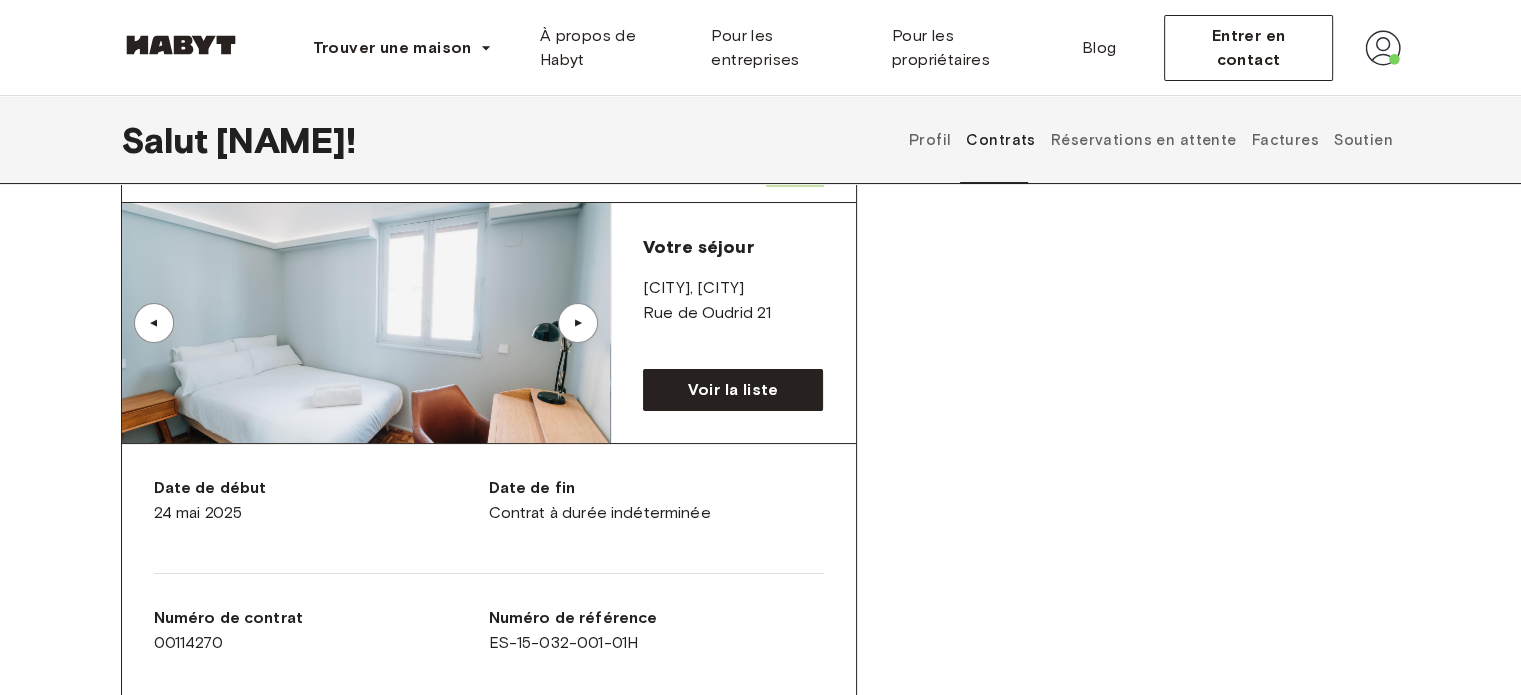 scroll, scrollTop: 0, scrollLeft: 0, axis: both 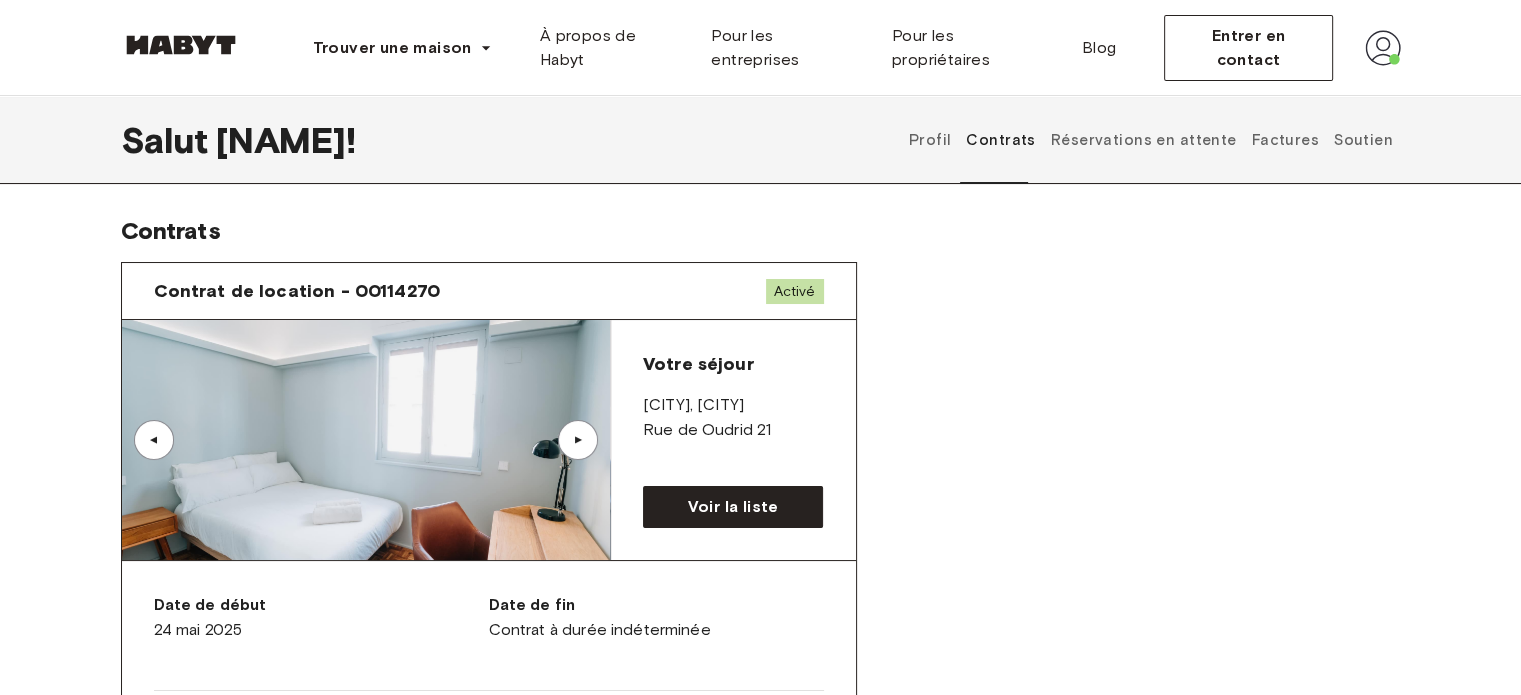 click on "Réservations en attente" at bounding box center [1144, 140] 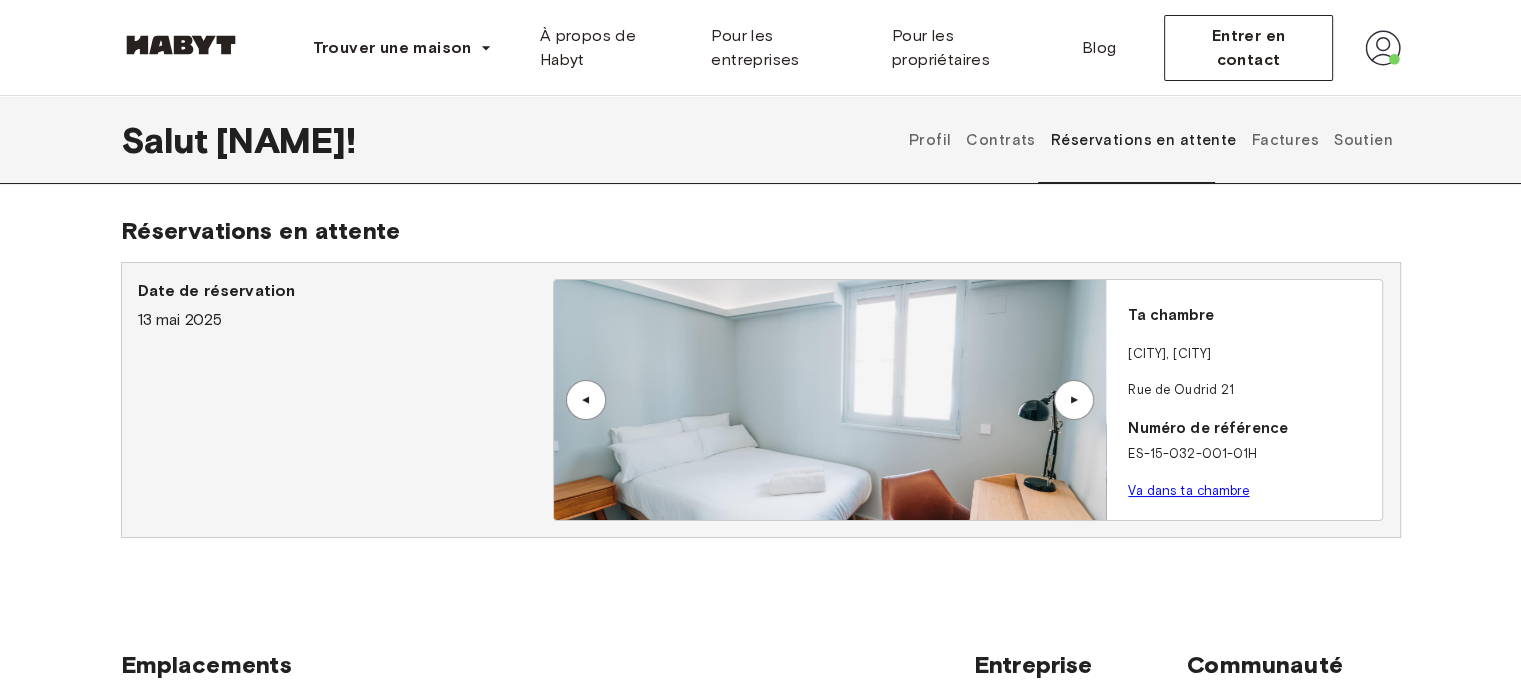 click on "Contrats" at bounding box center (1000, 140) 